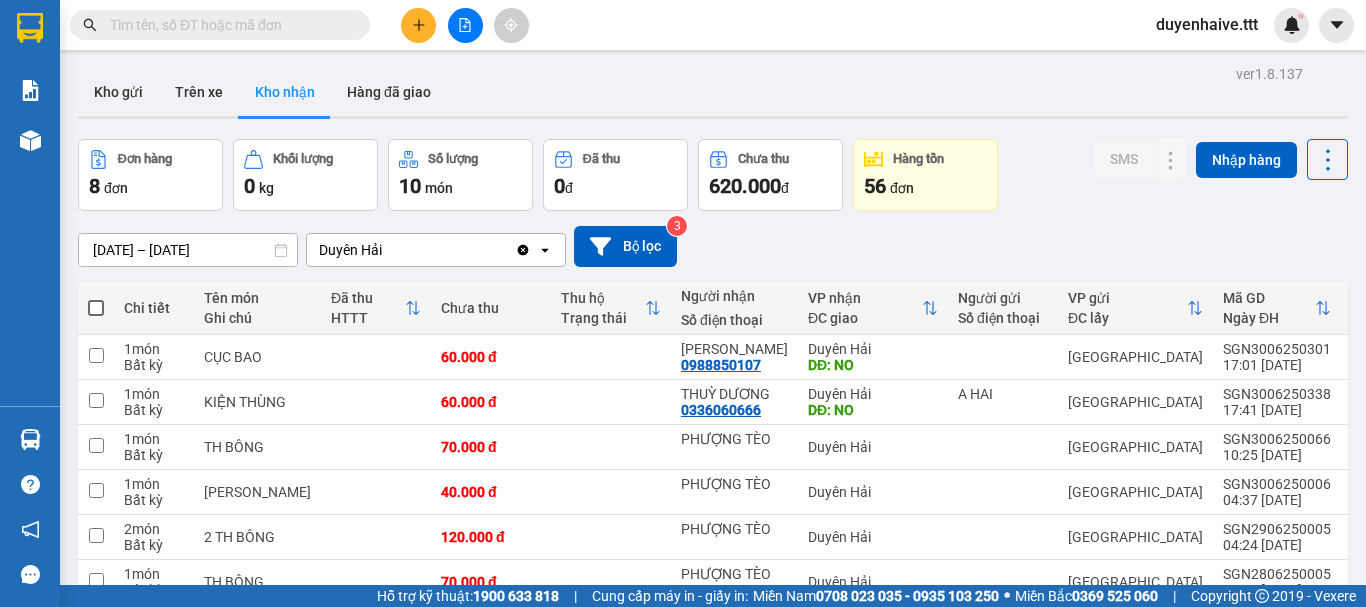 scroll, scrollTop: 0, scrollLeft: 0, axis: both 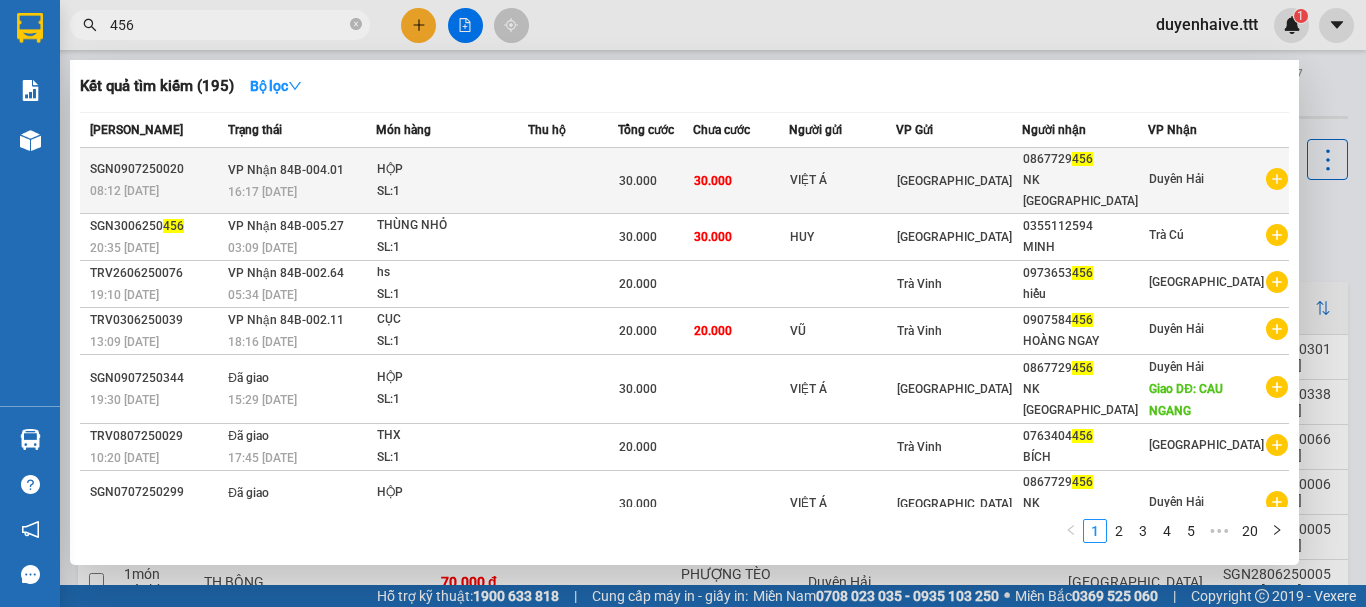 type on "456" 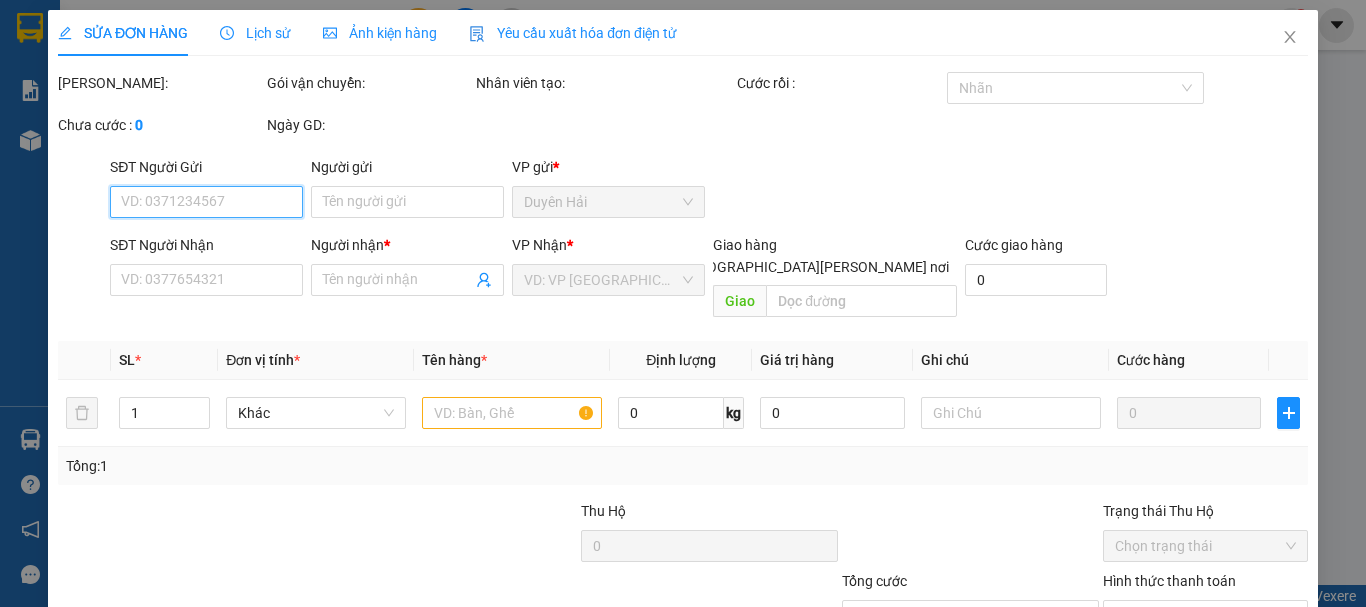 type on "VIỆT Á" 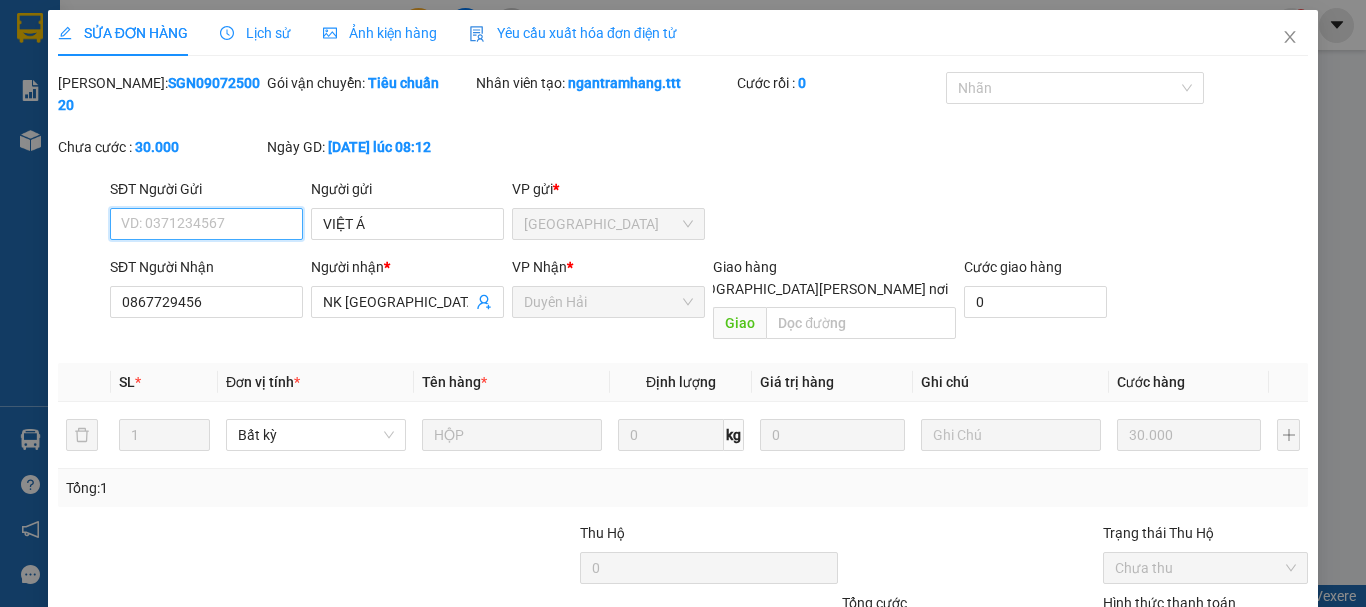 scroll, scrollTop: 137, scrollLeft: 0, axis: vertical 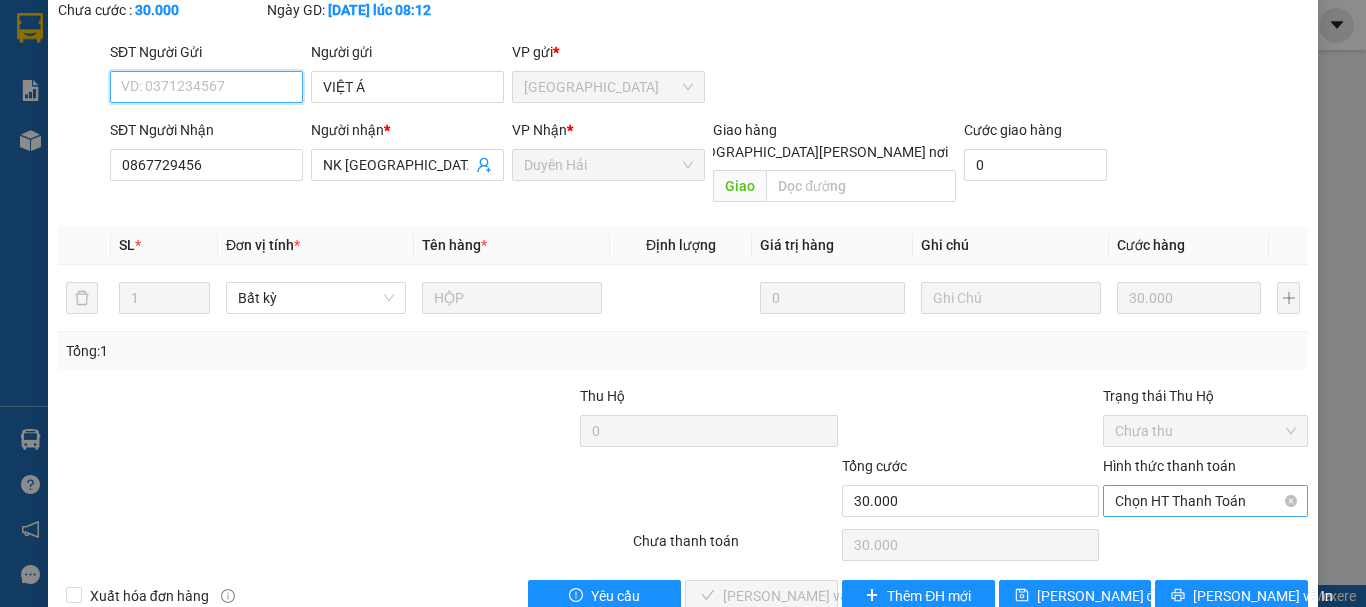 click on "Chọn HT Thanh Toán" at bounding box center [1205, 501] 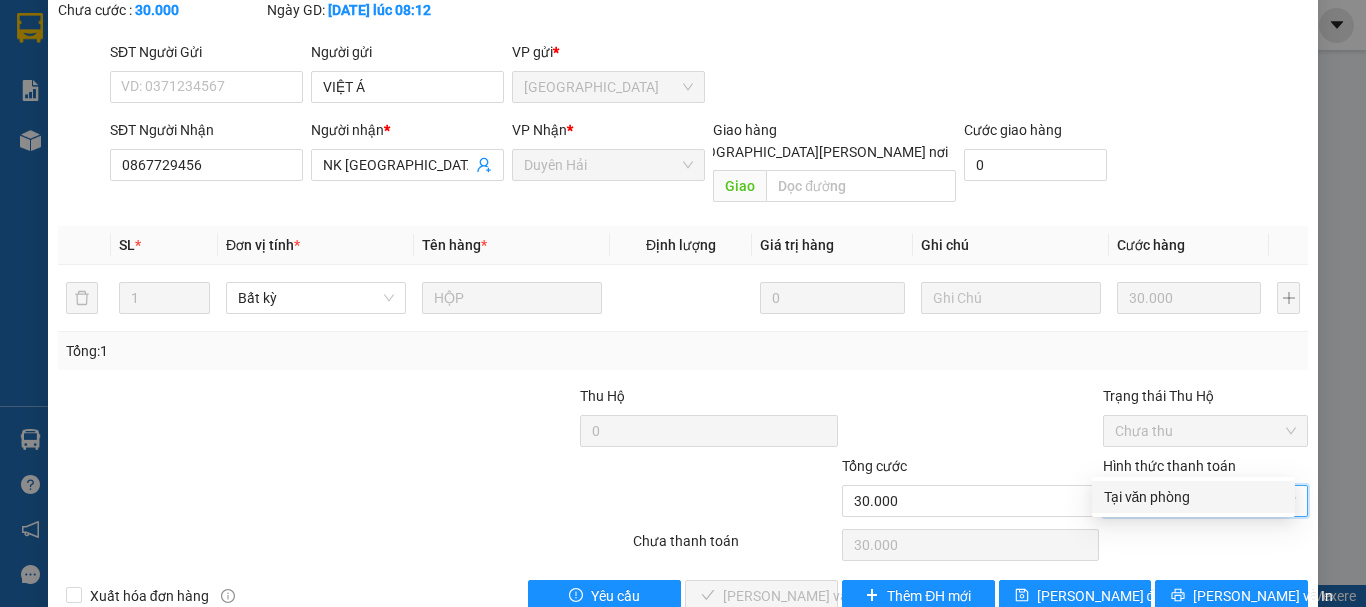 click on "Tại văn phòng" at bounding box center (1193, 497) 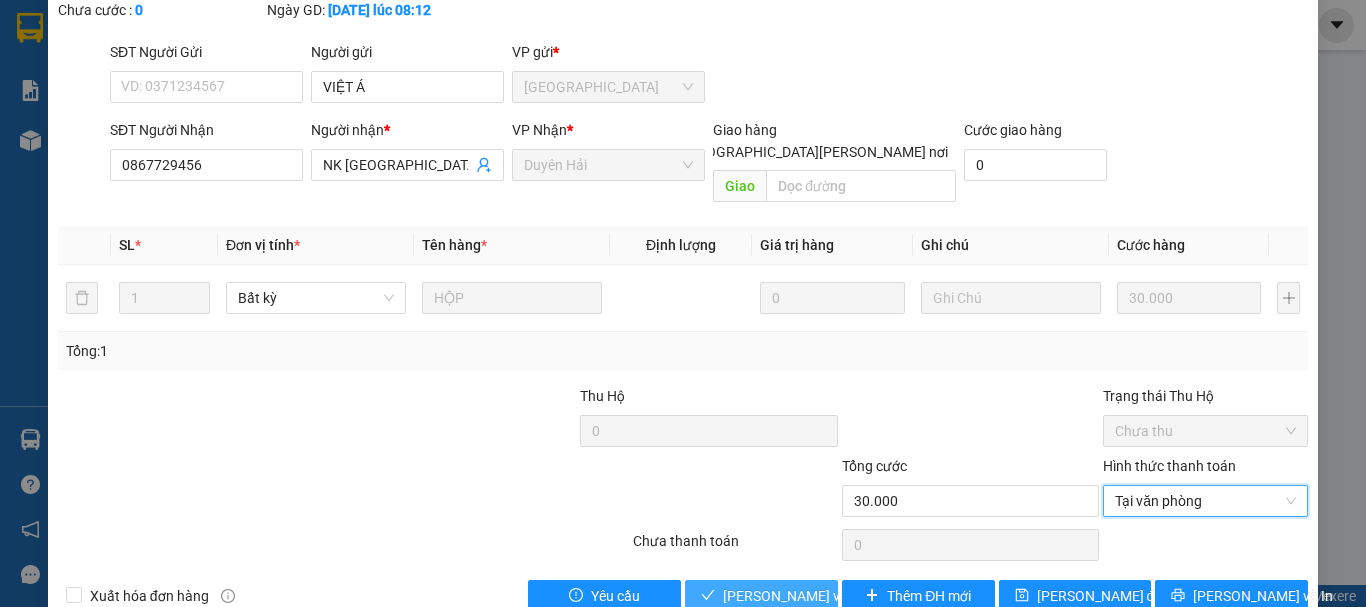 click on "[PERSON_NAME] và [PERSON_NAME] hàng" at bounding box center (858, 596) 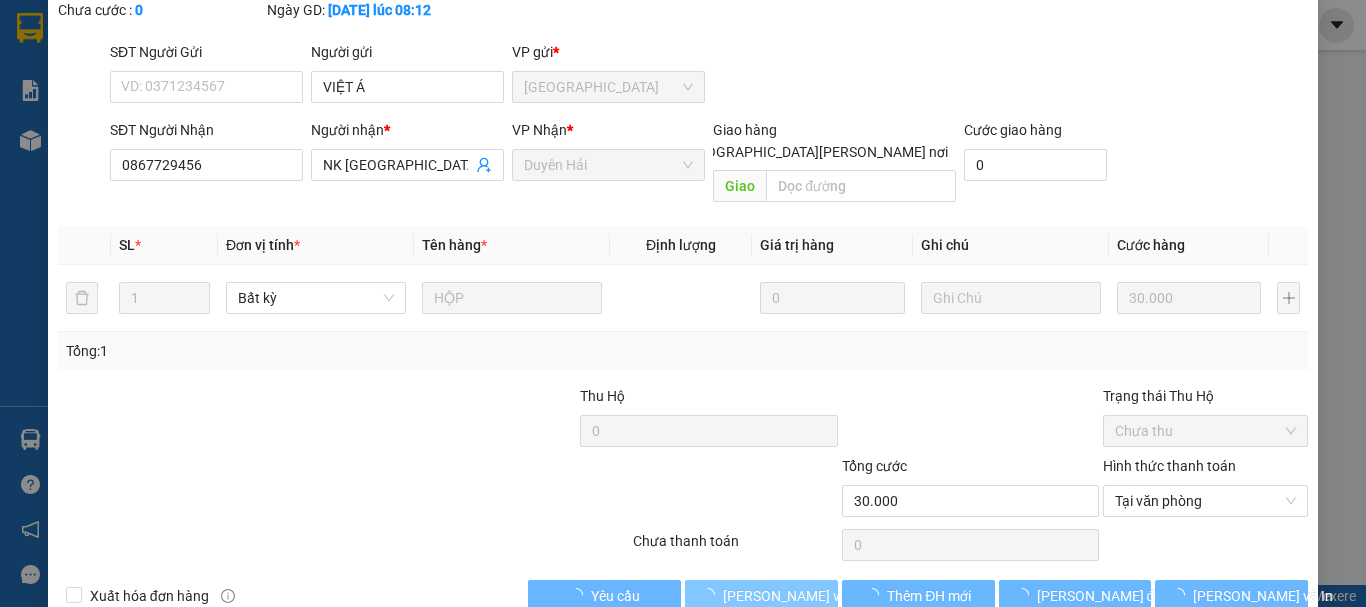 scroll, scrollTop: 0, scrollLeft: 0, axis: both 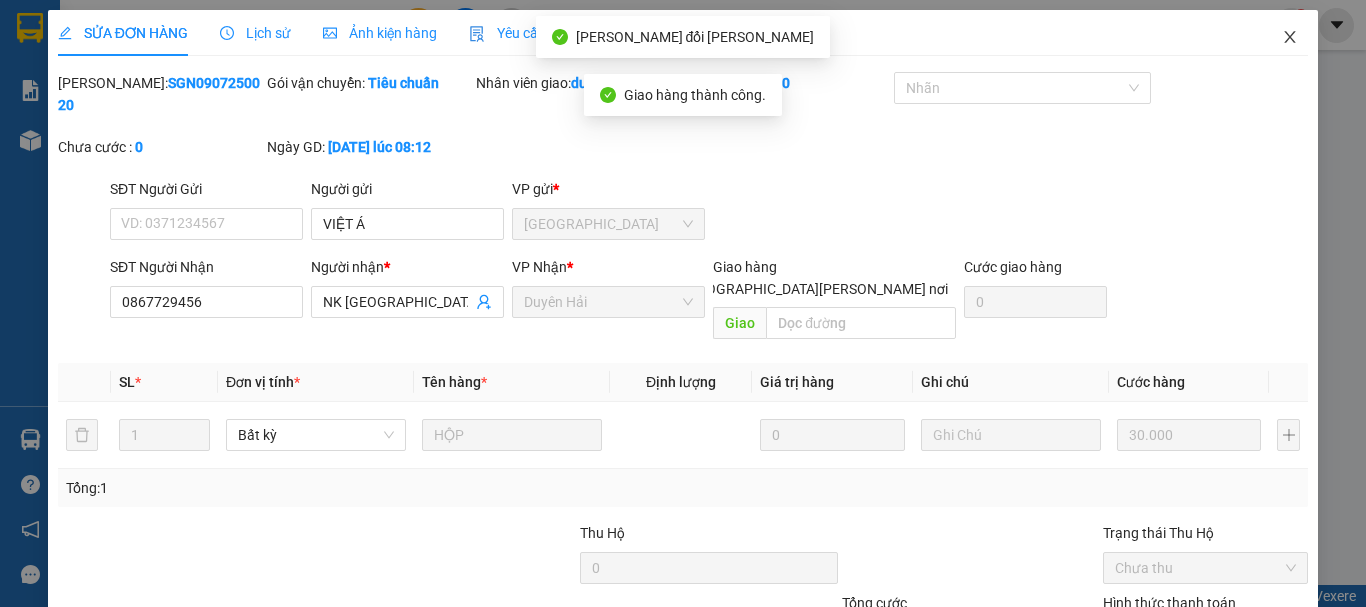 click 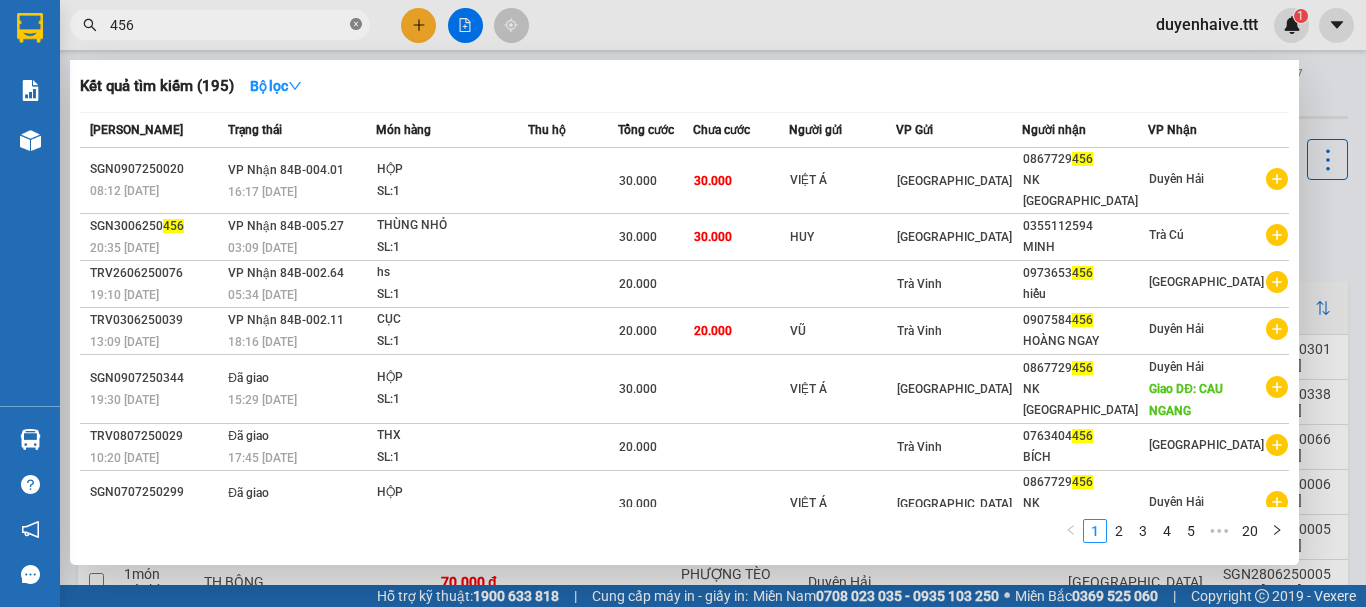 click 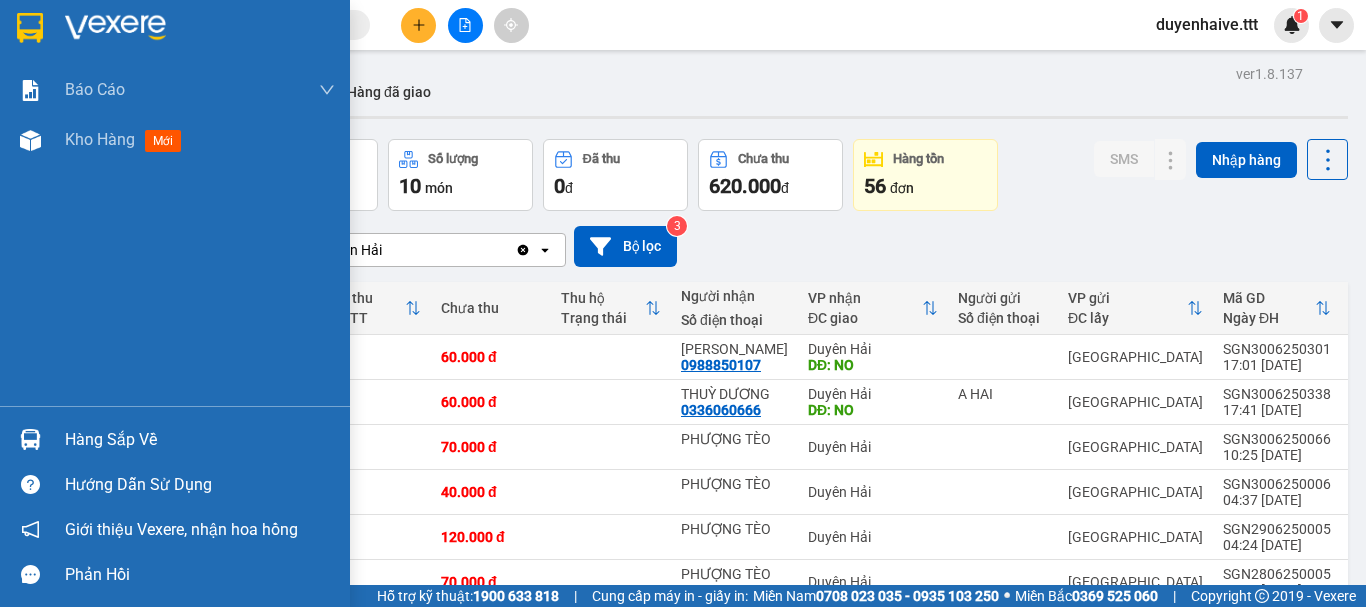 click on "Hàng sắp về" at bounding box center [200, 440] 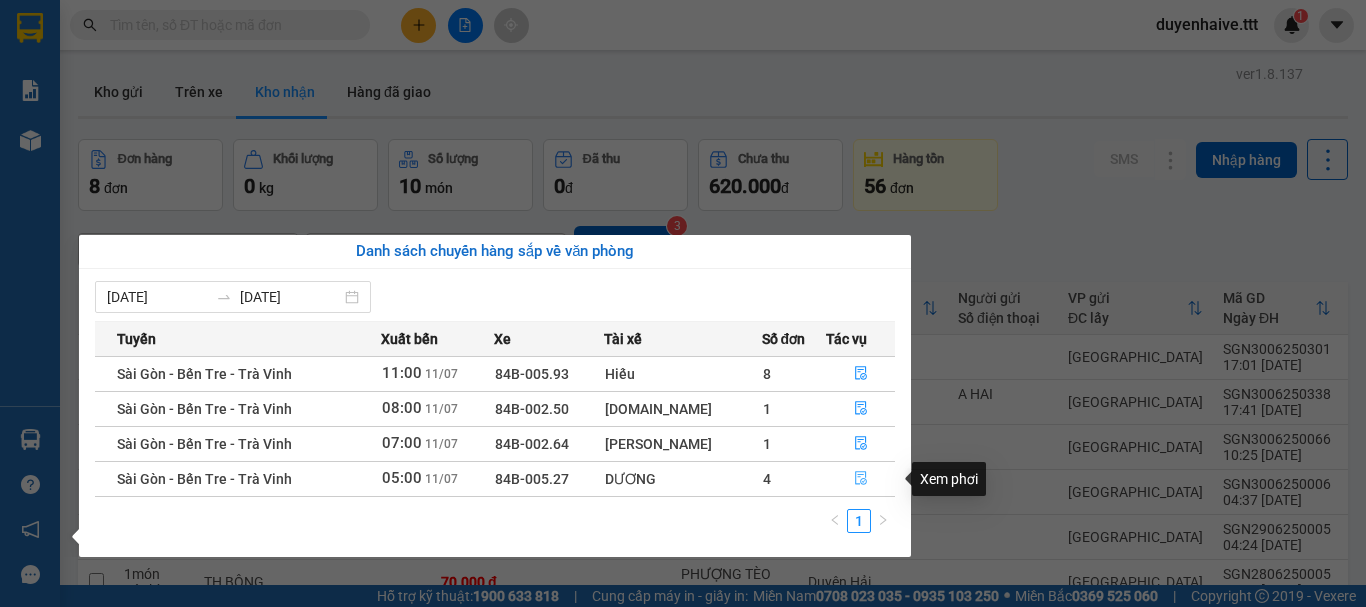 click 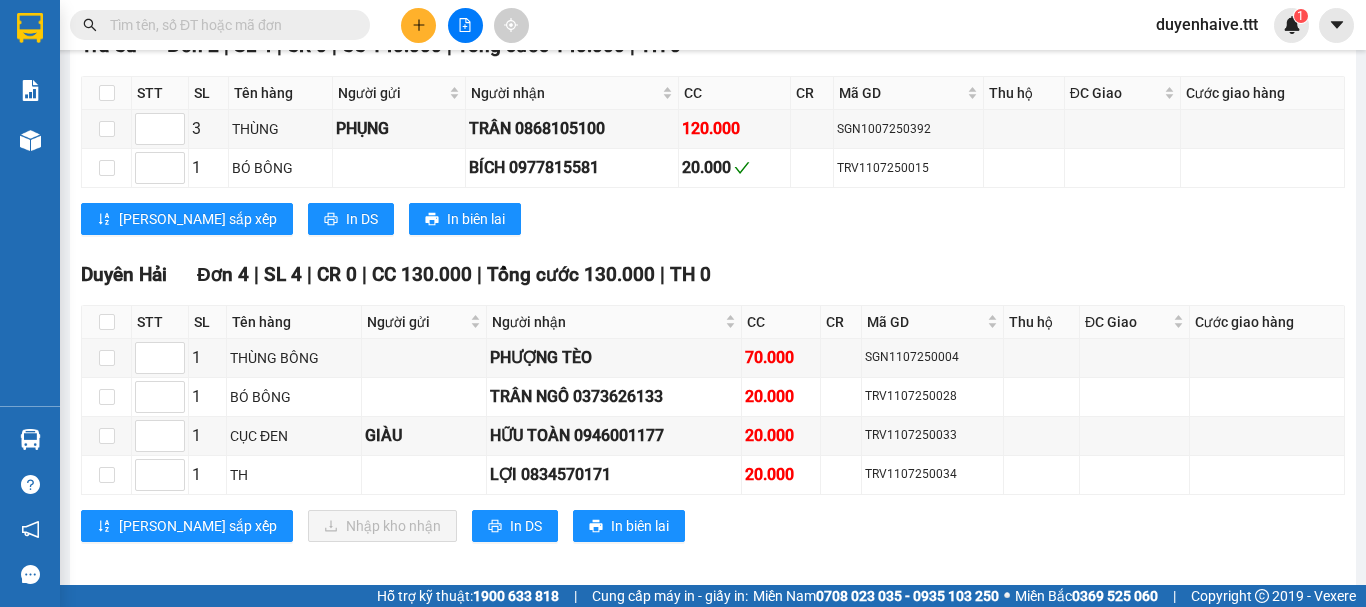 scroll, scrollTop: 930, scrollLeft: 0, axis: vertical 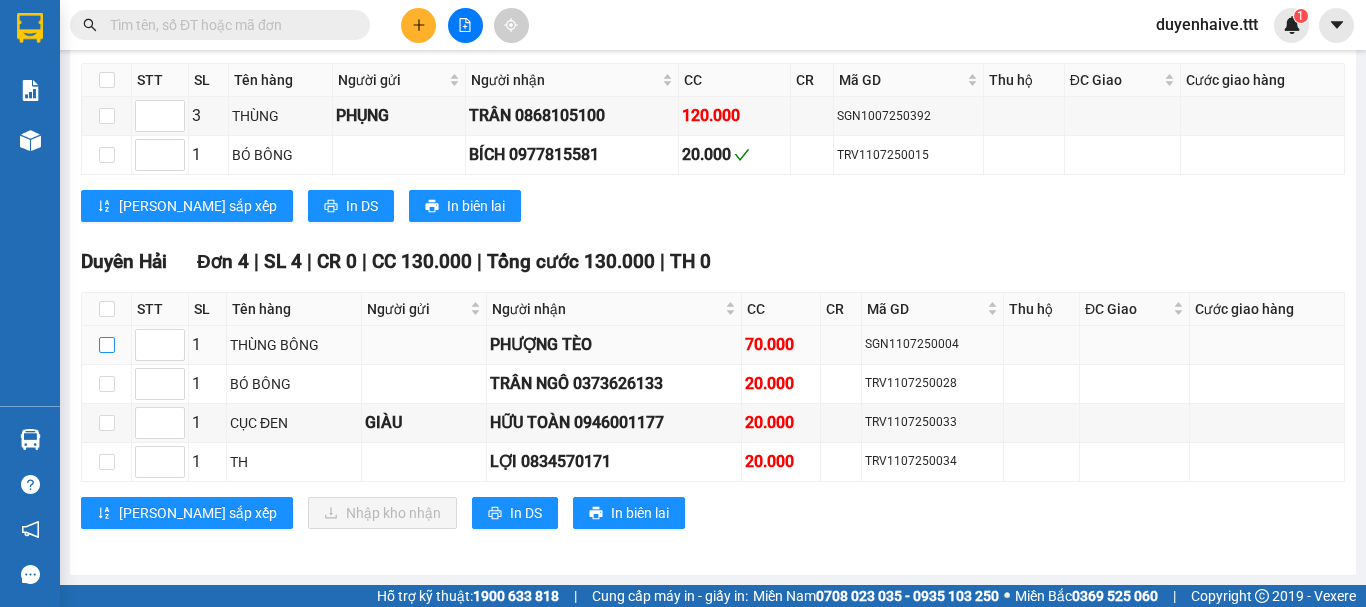 click at bounding box center (107, 345) 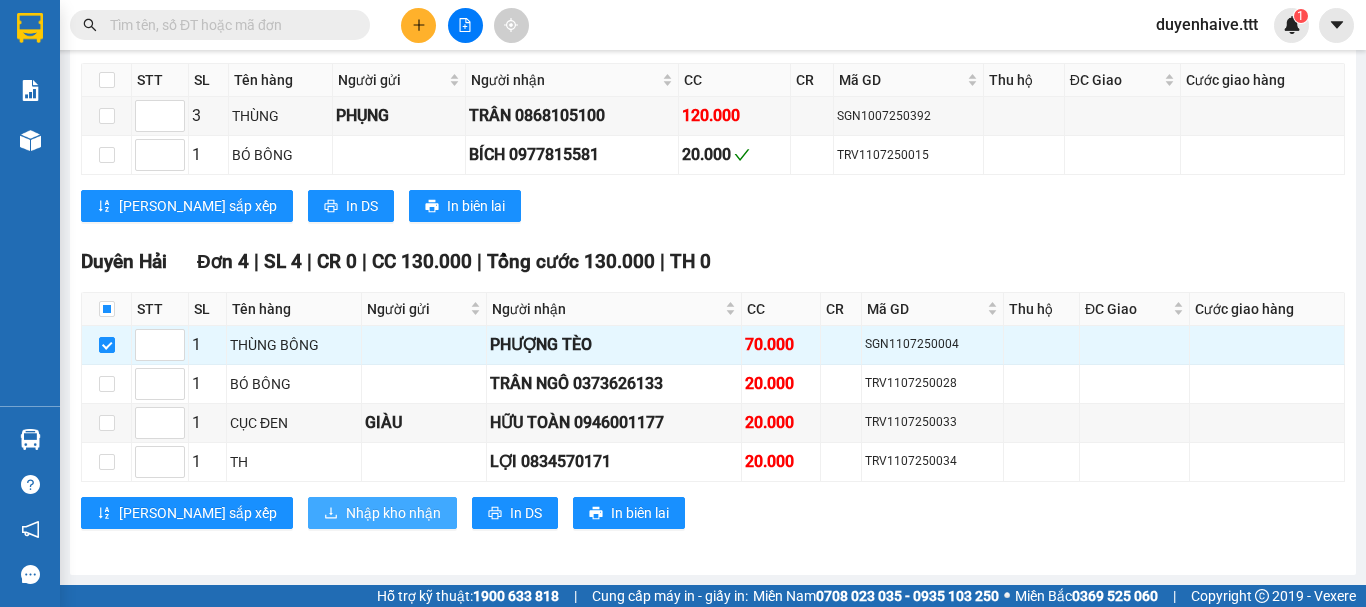 click on "Nhập kho nhận" at bounding box center [393, 513] 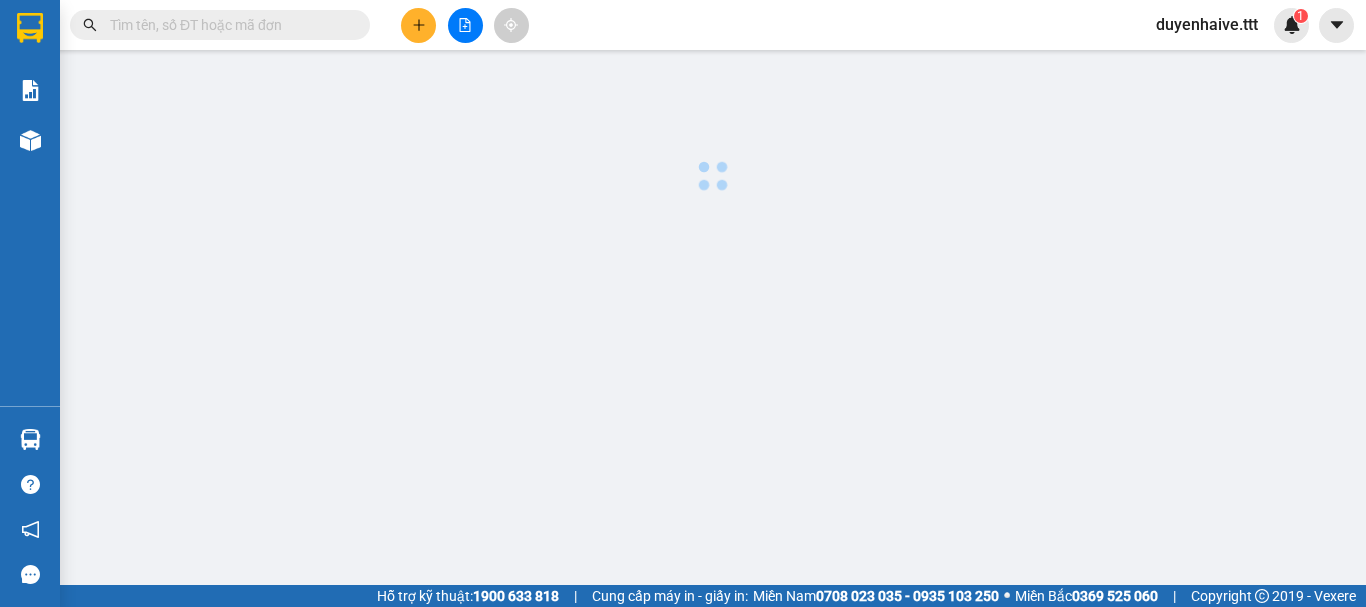 scroll, scrollTop: 0, scrollLeft: 0, axis: both 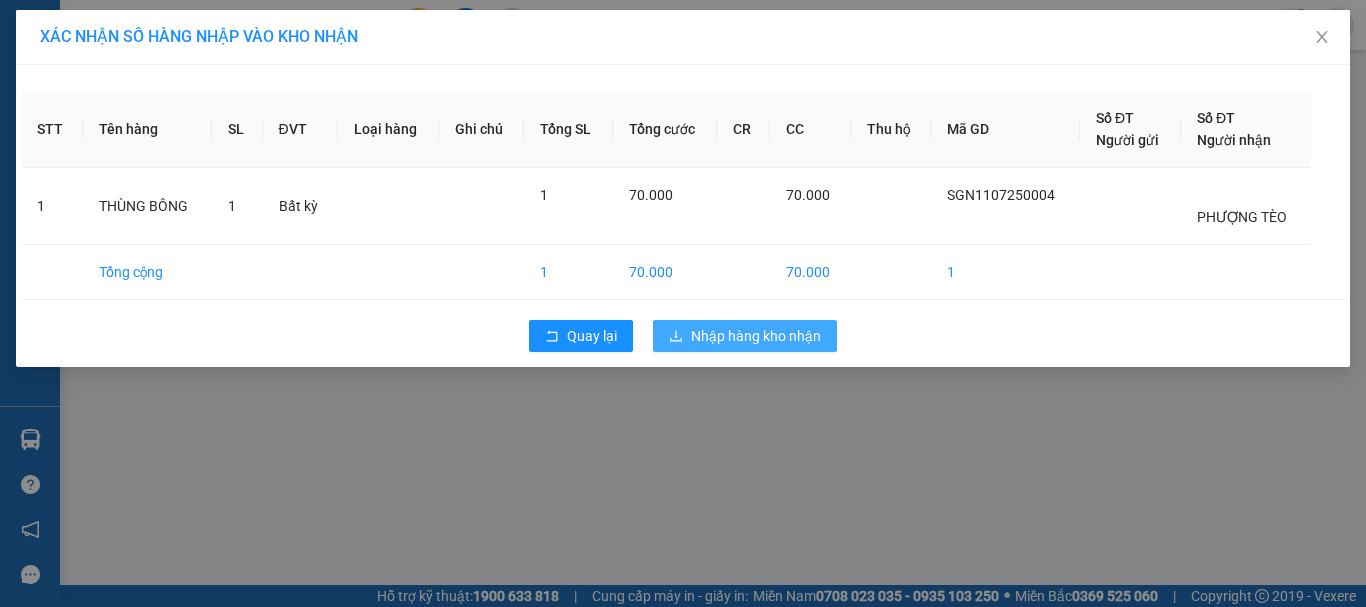 click on "Nhập hàng kho nhận" at bounding box center (756, 336) 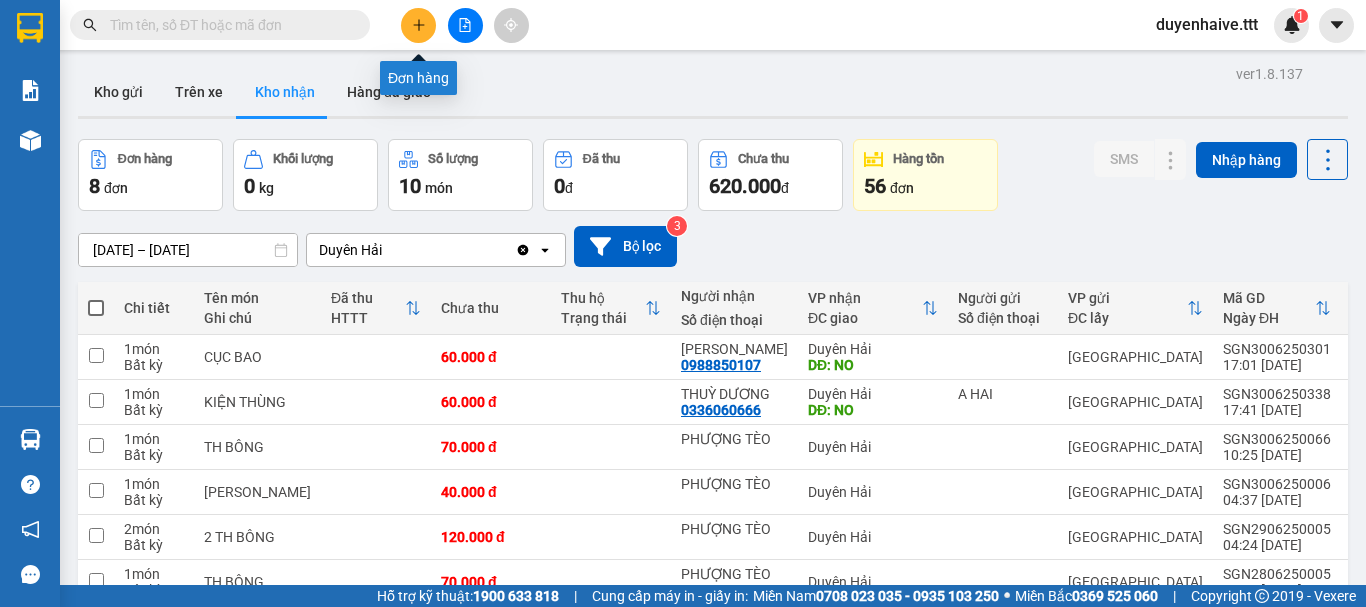 click 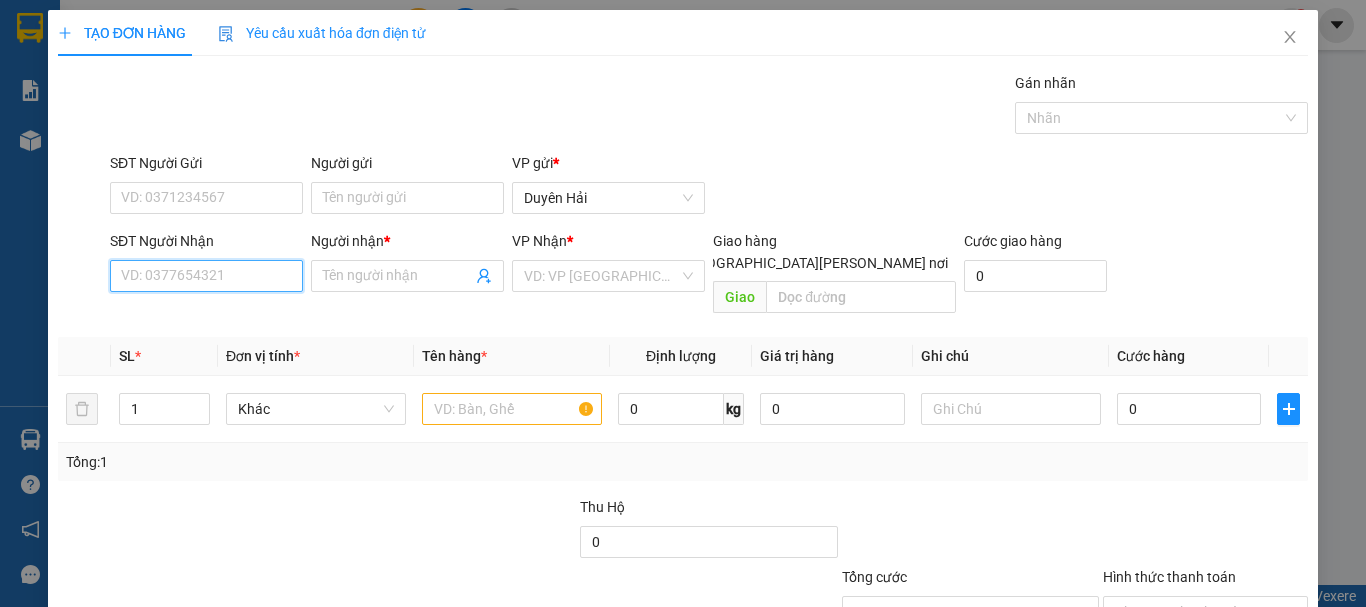 click on "SĐT Người Nhận" at bounding box center [206, 276] 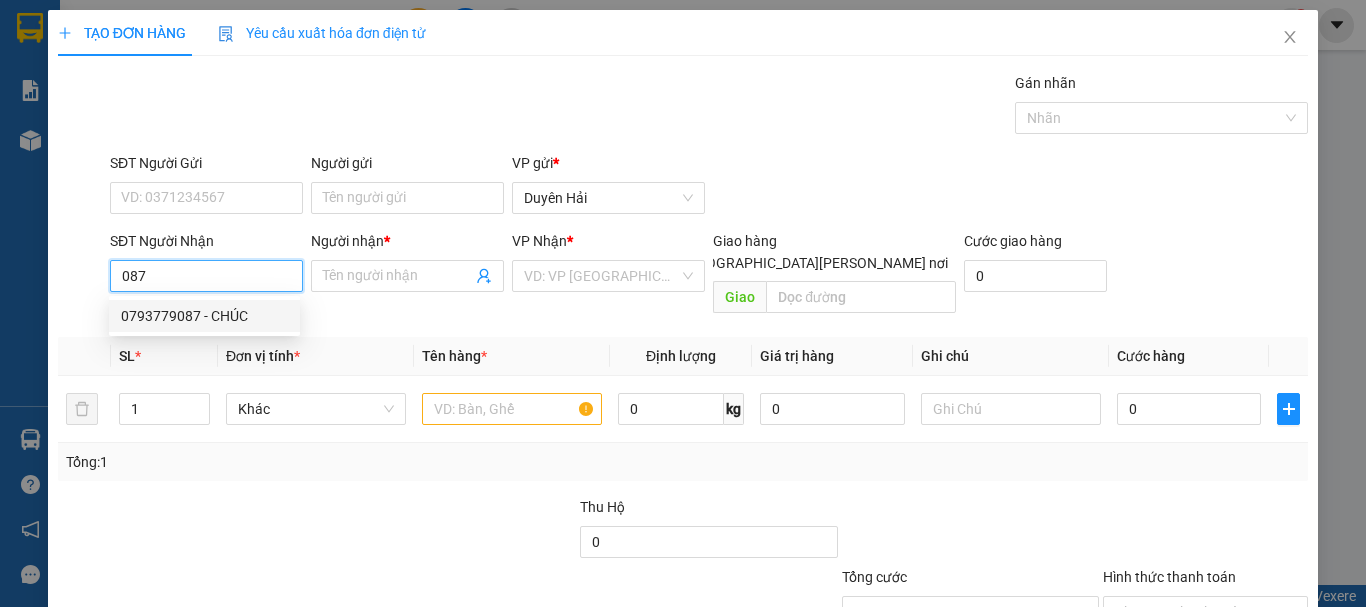 click on "0793779087 - CHÚC" at bounding box center (204, 316) 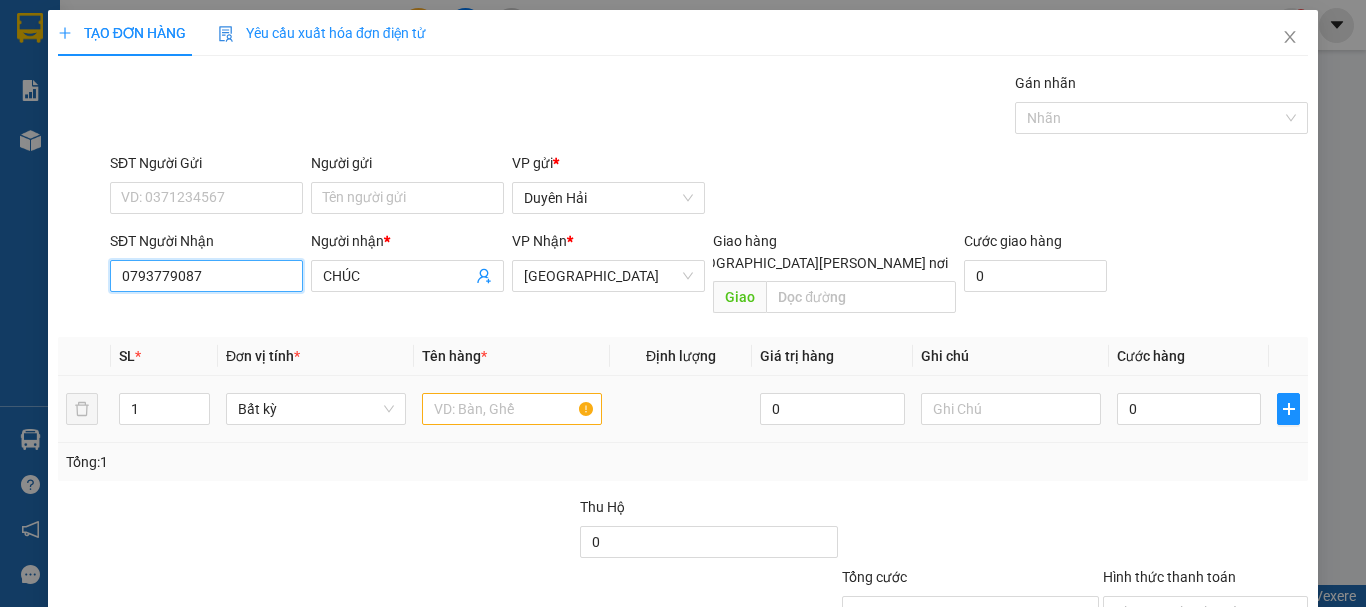 type on "0793779087" 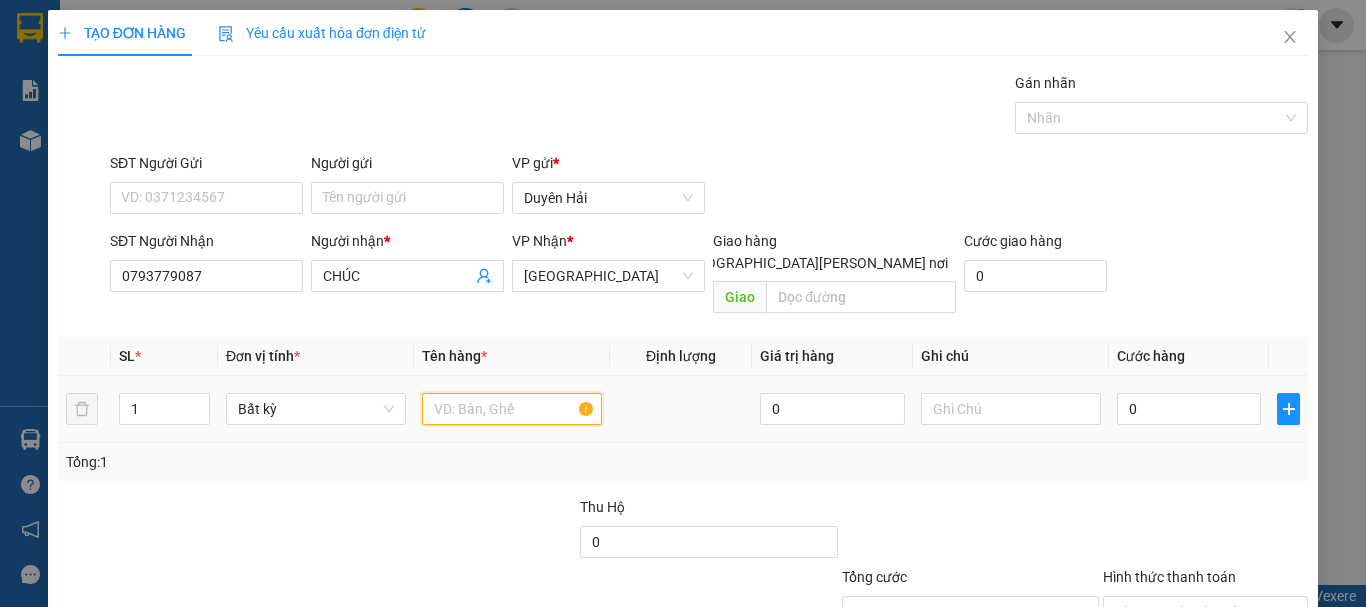 click at bounding box center [512, 409] 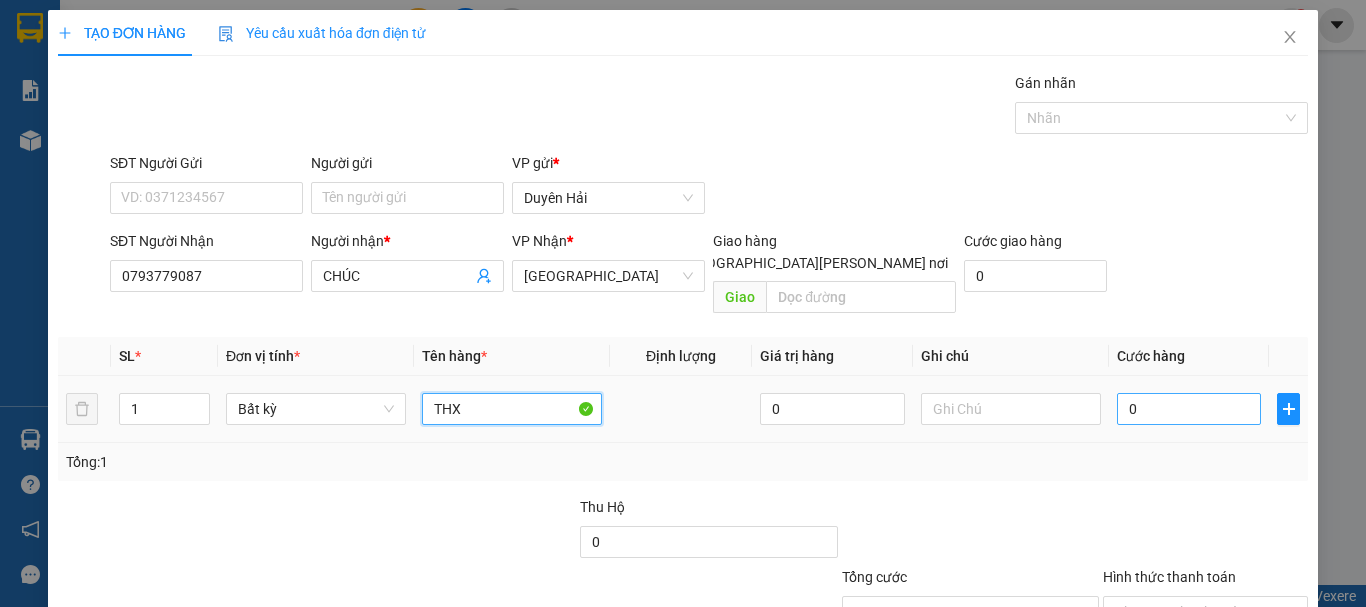 type on "THX" 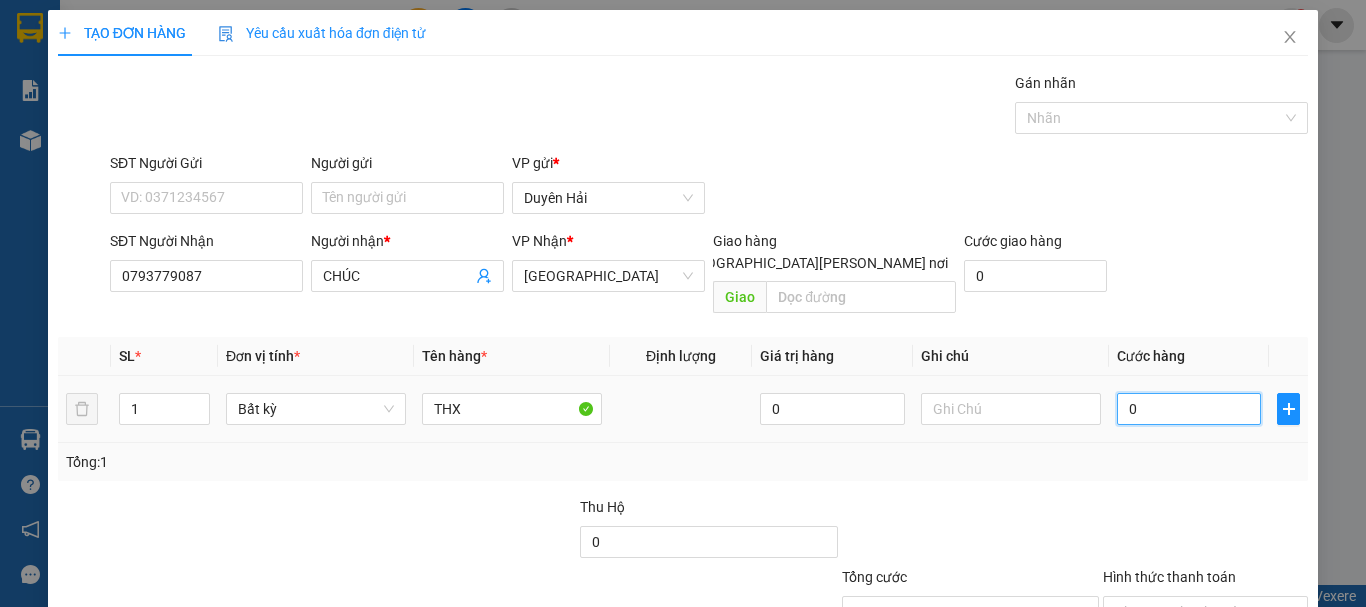 click on "0" at bounding box center (1189, 409) 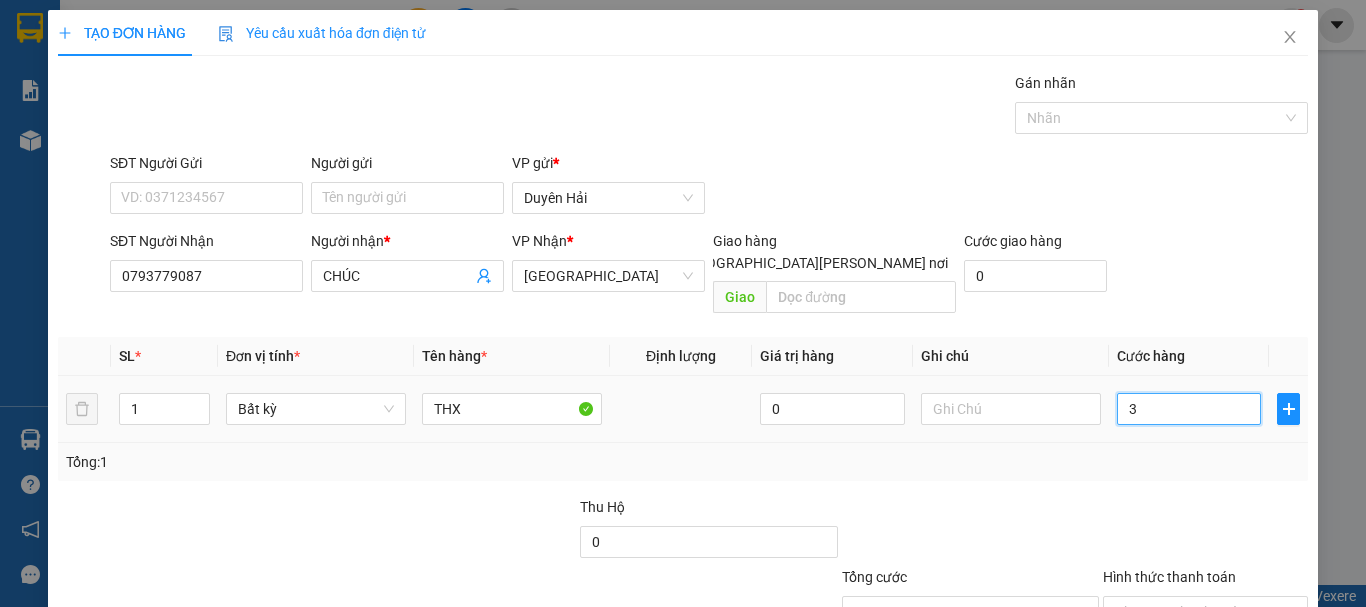 type on "3" 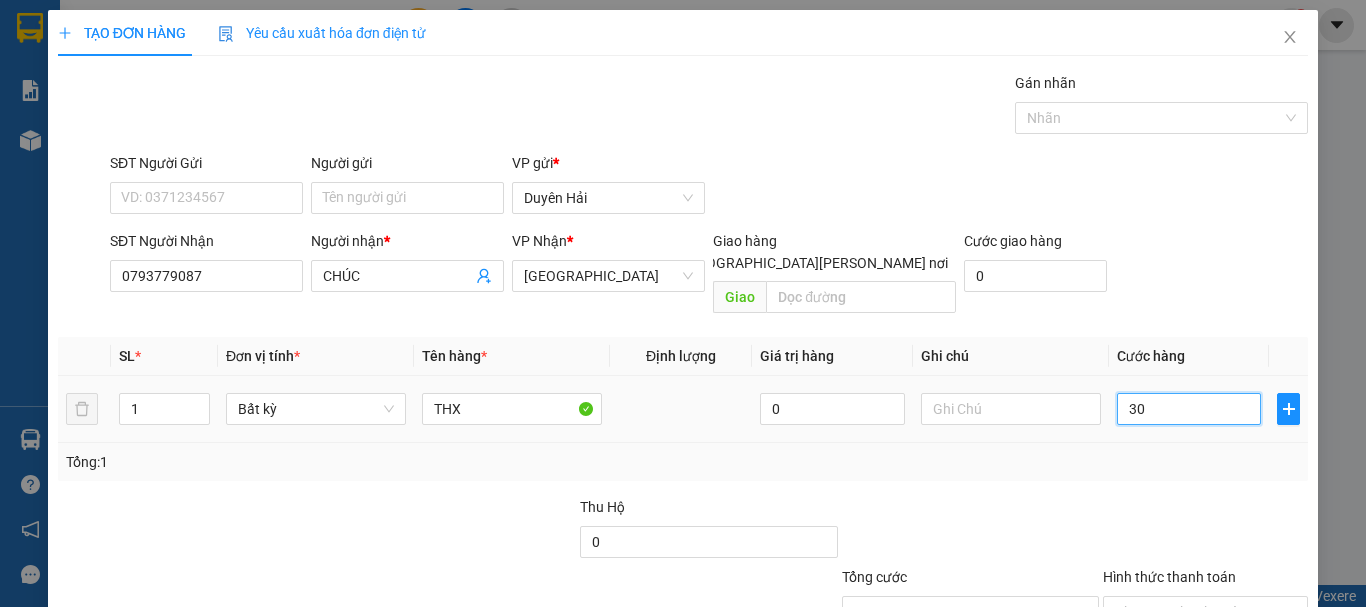 scroll, scrollTop: 133, scrollLeft: 0, axis: vertical 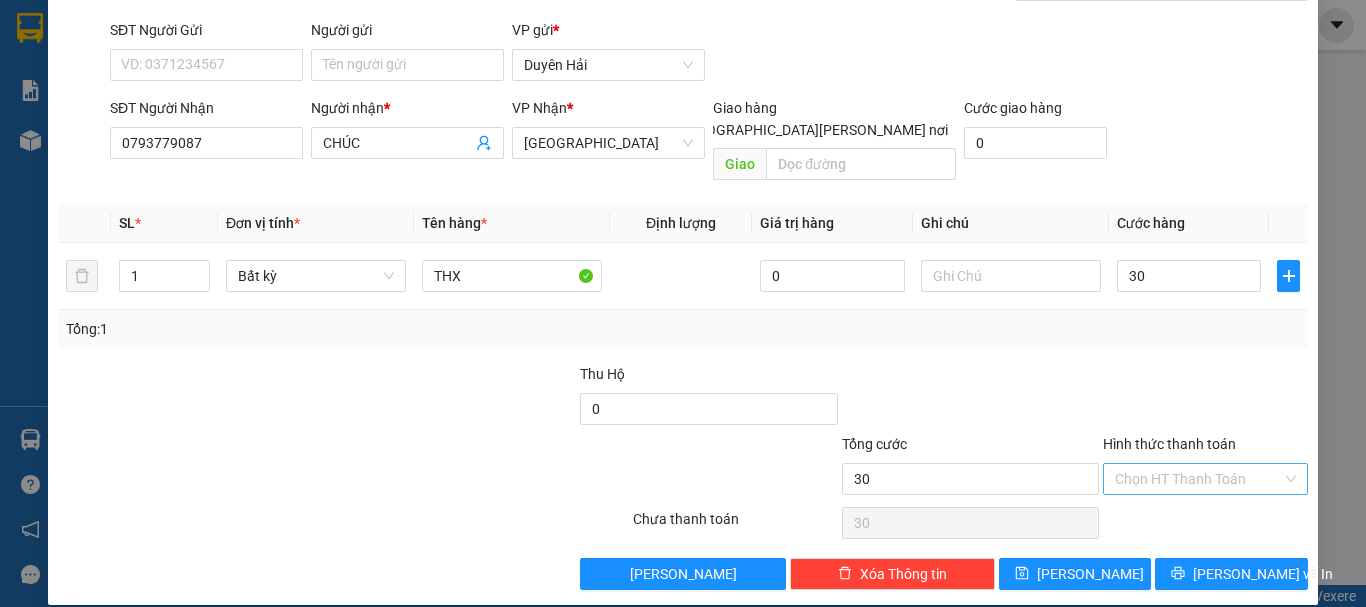 type on "30.000" 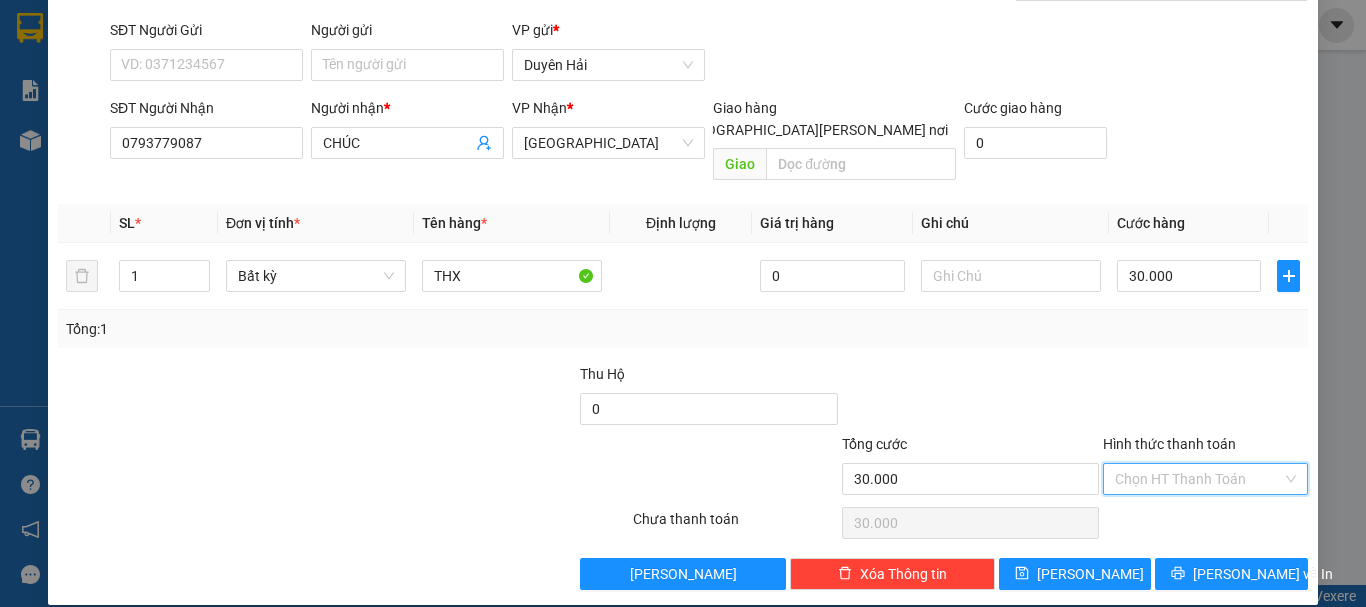 click on "Hình thức thanh toán" at bounding box center [1198, 479] 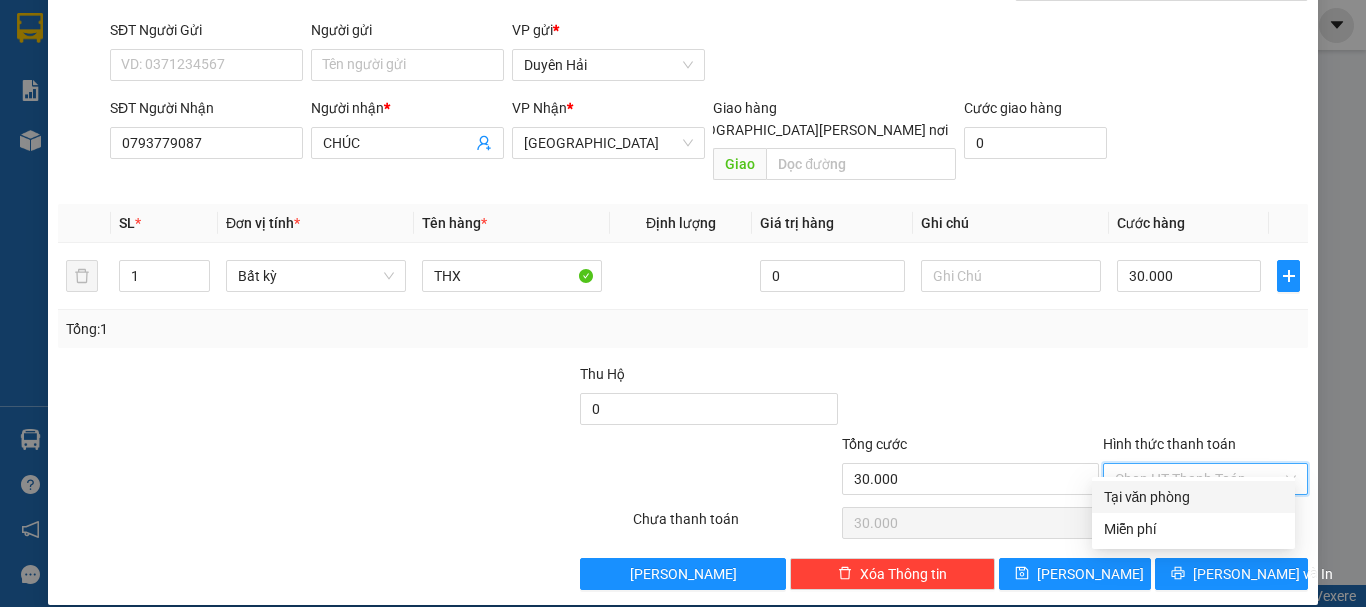 click on "Tại văn phòng" at bounding box center (1193, 497) 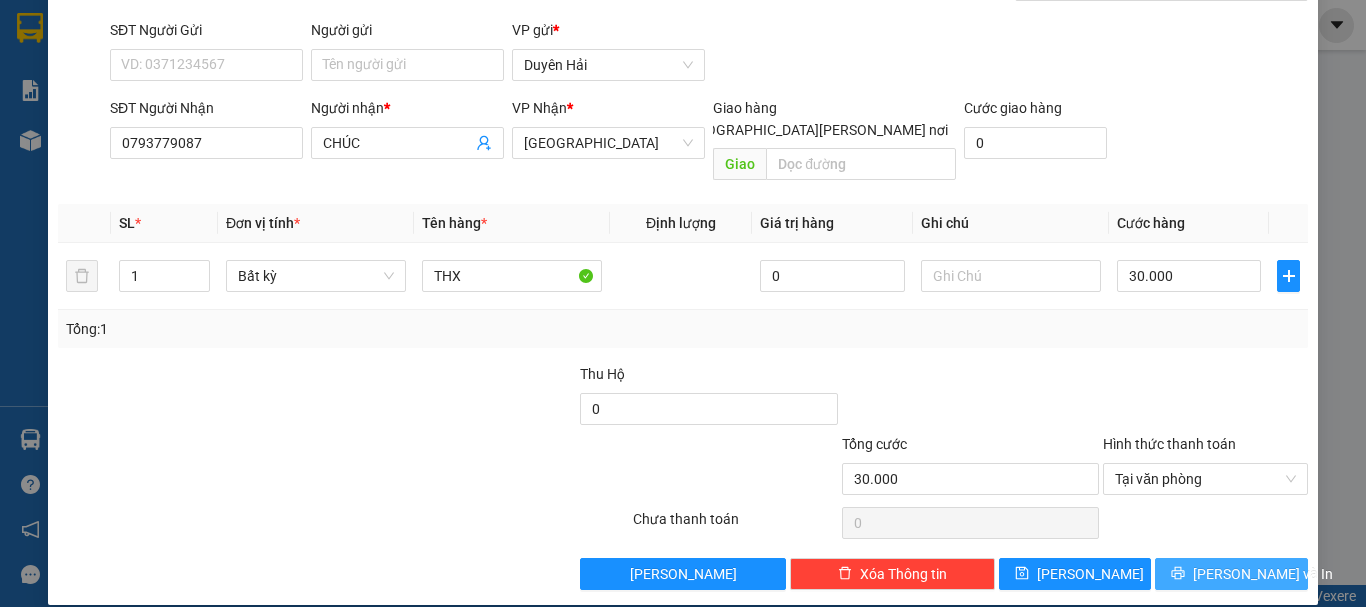click on "[PERSON_NAME] và In" at bounding box center (1231, 574) 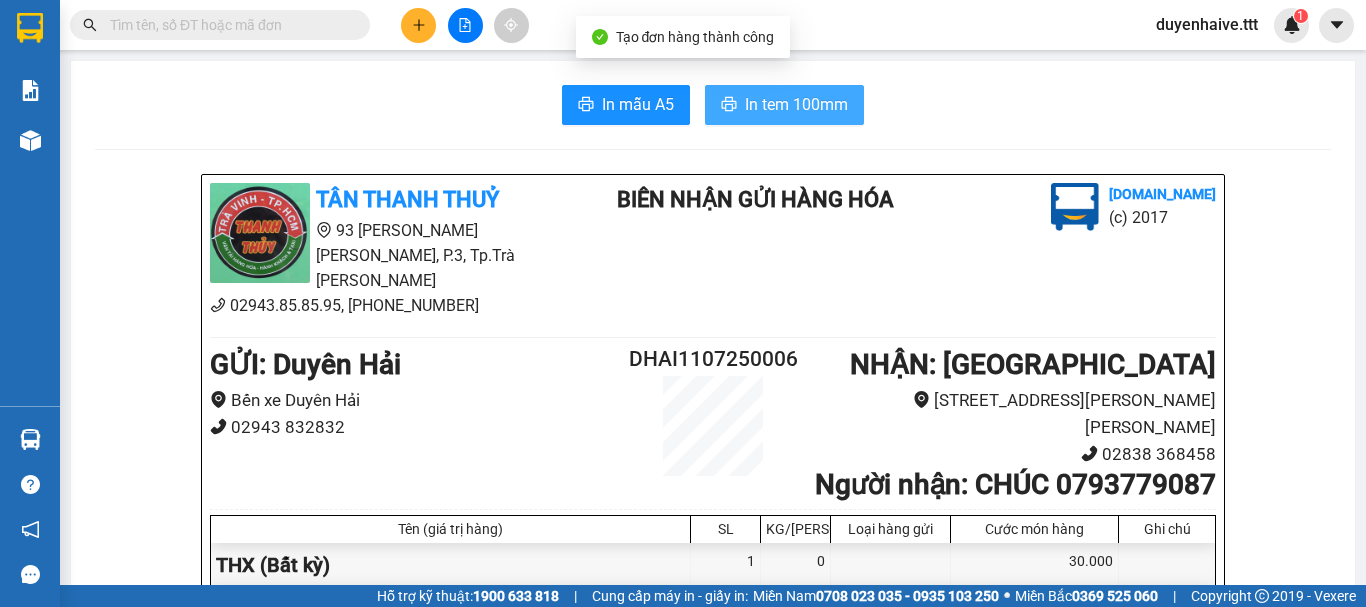 click on "In tem 100mm" at bounding box center [796, 104] 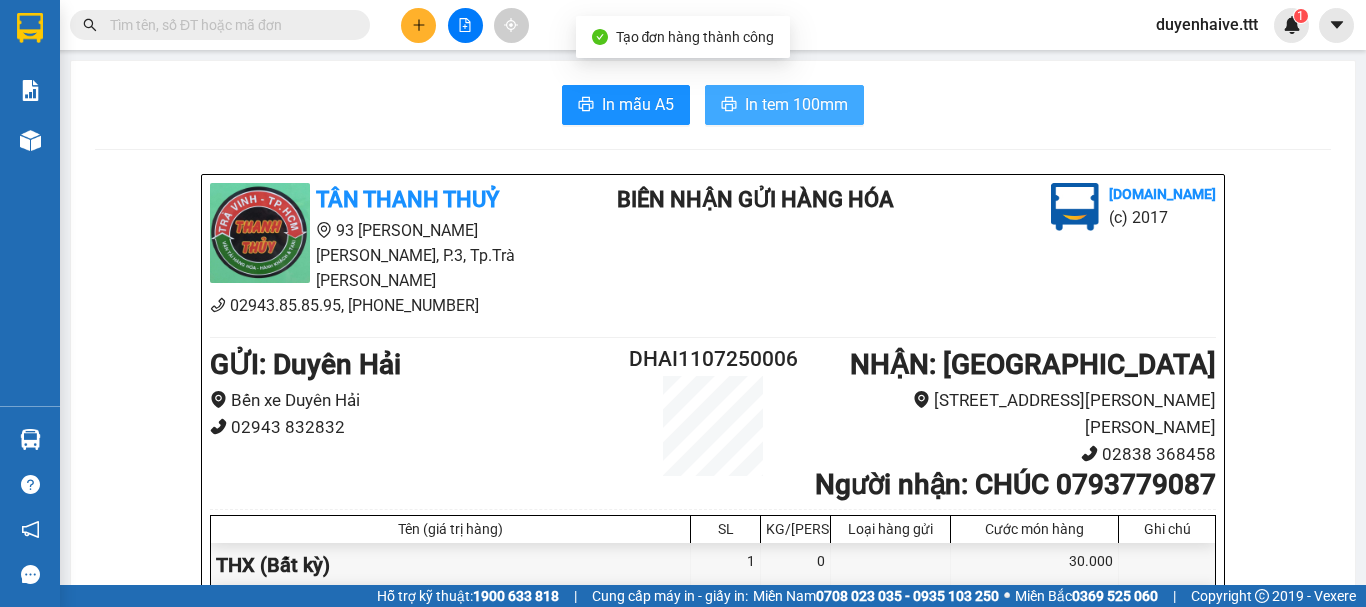 scroll, scrollTop: 0, scrollLeft: 0, axis: both 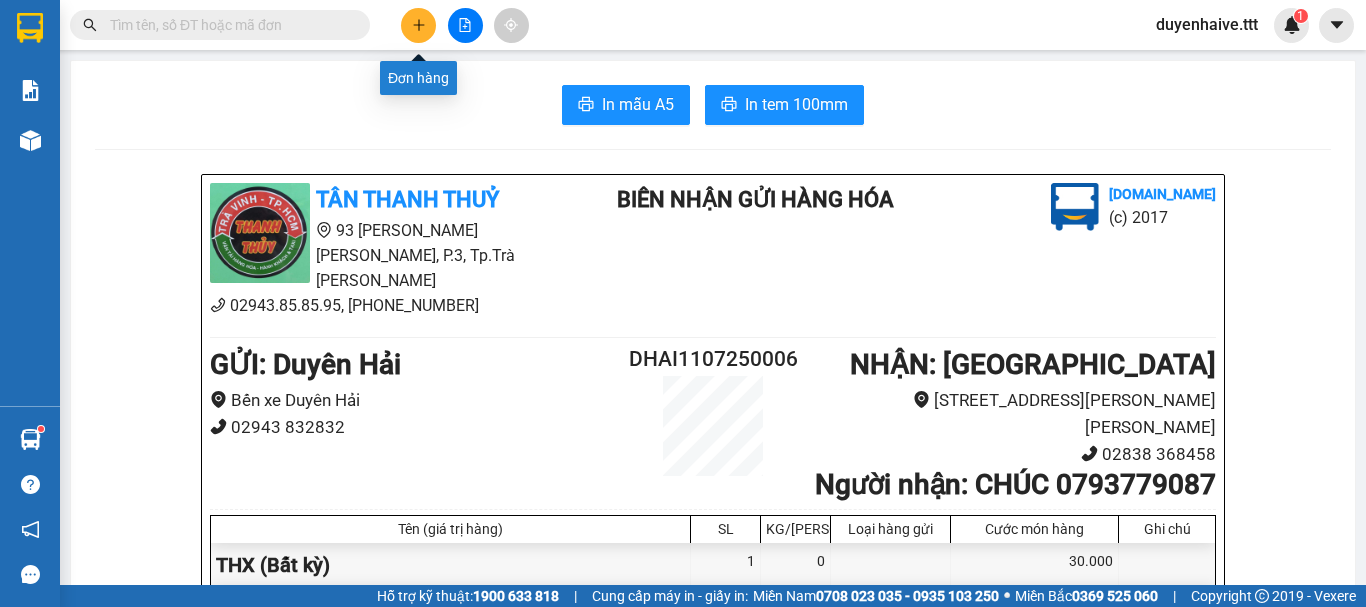 drag, startPoint x: 420, startPoint y: 25, endPoint x: 597, endPoint y: -15, distance: 181.4635 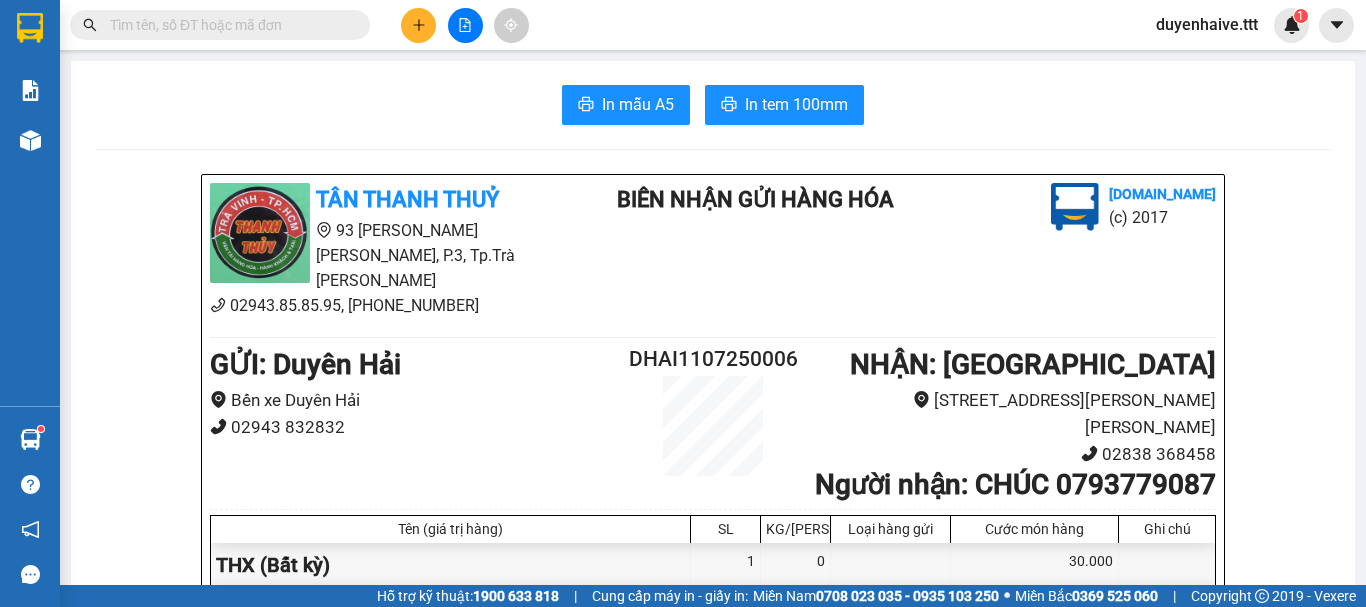 click on "Kết quả [PERSON_NAME] ( 195 )  Bộ lọc  Mã ĐH Trạng thái Món hàng Thu hộ [PERSON_NAME] [PERSON_NAME] Người gửi VP Gửi Người [PERSON_NAME] [PERSON_NAME] SGN0907250020 08:12 [DATE] [PERSON_NAME]   84B-004.01 16:17 [DATE] HỘP SL:  1 30.000 30.000 [GEOGRAPHIC_DATA] 0867729456 NK [GEOGRAPHIC_DATA] [PERSON_NAME] Hải SGN3006250456 20:35 [DATE] [PERSON_NAME]   84B-005.27 03:09 [DATE] [PERSON_NAME] SL:  1 30.000 30.000 HUY [GEOGRAPHIC_DATA] 0355112594 [GEOGRAPHIC_DATA] TRV2606250076 19:10 [DATE] [PERSON_NAME]   84B-002.64 05:34 [DATE] hs SL:  1 20.000 Trà [PERSON_NAME] 0973653456 [PERSON_NAME]  [GEOGRAPHIC_DATA] TRV0306250039 13:09 [DATE] [PERSON_NAME]   84B-002.11 18:16 [DATE] CỤC SL:  1 20.000 20.000 VŨ Trà [PERSON_NAME] 0907584456 [PERSON_NAME][GEOGRAPHIC_DATA][PERSON_NAME] 19:30 [DATE] Đã giao   15:29 [DATE] HỘP SL:  1 30.000 [GEOGRAPHIC_DATA] 0867729456 NK [GEOGRAPHIC_DATA] [PERSON_NAME][GEOGRAPHIC_DATA][PERSON_NAME]: [PERSON_NAME] TRV0807250029 10:20 [DATE] Đã giao   17:45 [DATE] THX SL:  1 20.000 Trà [PERSON_NAME] 0763404456 [GEOGRAPHIC_DATA] 17:37 [DATE] Đã giao   HỘP 1" at bounding box center [683, 25] 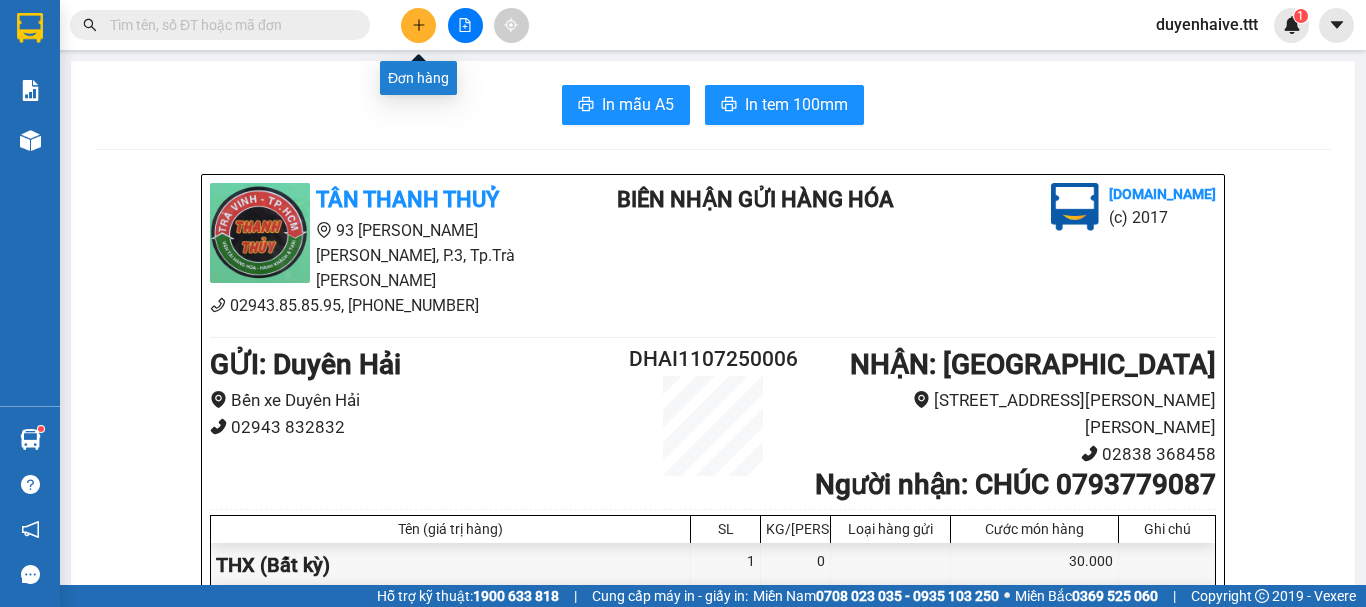 click at bounding box center [418, 25] 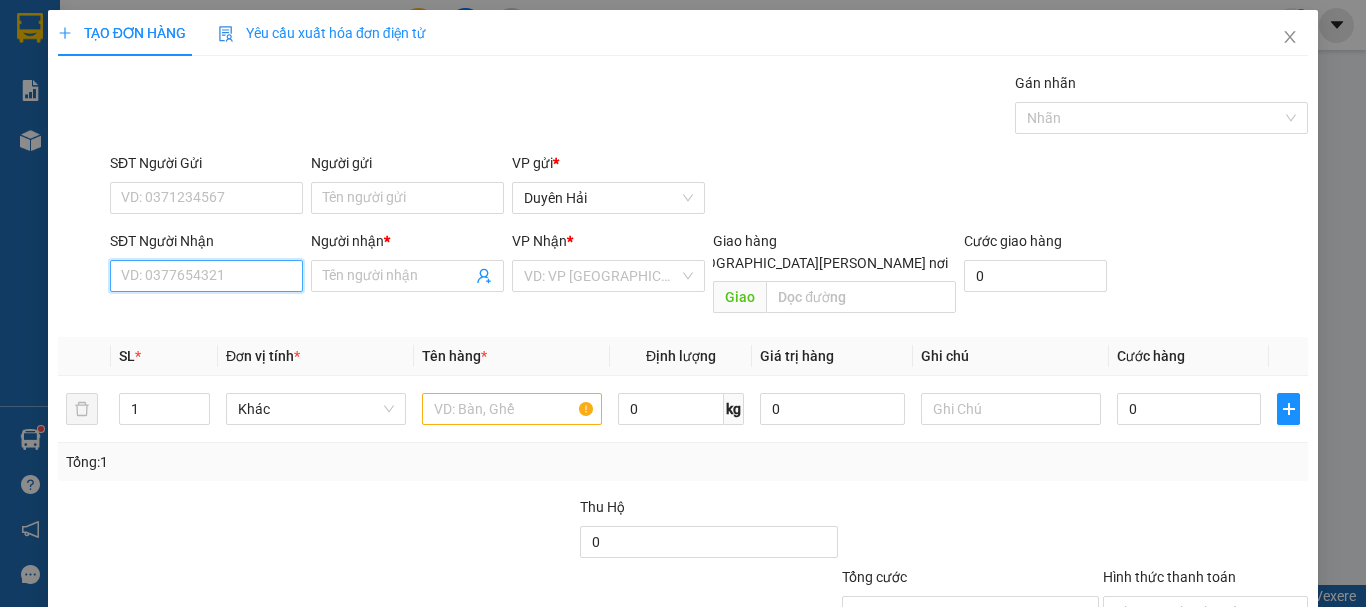 click on "SĐT Người Nhận" at bounding box center [206, 276] 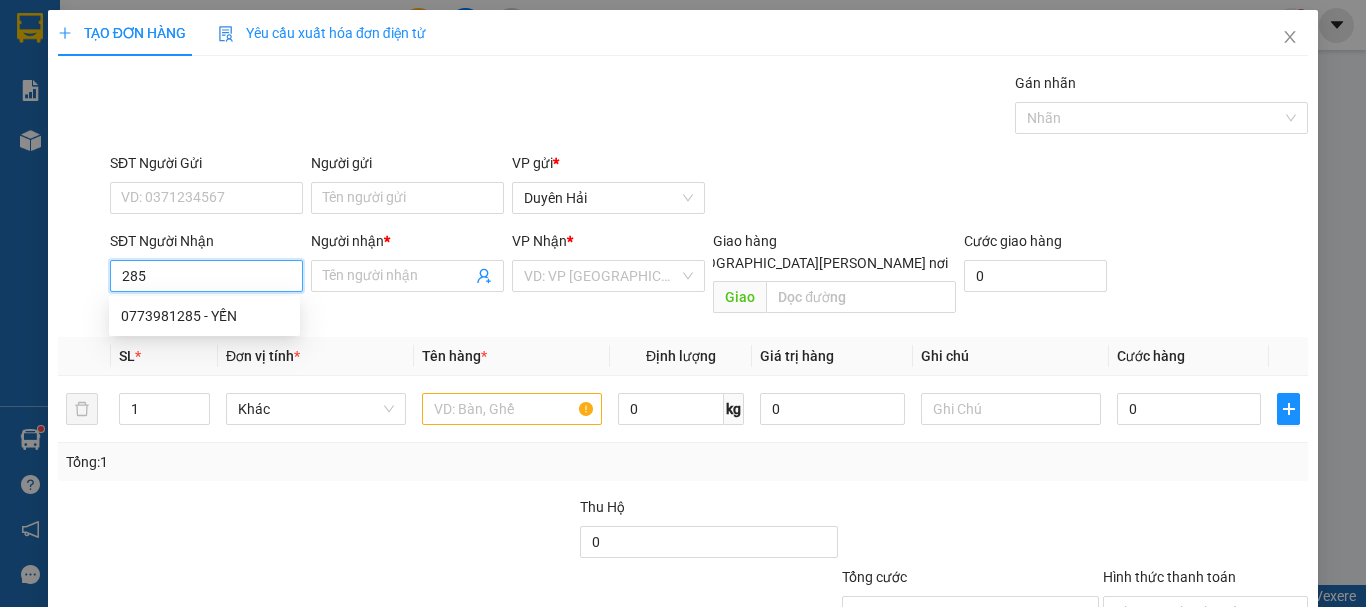 click on "285" at bounding box center [206, 276] 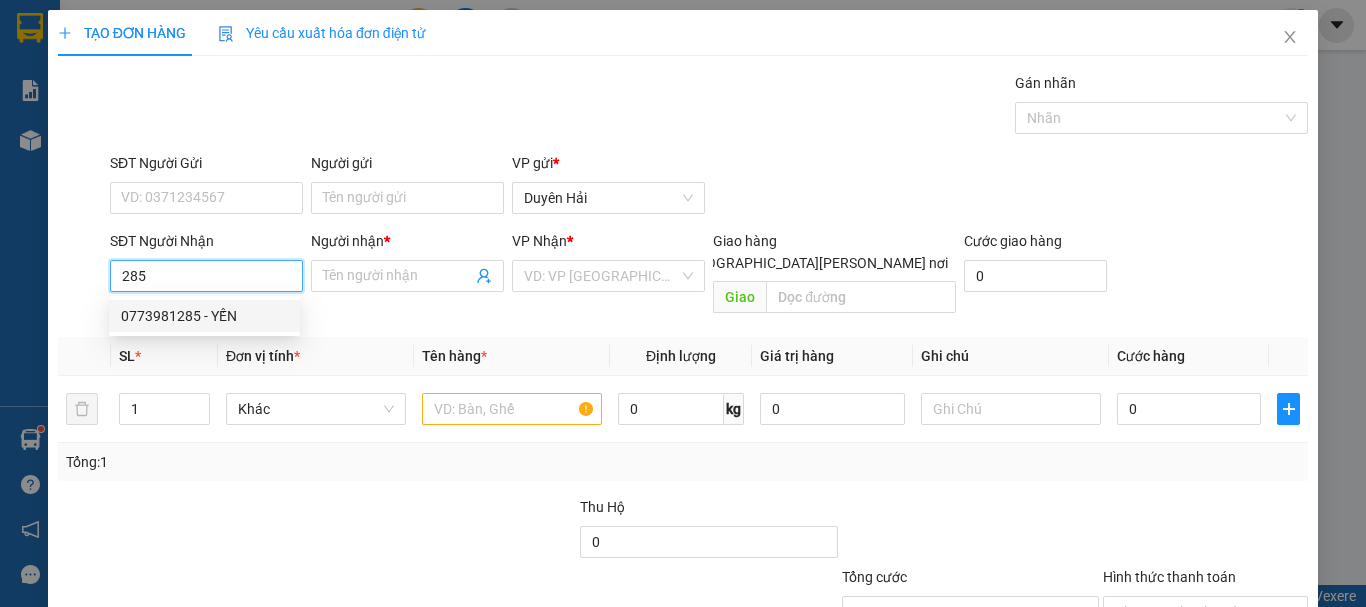 drag, startPoint x: 211, startPoint y: 311, endPoint x: 414, endPoint y: 352, distance: 207.09901 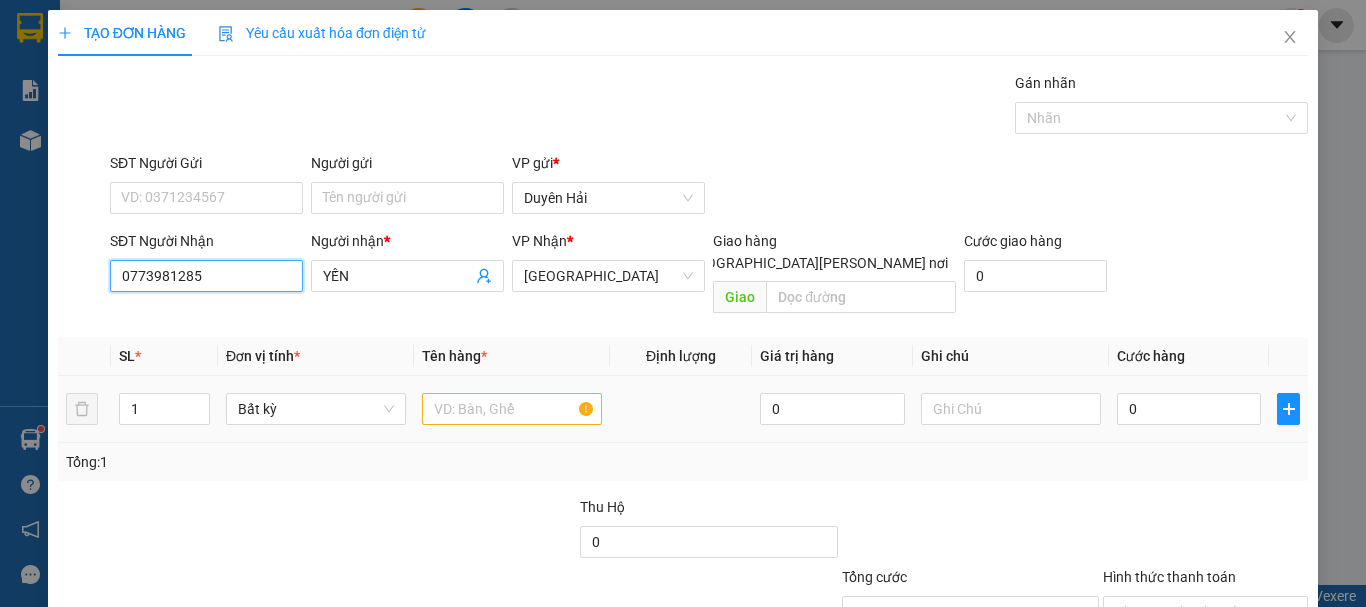 type on "0773981285" 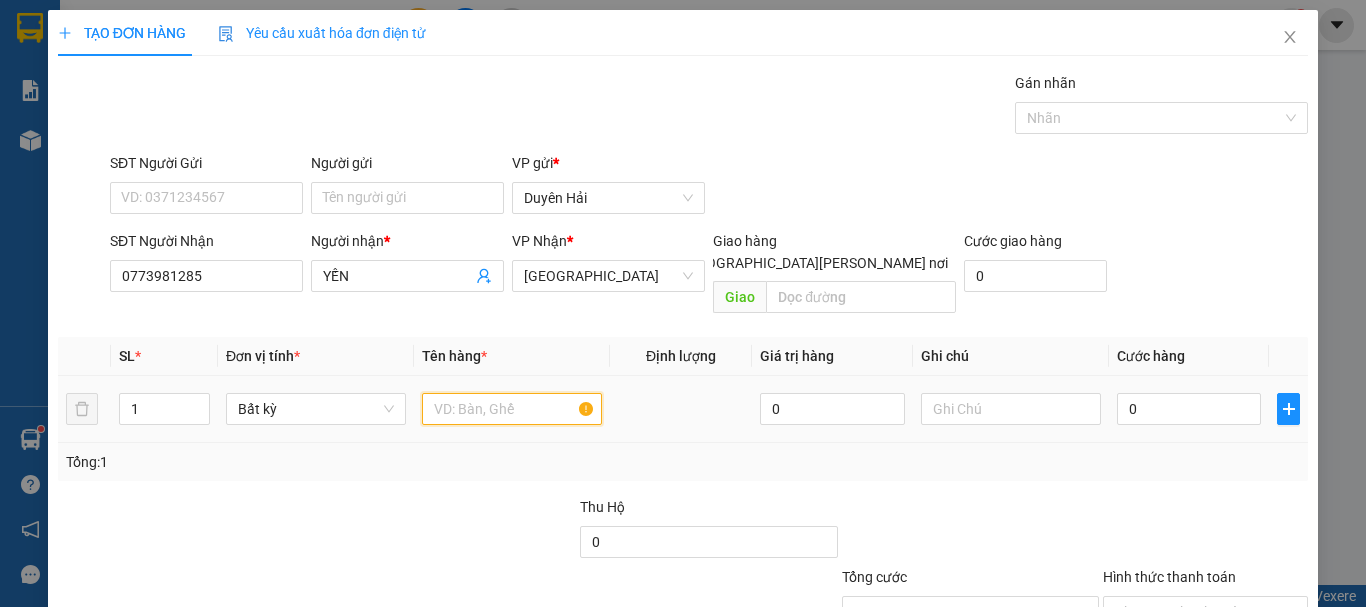 click at bounding box center (512, 409) 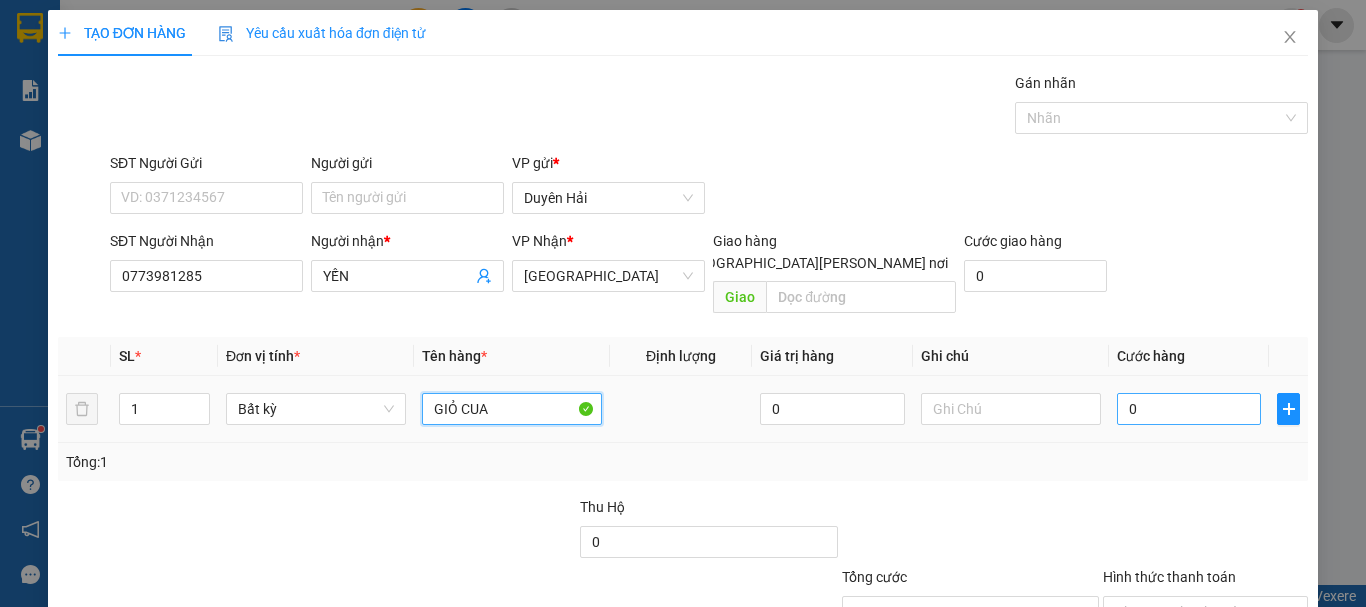 type on "GIỎ CUA" 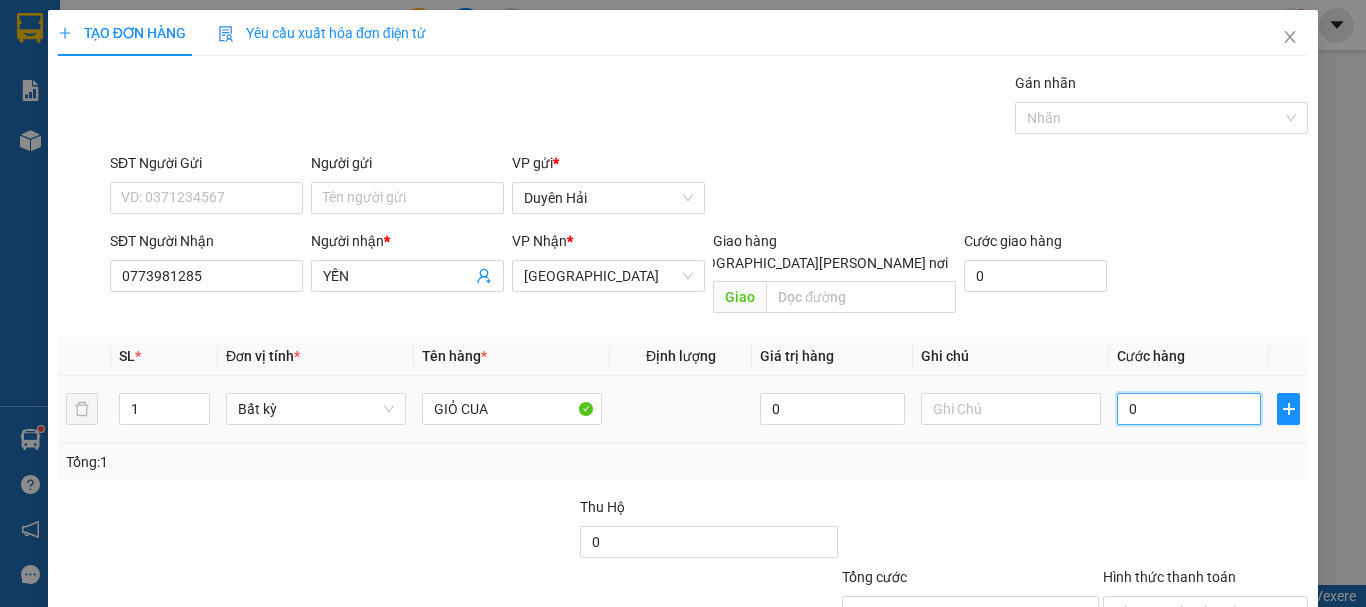 click on "0" at bounding box center (1189, 409) 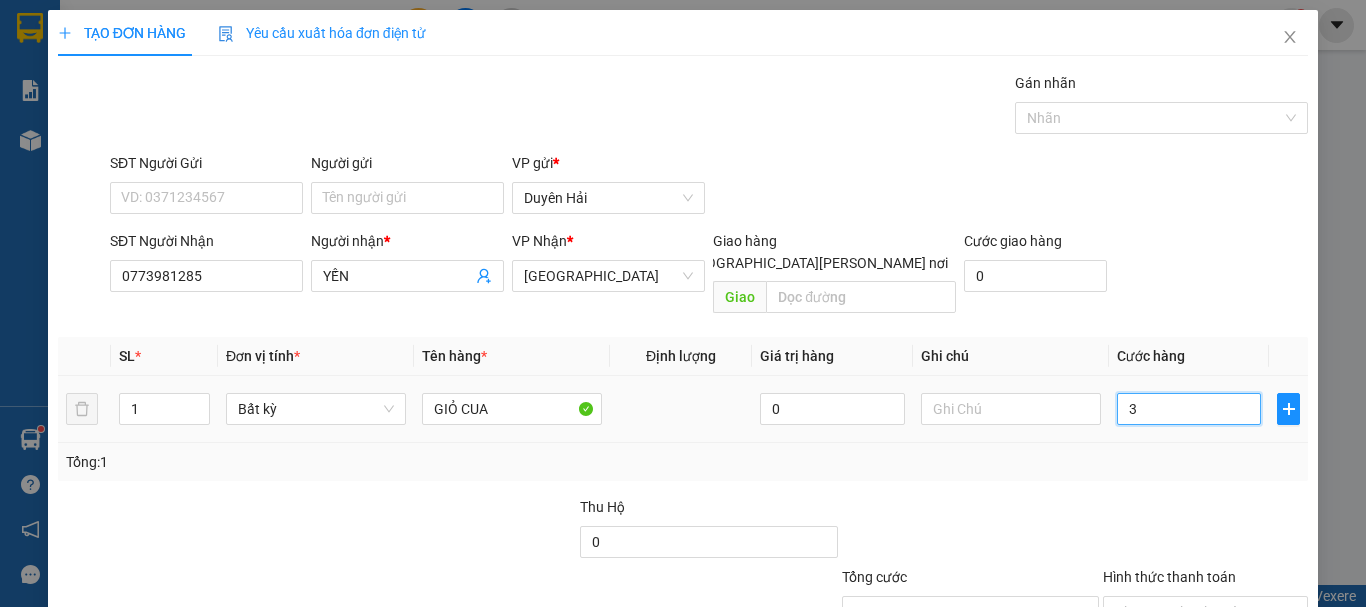 type on "30" 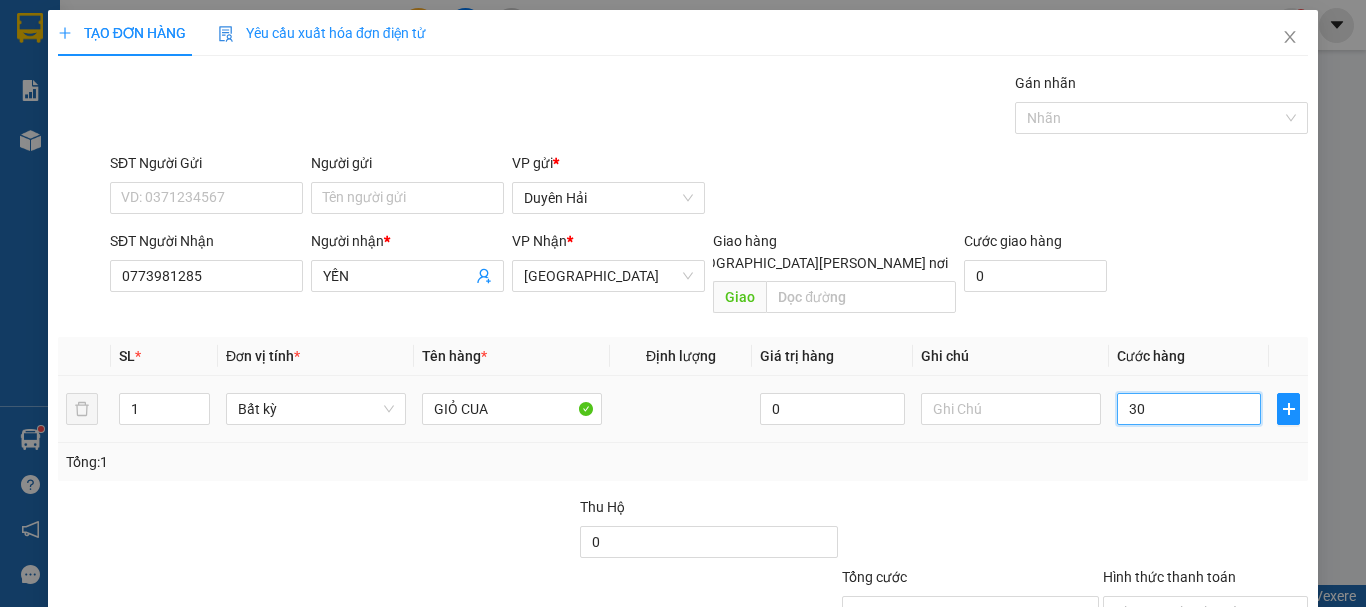 scroll, scrollTop: 133, scrollLeft: 0, axis: vertical 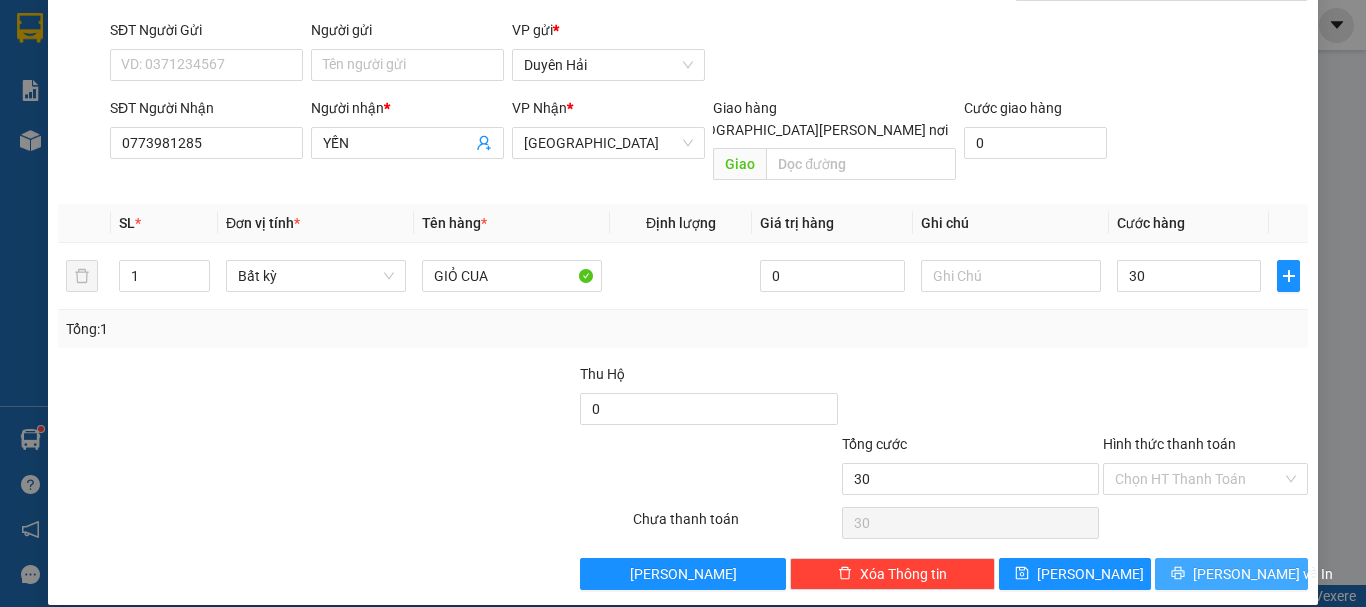 type on "30.000" 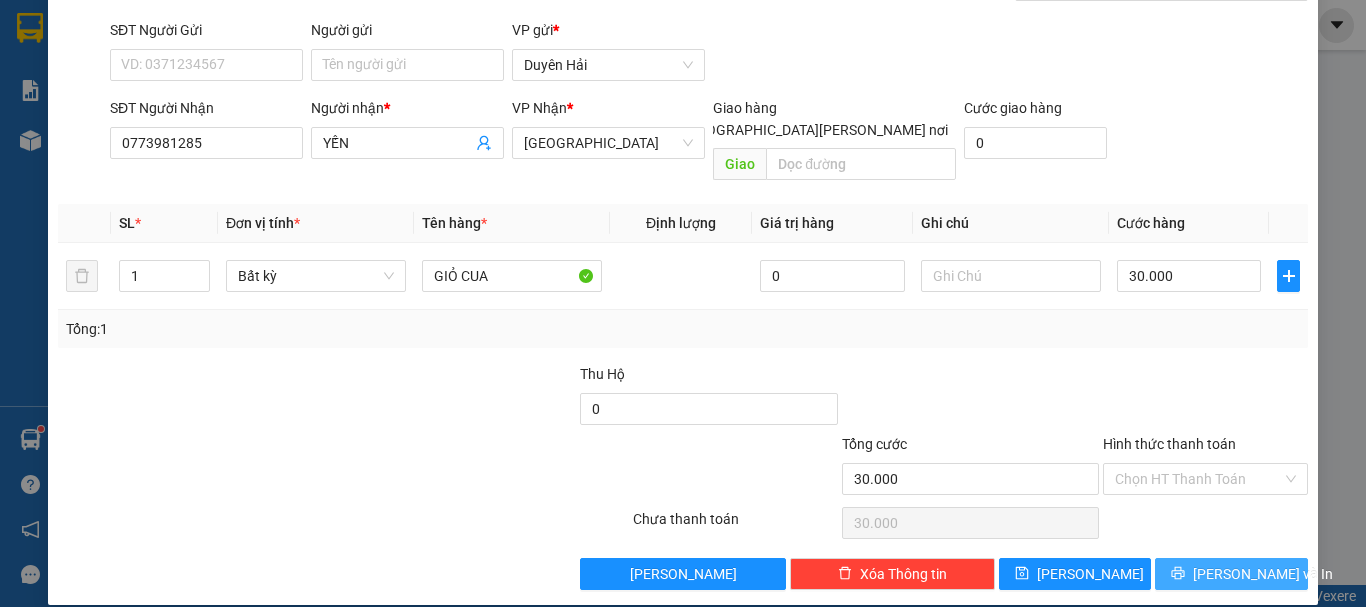 click 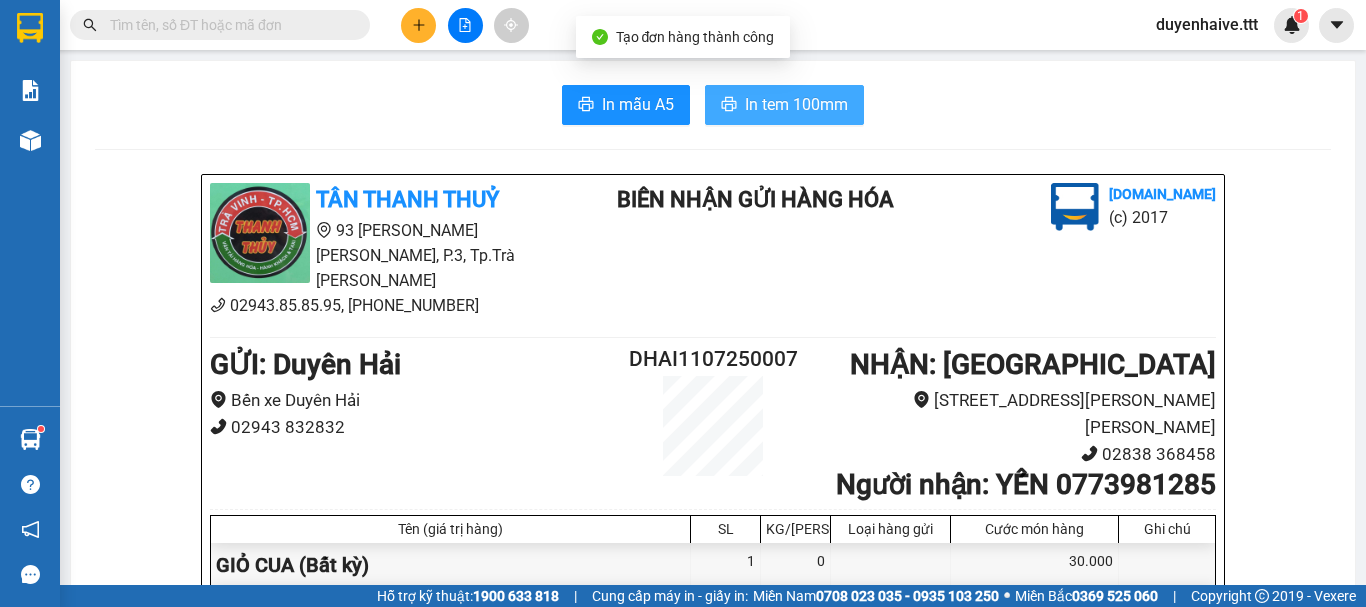 click on "In tem 100mm" at bounding box center [796, 104] 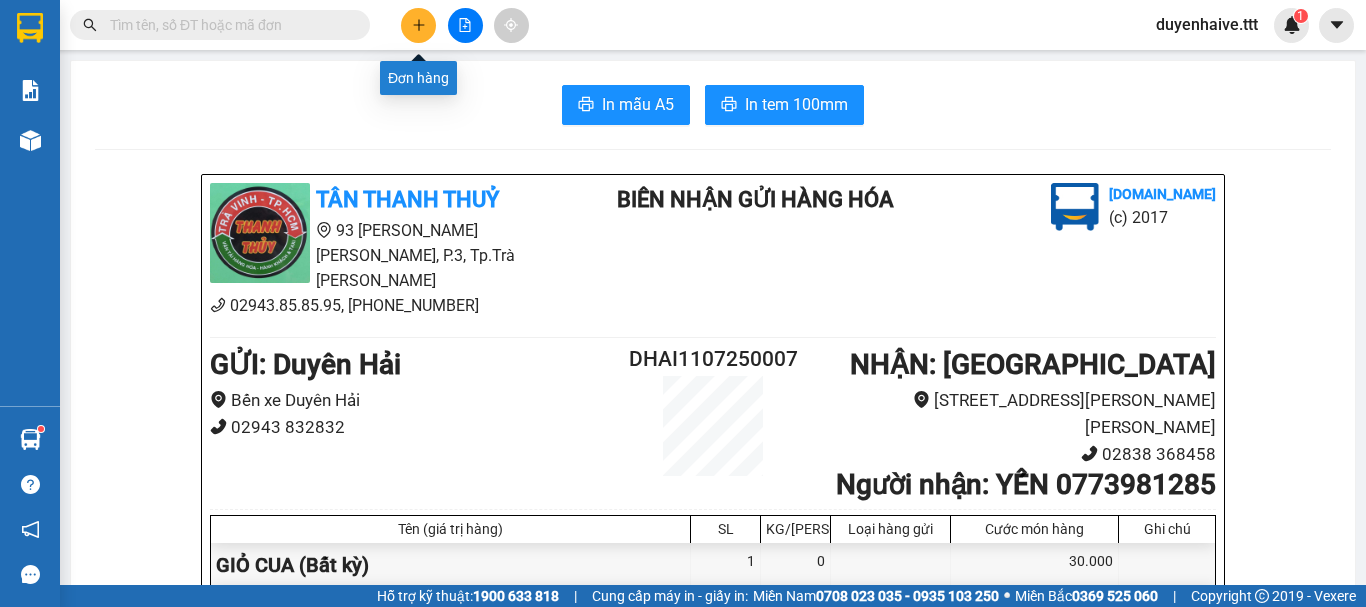 click 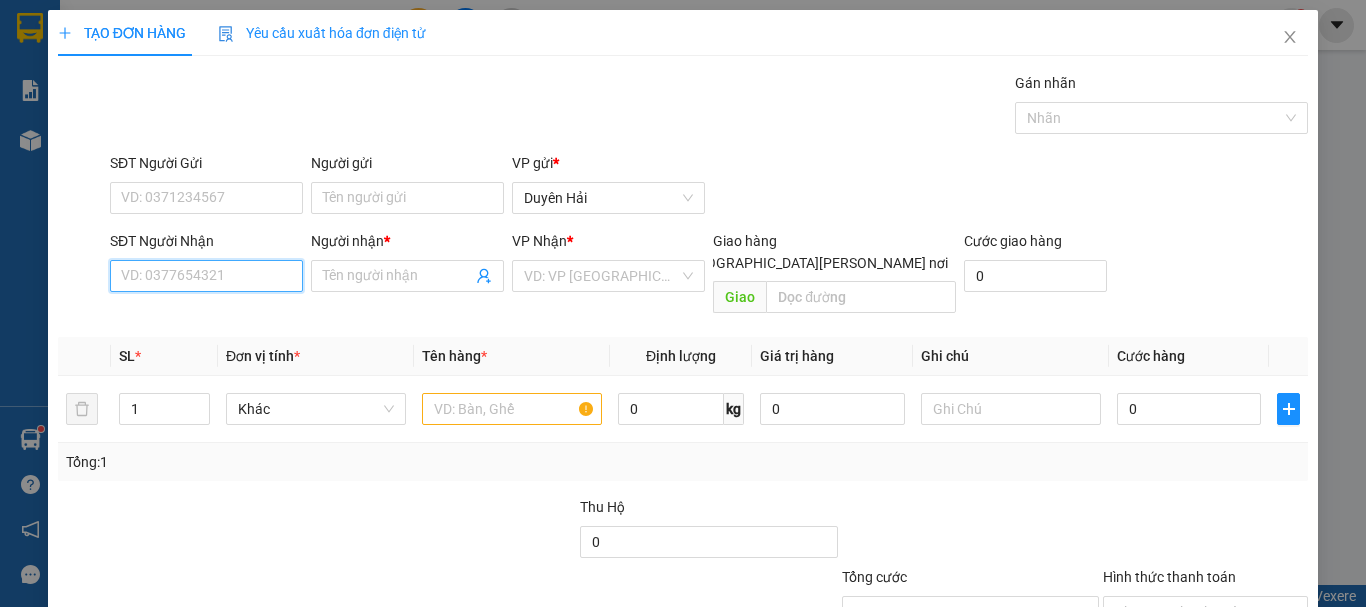 click on "SĐT Người Nhận" at bounding box center [206, 276] 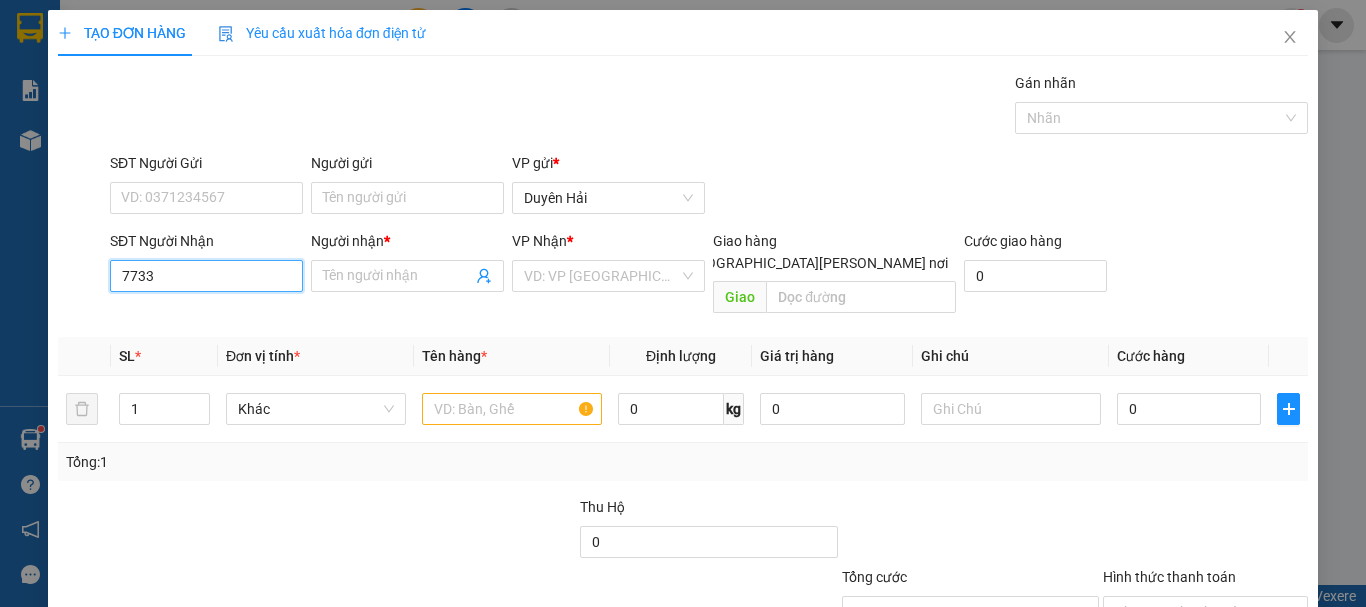 click on "7733" at bounding box center [206, 276] 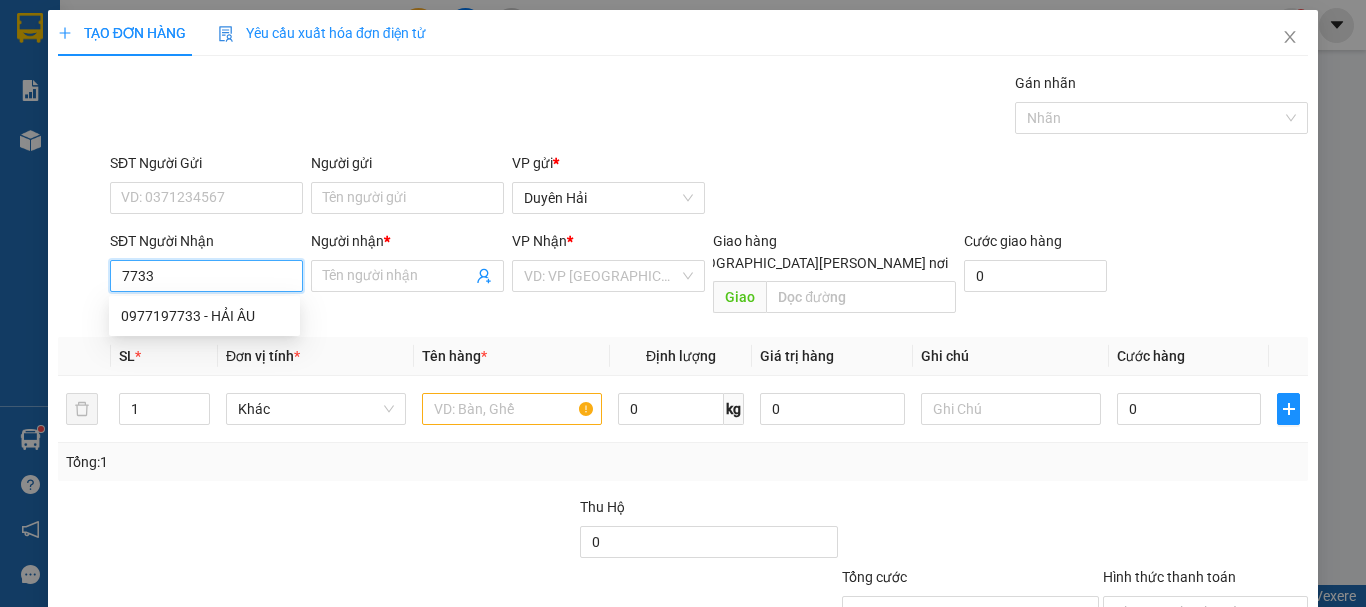 click on "7733" at bounding box center [206, 276] 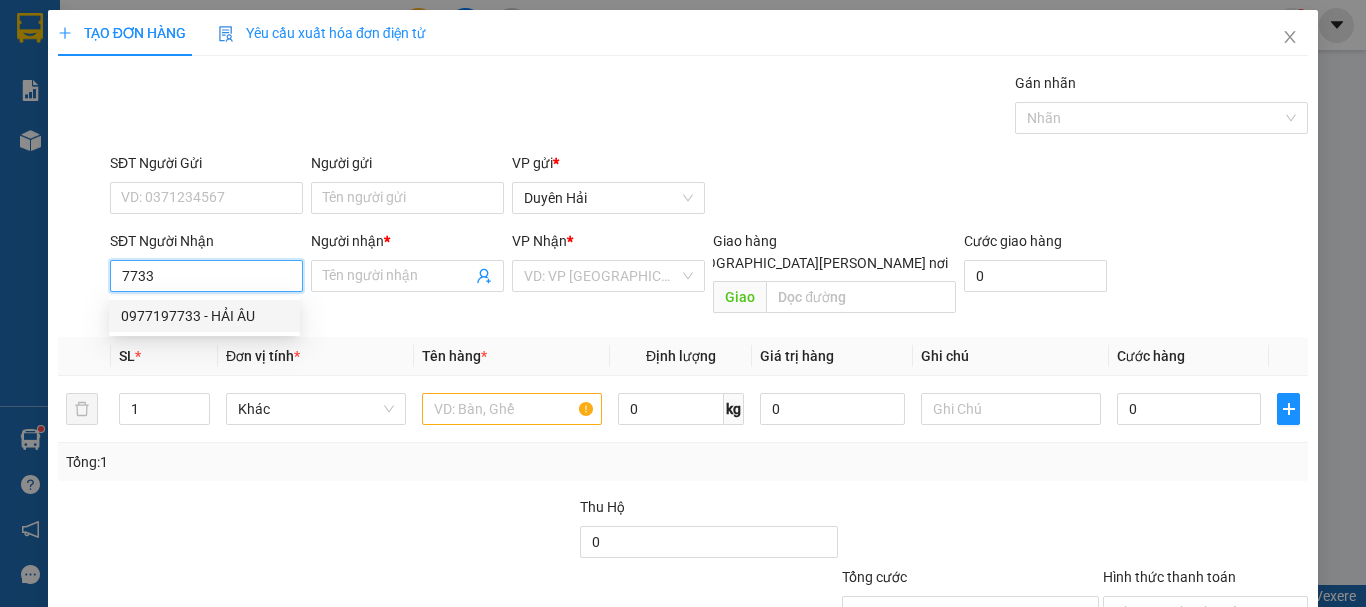 drag, startPoint x: 201, startPoint y: 312, endPoint x: 254, endPoint y: 329, distance: 55.65968 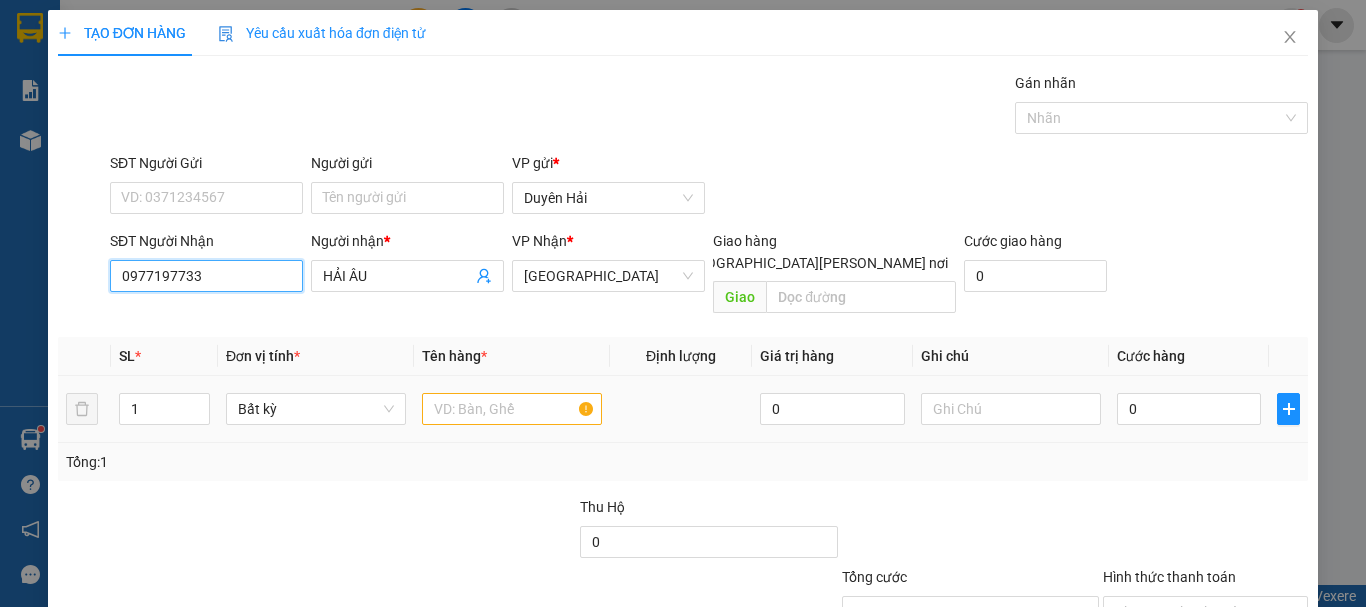 type on "0977197733" 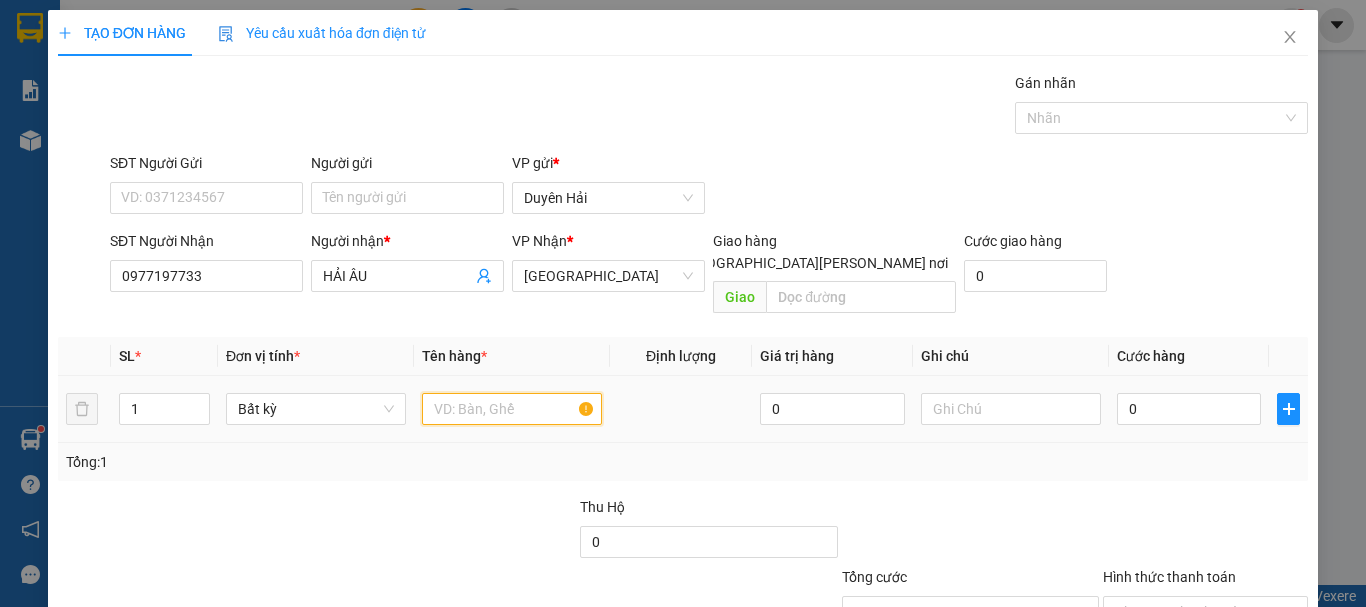 click at bounding box center [512, 409] 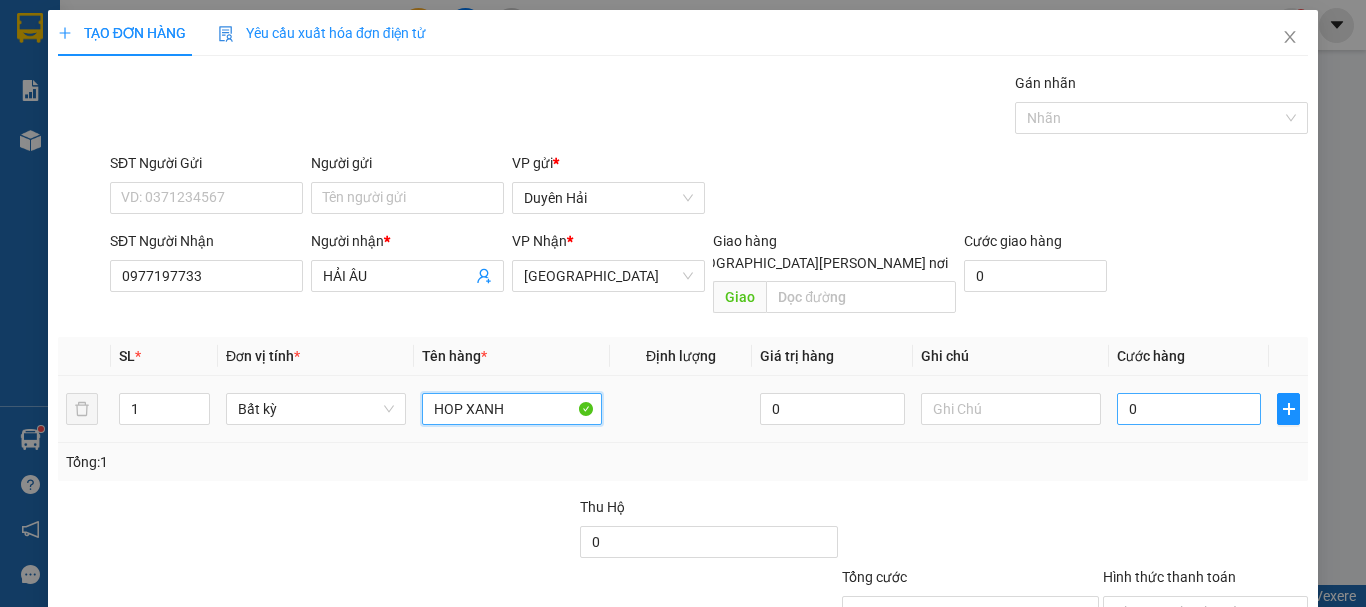 type on "HOP XANH" 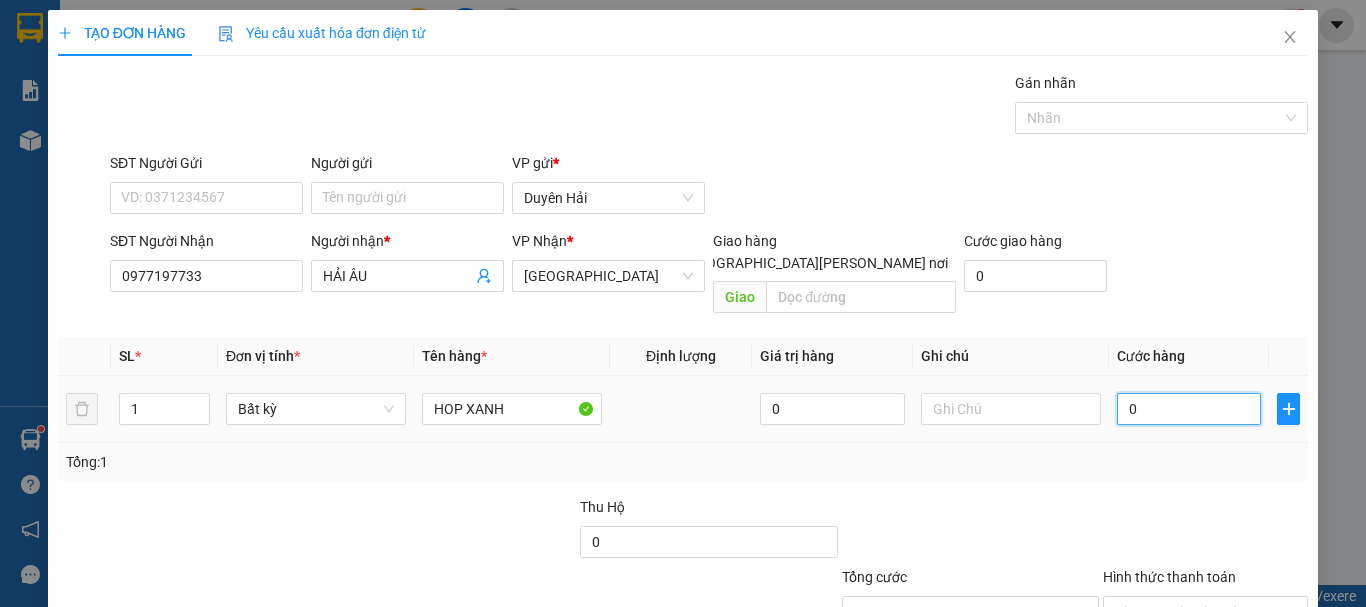 click on "0" at bounding box center [1189, 409] 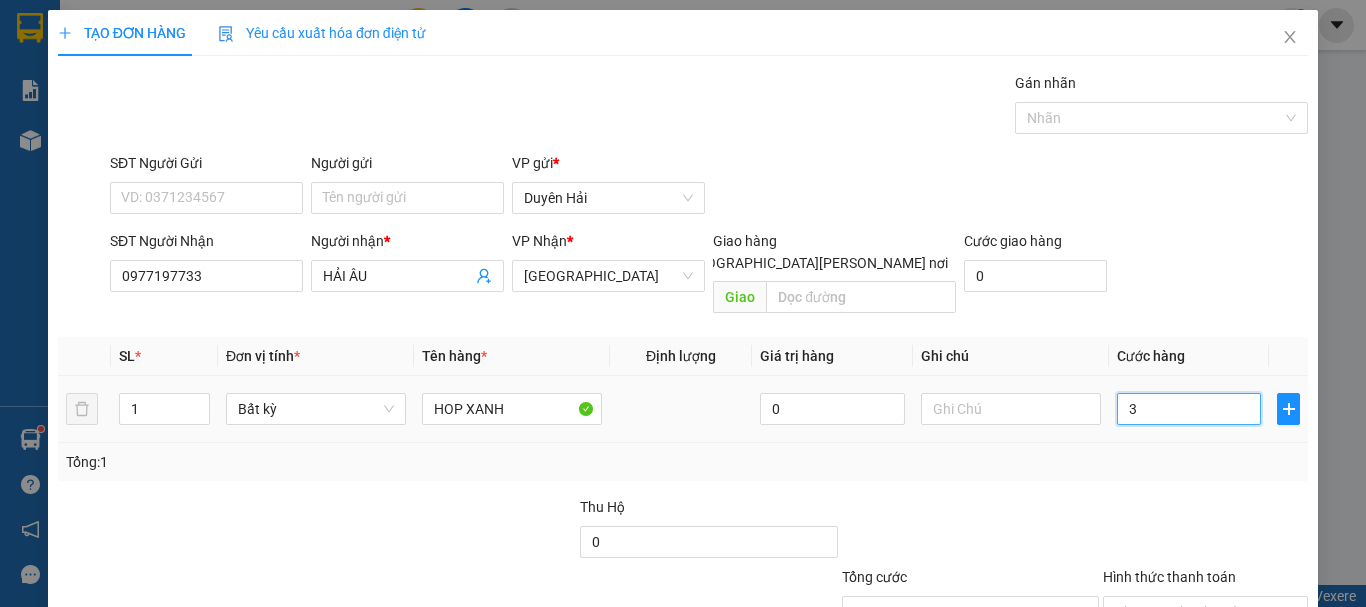 type on "3" 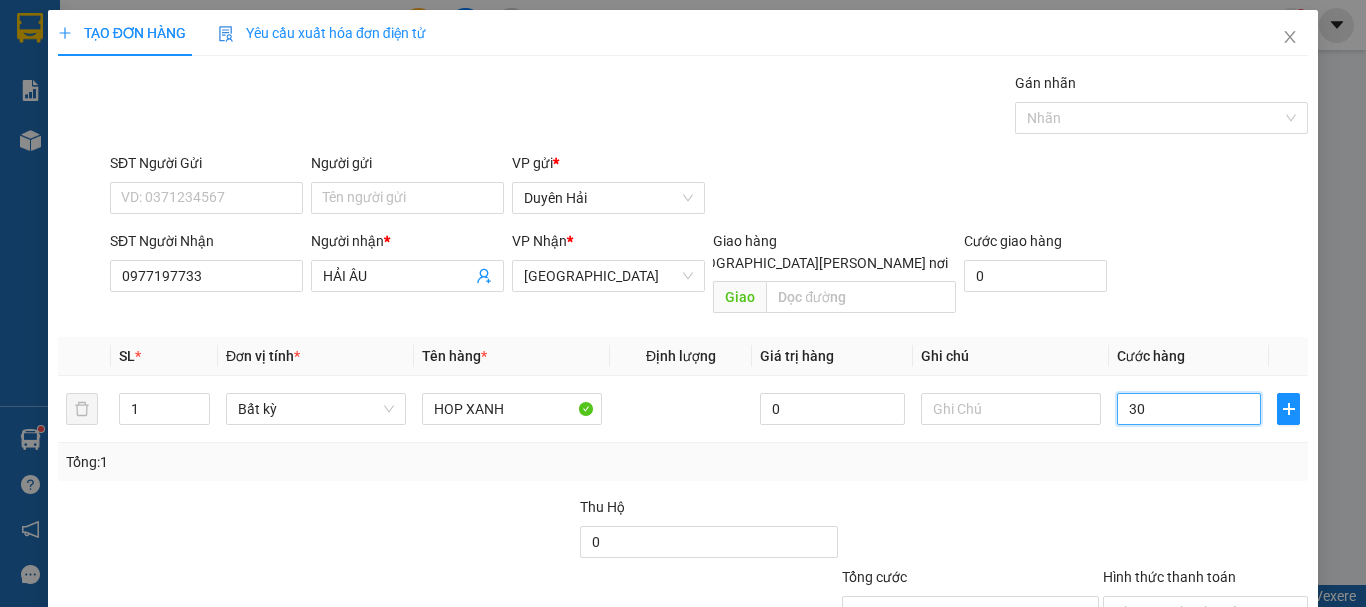 scroll, scrollTop: 133, scrollLeft: 0, axis: vertical 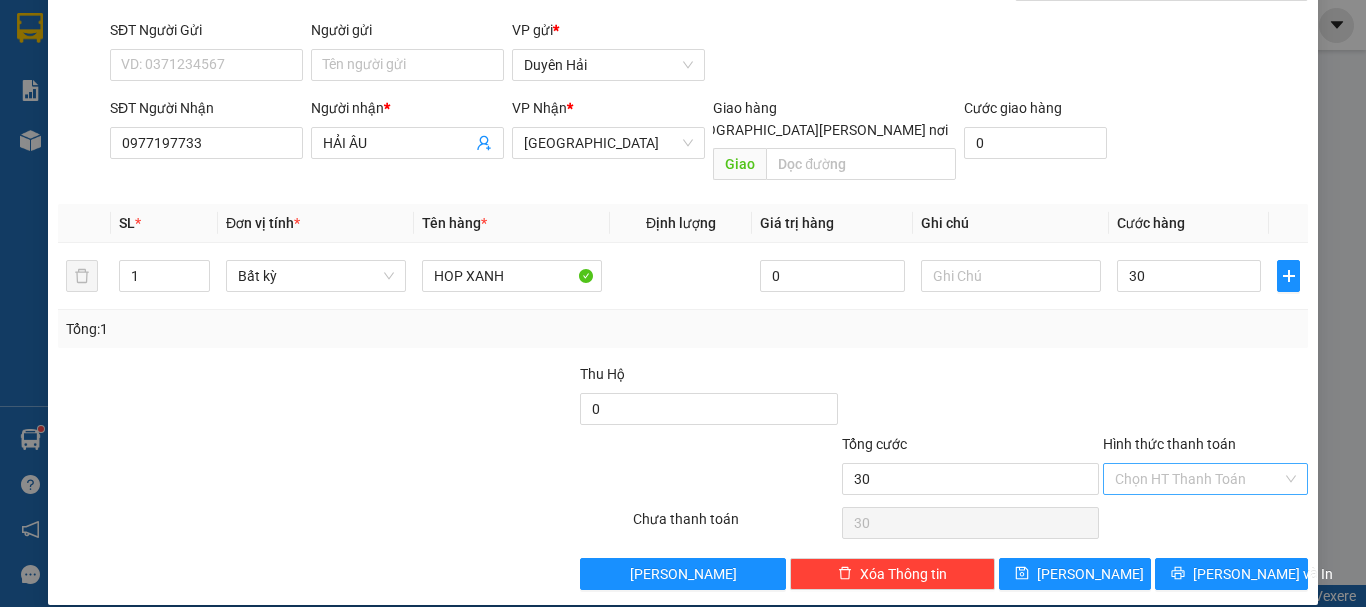 type on "30.000" 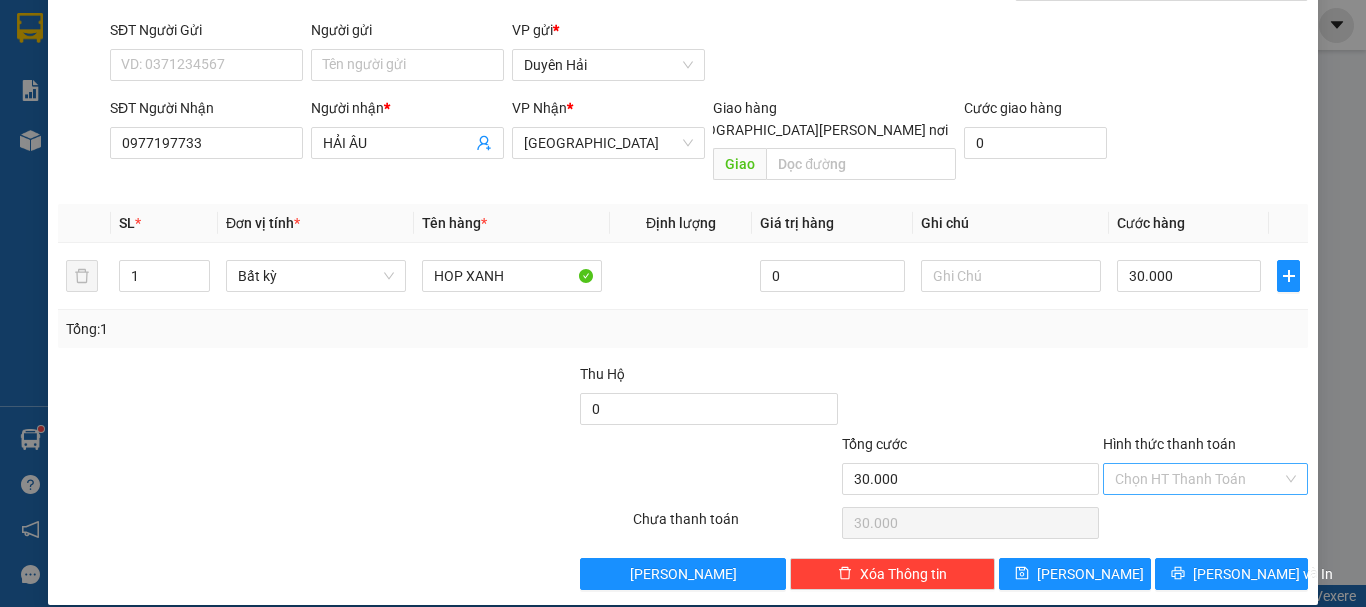 click on "Hình thức thanh toán" at bounding box center [1198, 479] 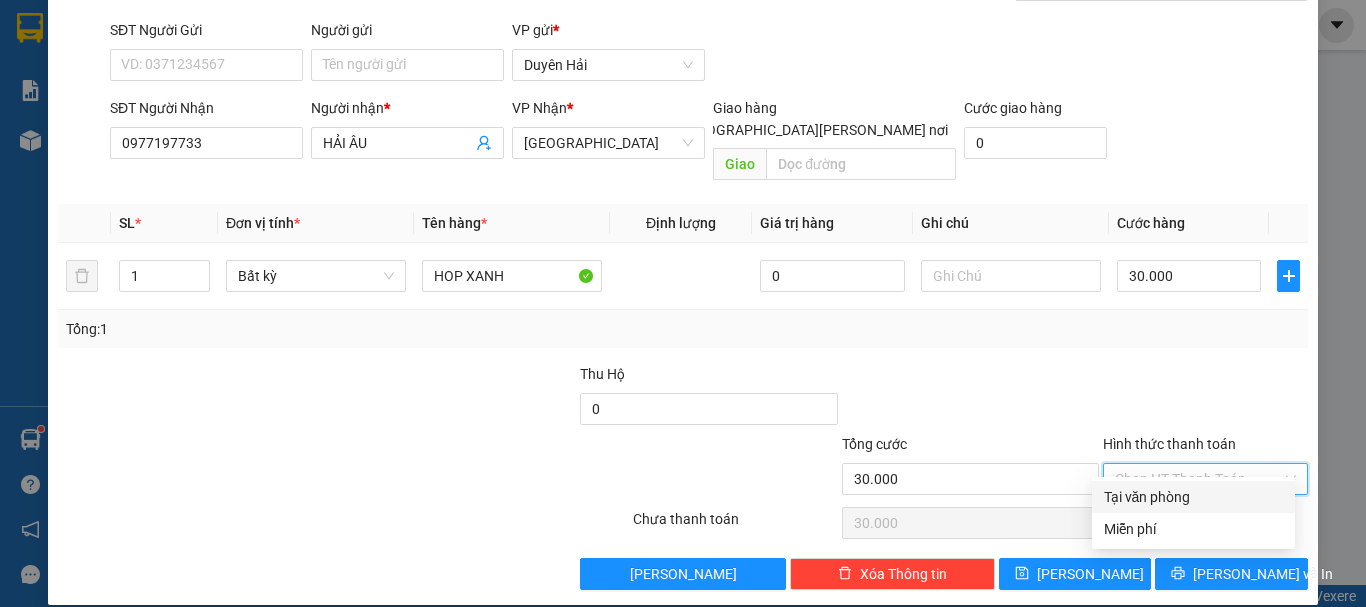 click on "Tại văn phòng" at bounding box center (1193, 497) 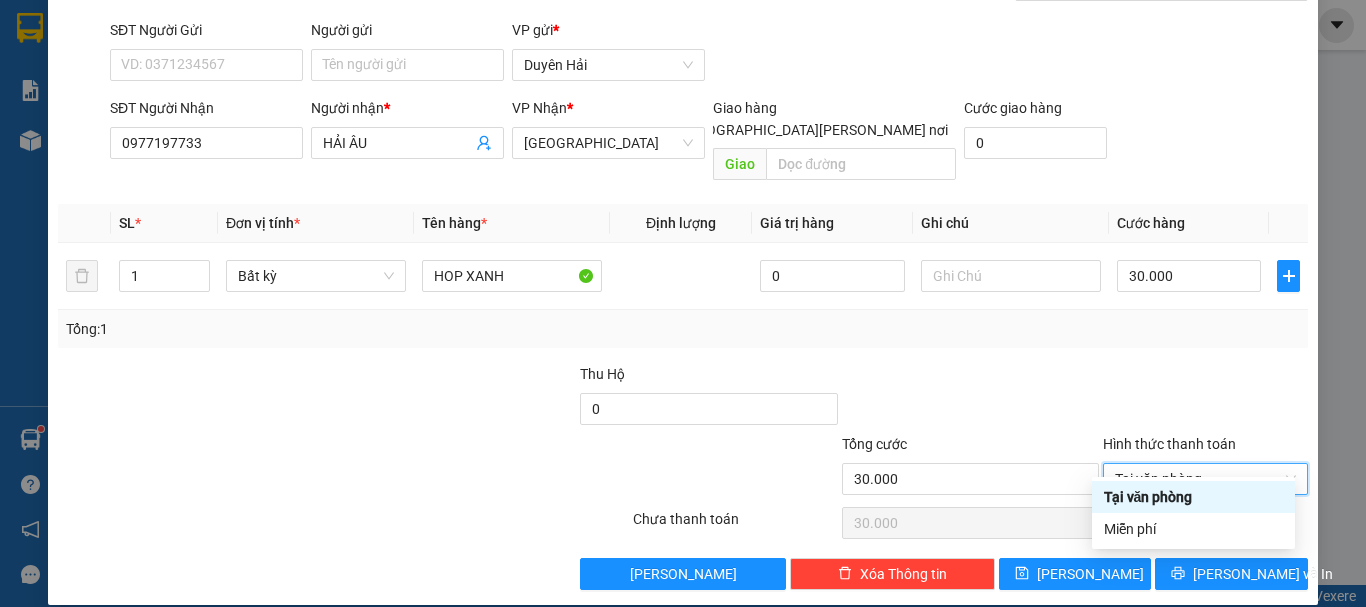 type on "0" 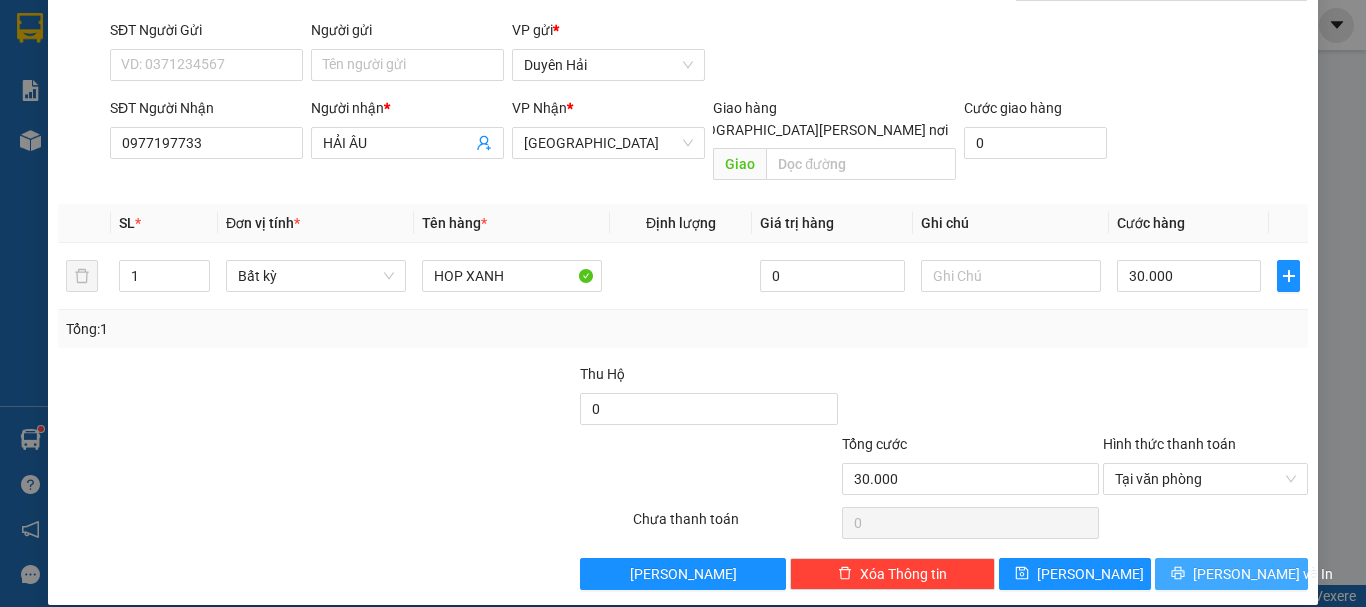 click 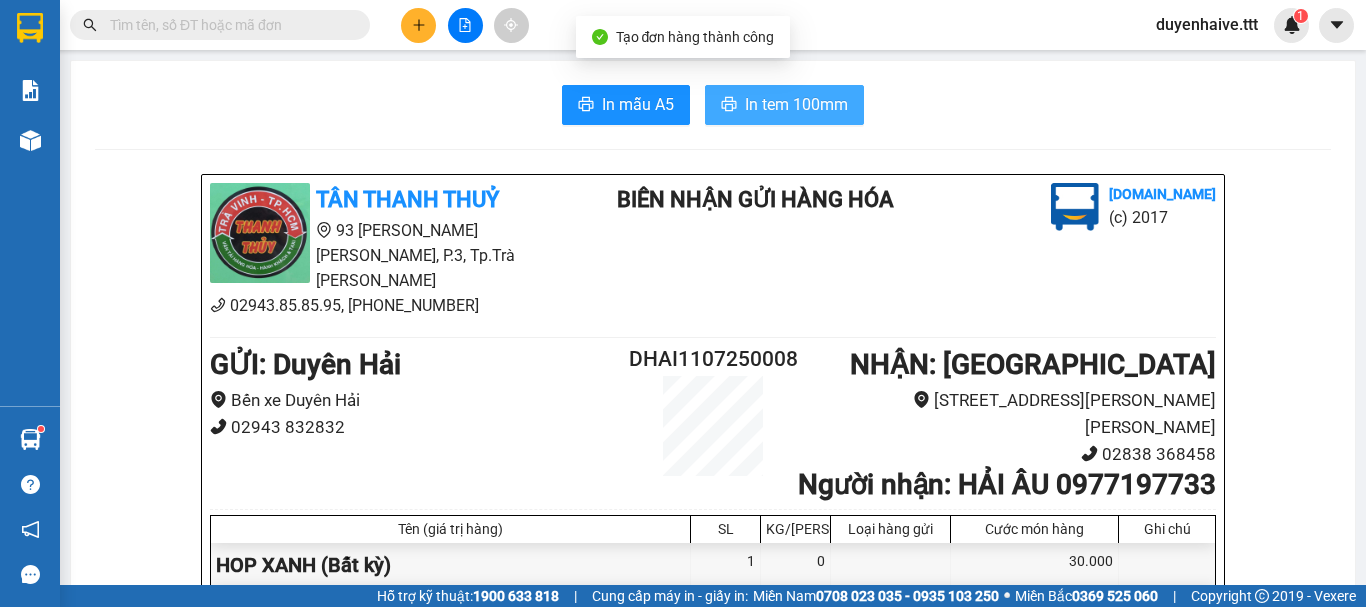click on "In tem 100mm" at bounding box center [796, 104] 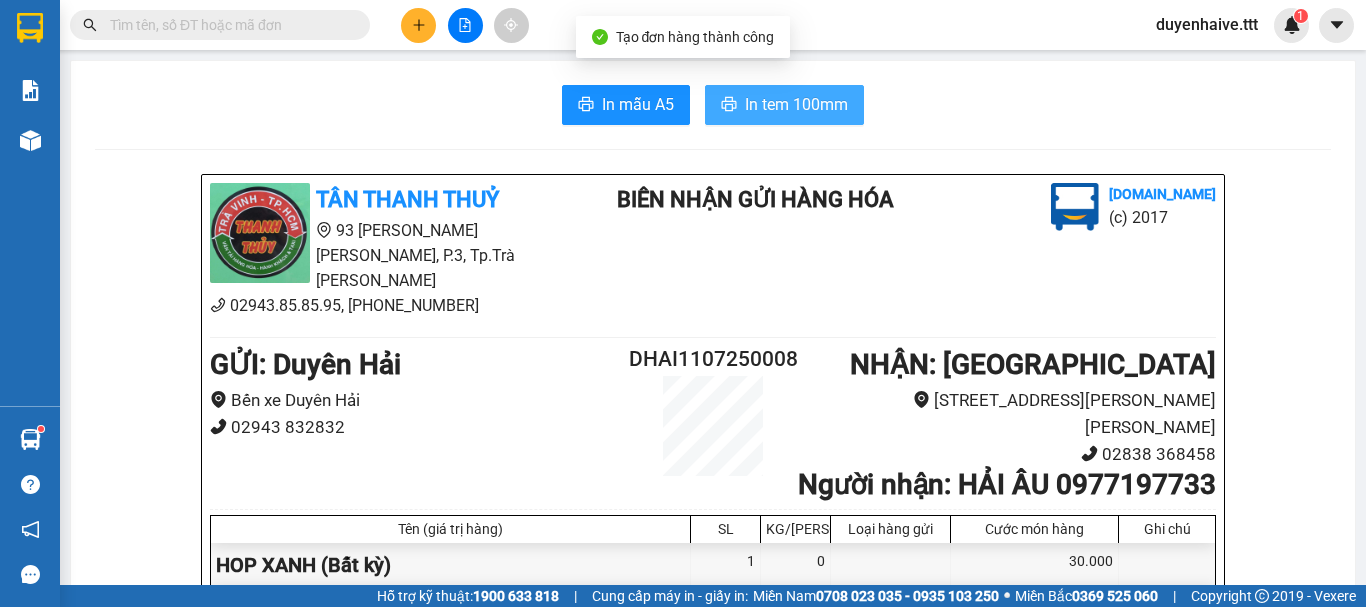 scroll, scrollTop: 0, scrollLeft: 0, axis: both 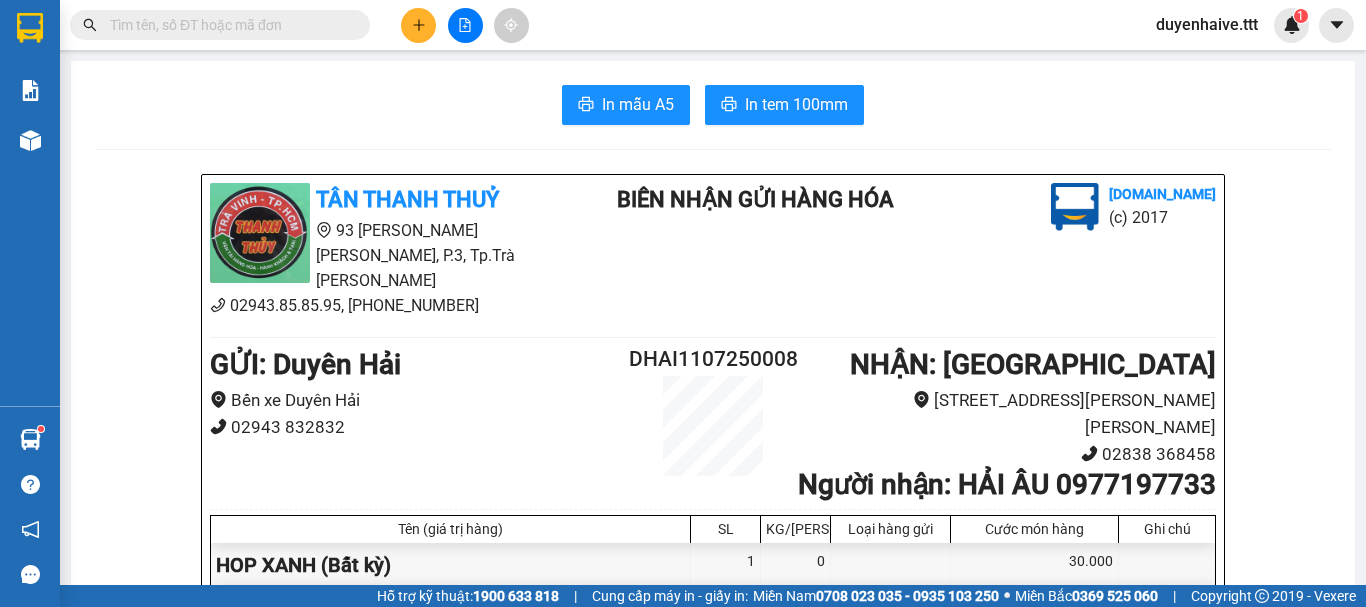drag, startPoint x: 1008, startPoint y: 586, endPoint x: 344, endPoint y: 27, distance: 867.9729 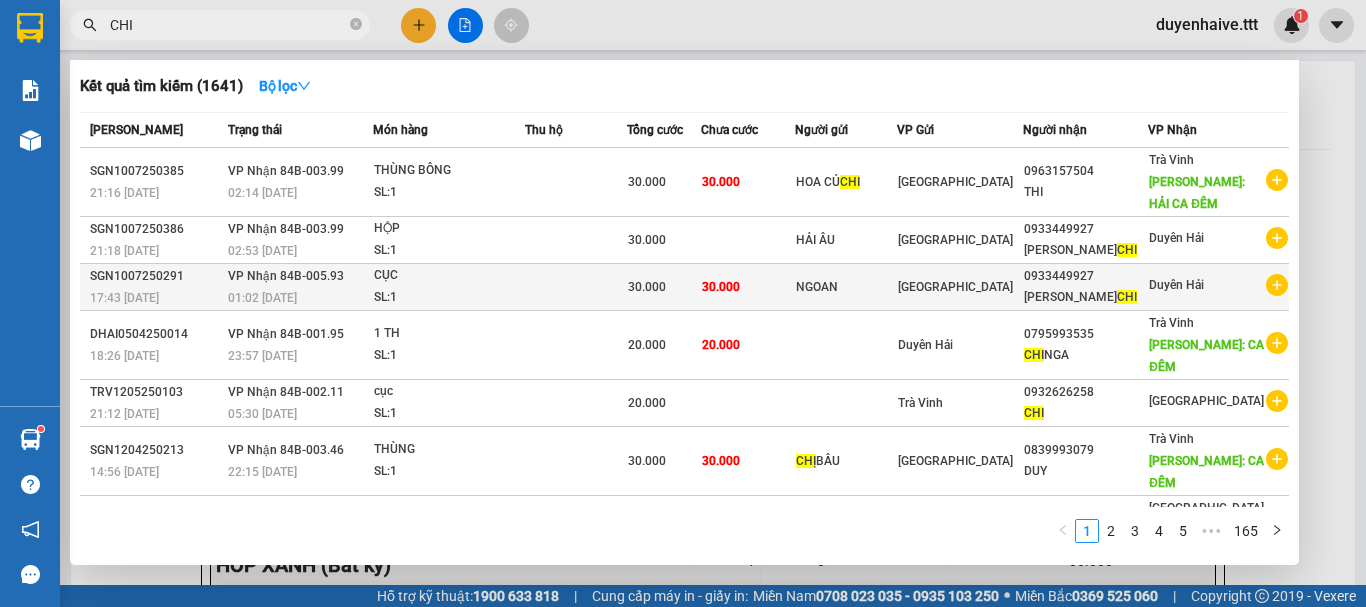 type on "CHI" 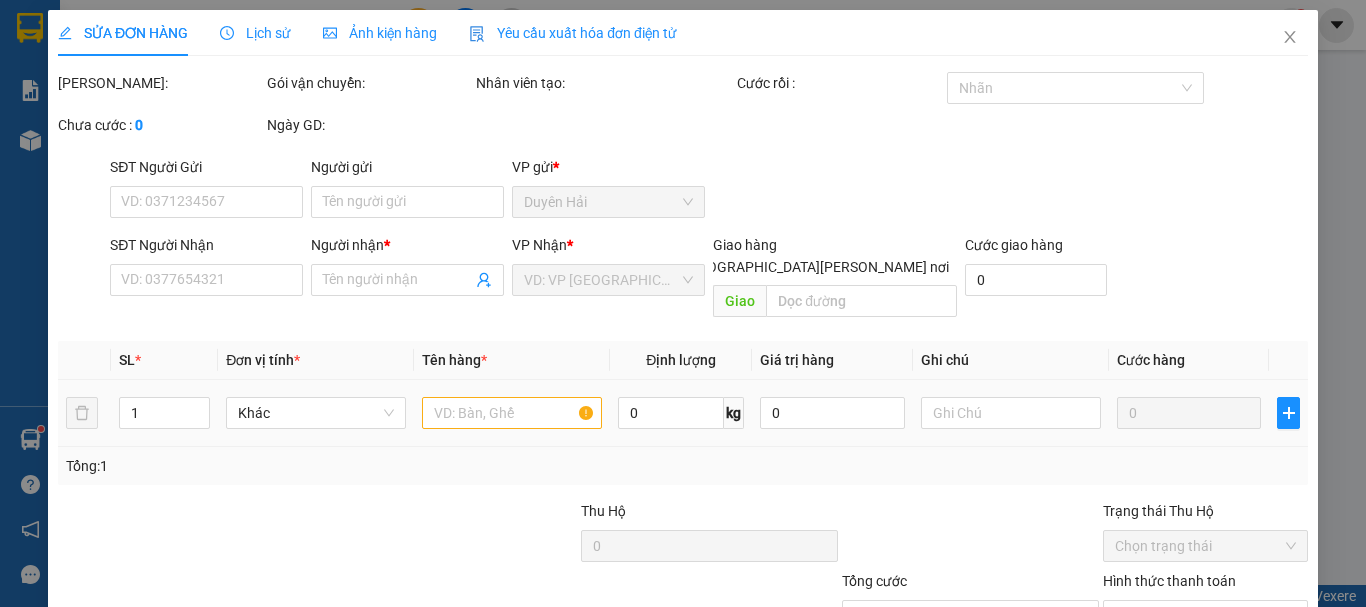 type on "NGOAN" 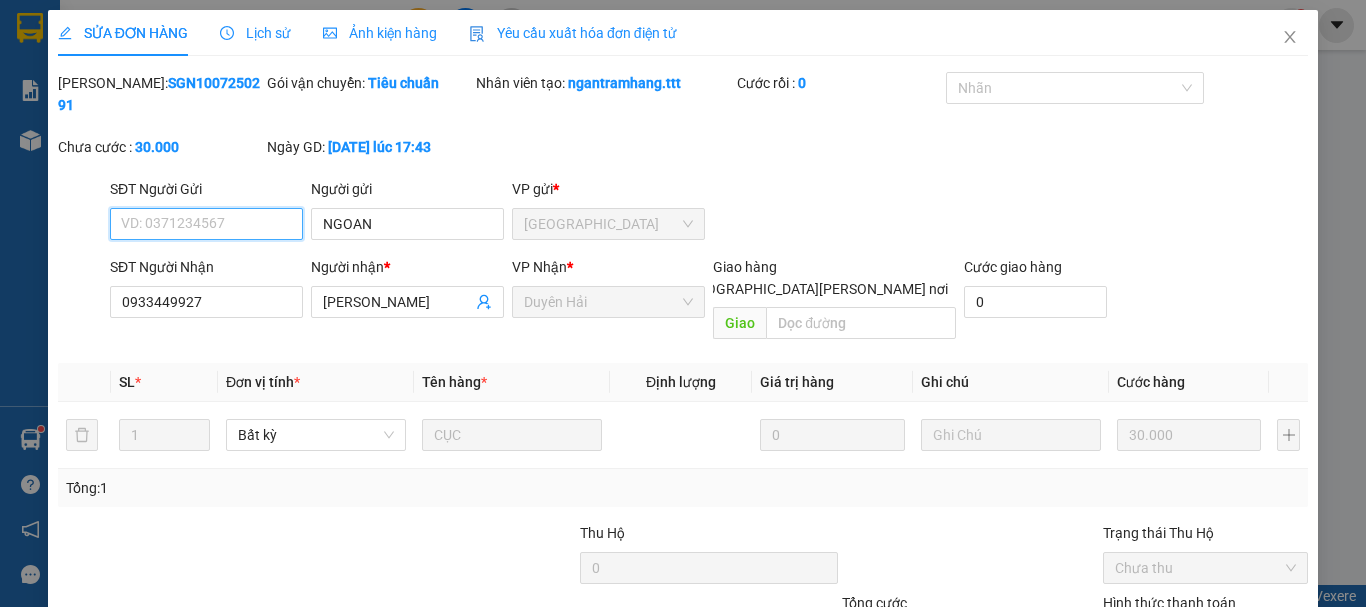 scroll, scrollTop: 127, scrollLeft: 0, axis: vertical 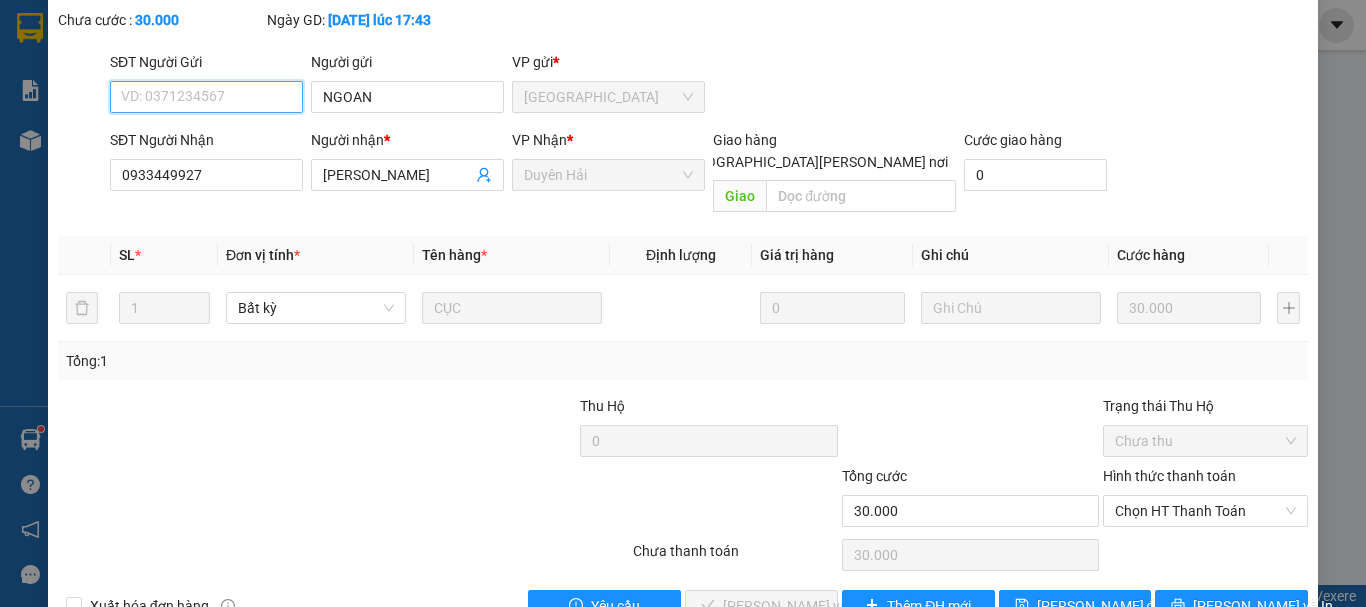 drag, startPoint x: 1139, startPoint y: 463, endPoint x: 1146, endPoint y: 483, distance: 21.189621 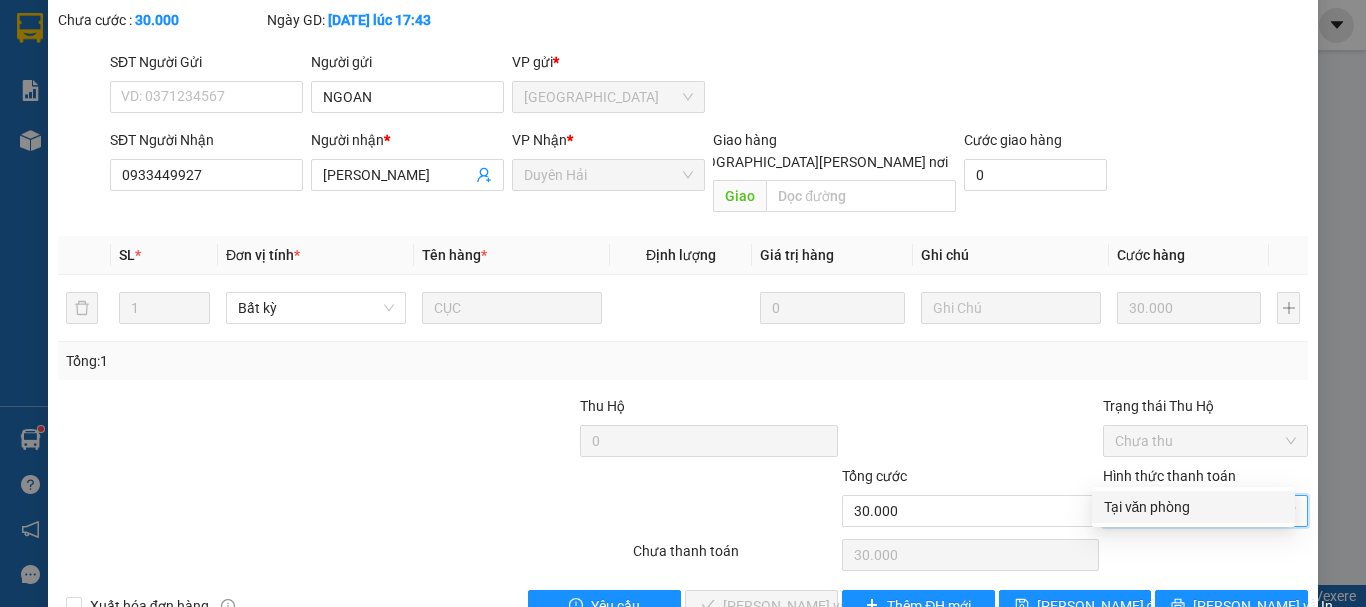 click on "Tại văn phòng" at bounding box center [1193, 507] 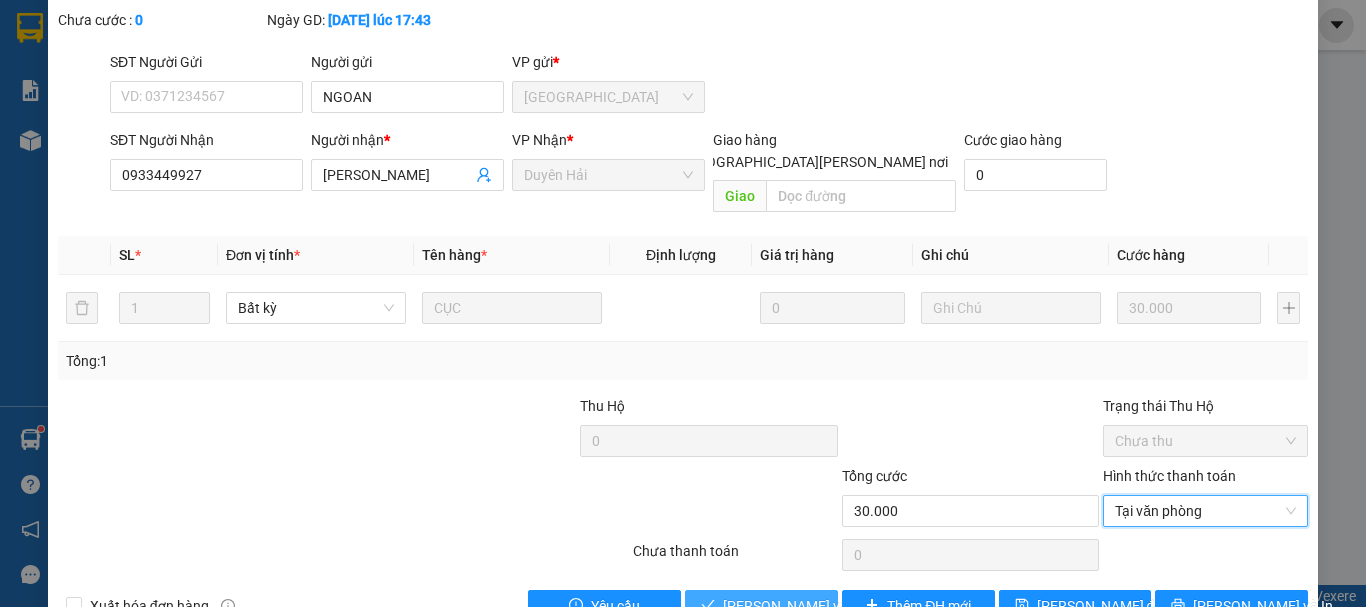 click on "[PERSON_NAME] và [PERSON_NAME] hàng" at bounding box center [761, 606] 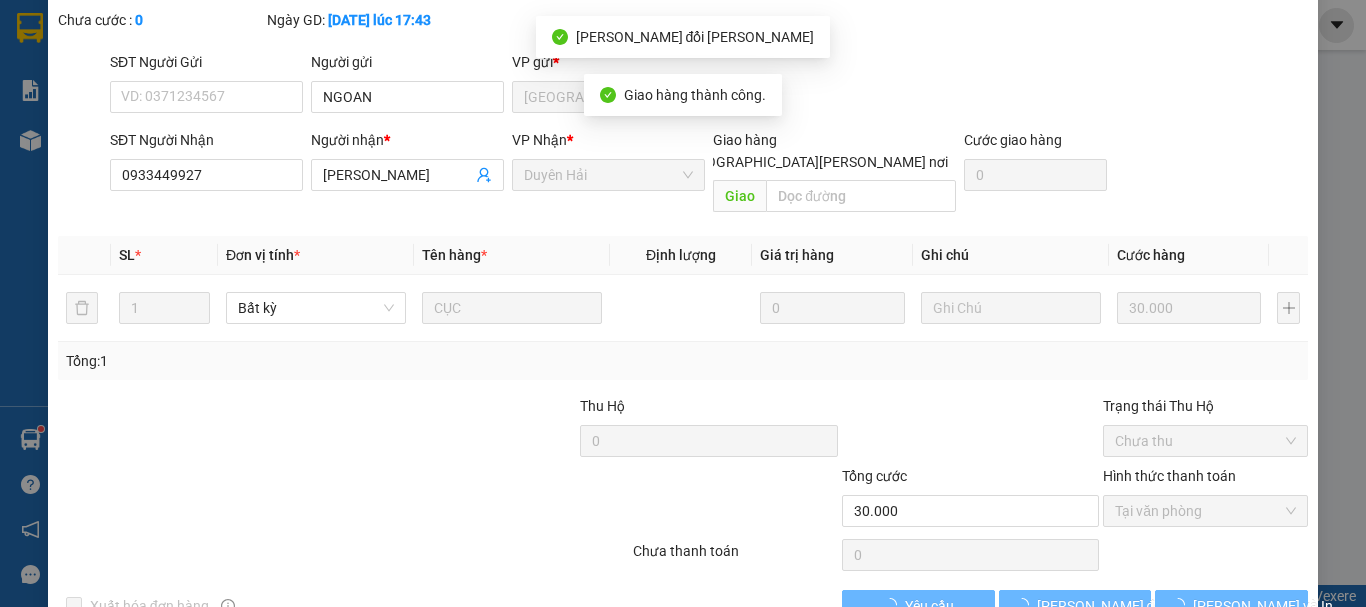 scroll, scrollTop: 0, scrollLeft: 0, axis: both 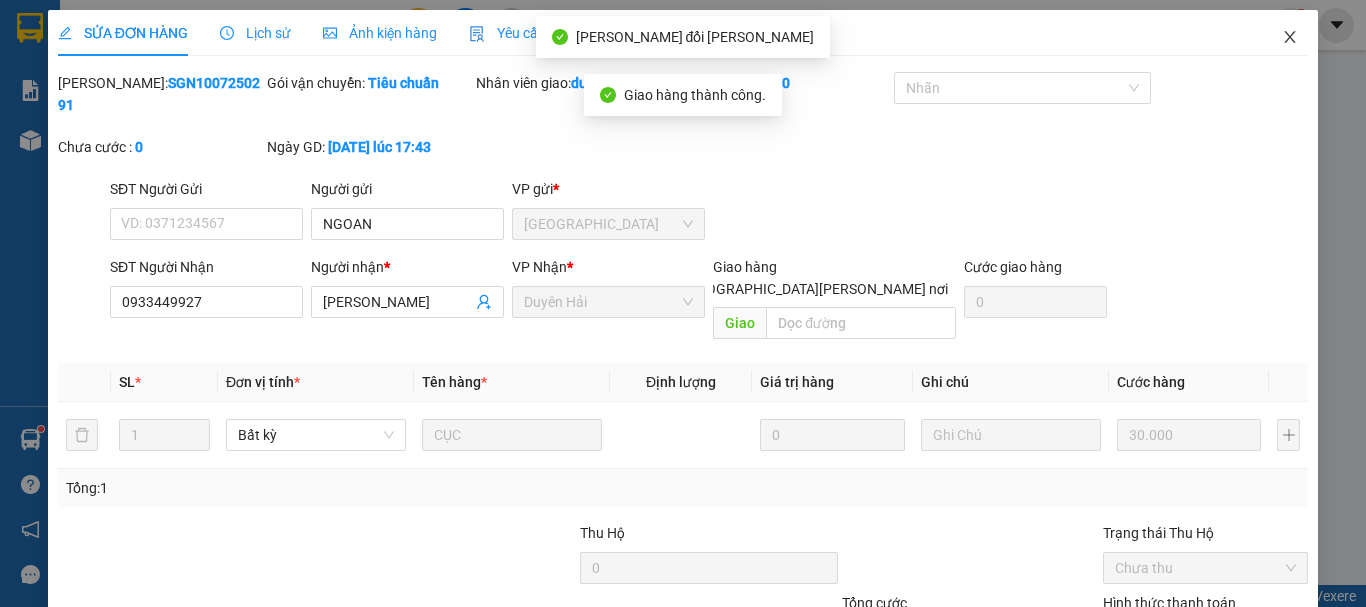 click 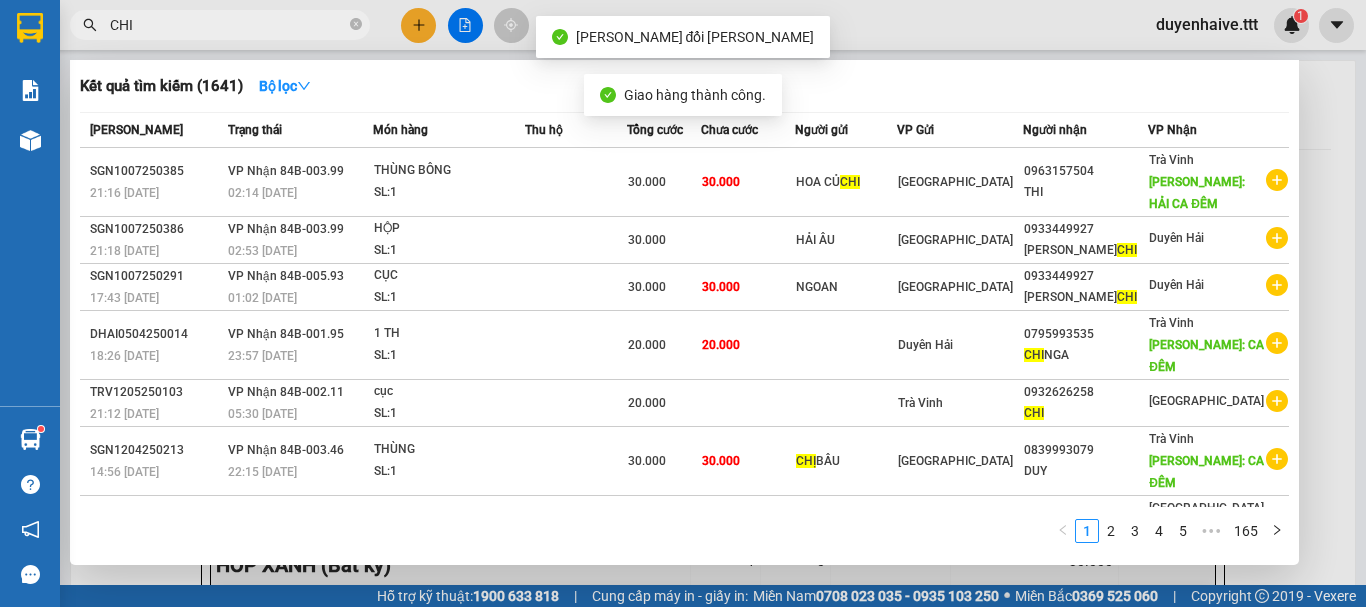 click on "CHI" at bounding box center [228, 25] 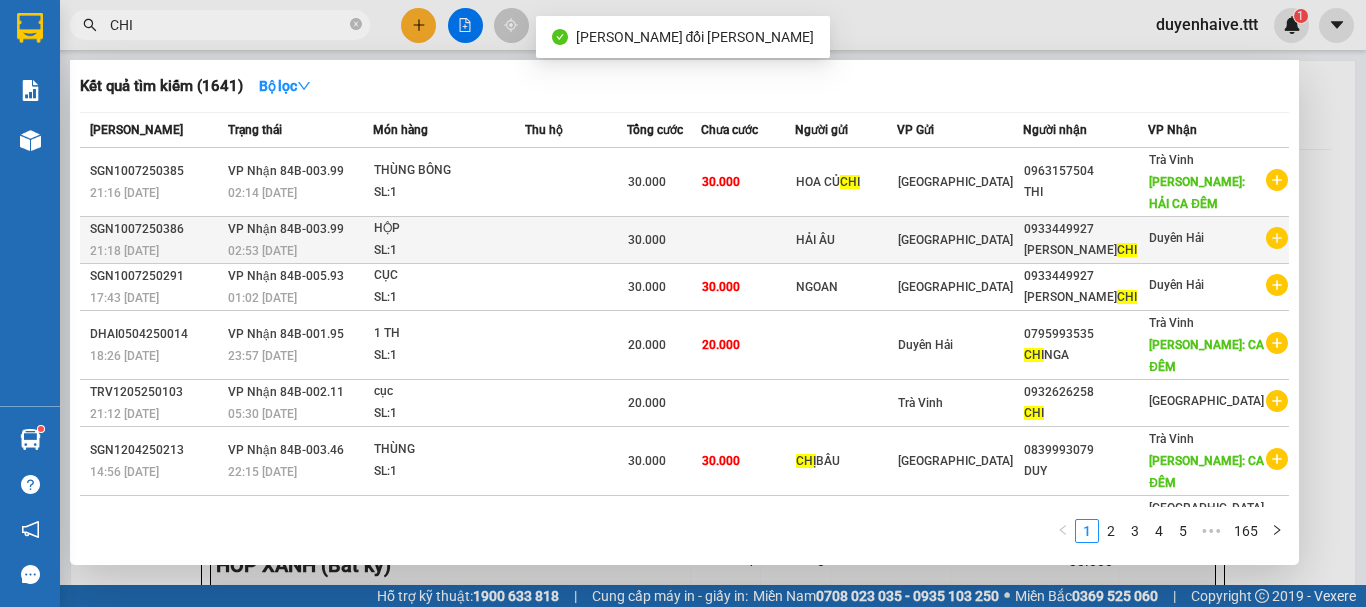 click on "[PERSON_NAME]" at bounding box center [1085, 250] 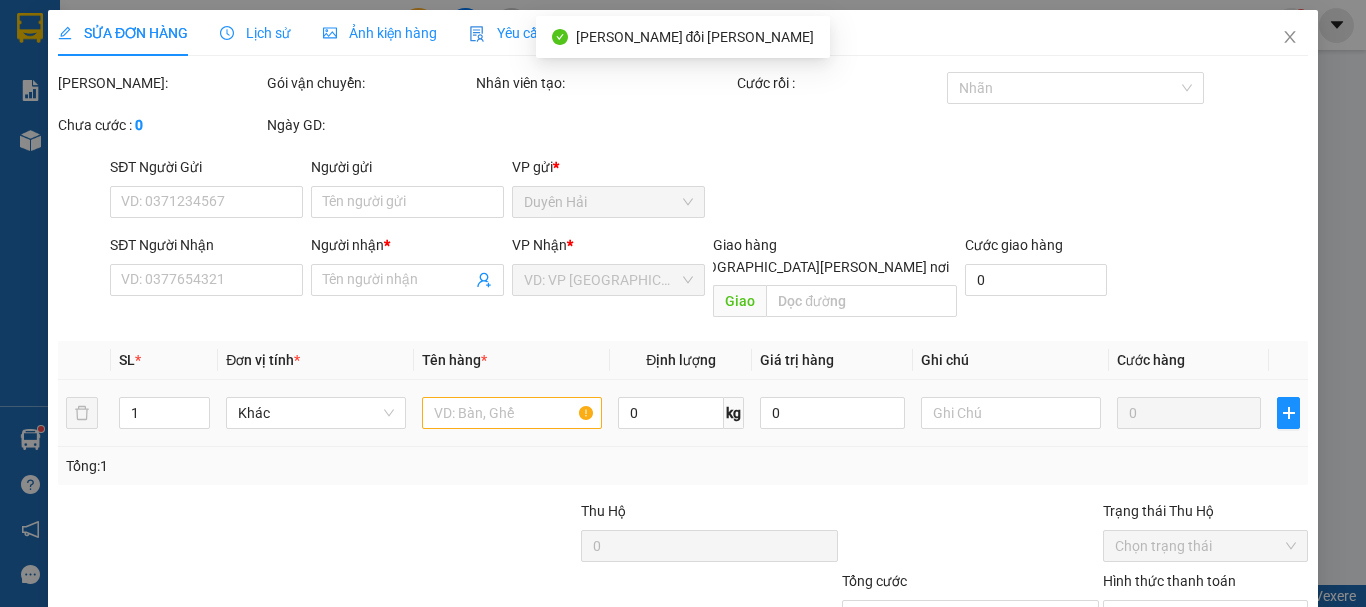 type on "HẢI ÂU" 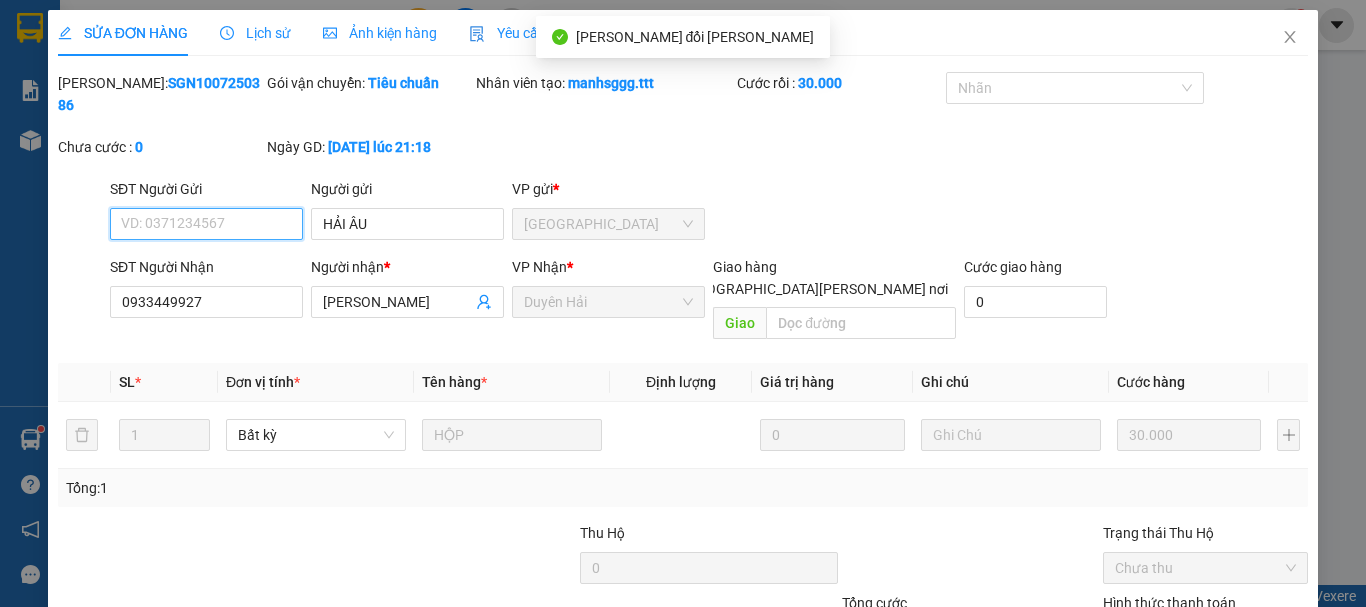 scroll, scrollTop: 136, scrollLeft: 0, axis: vertical 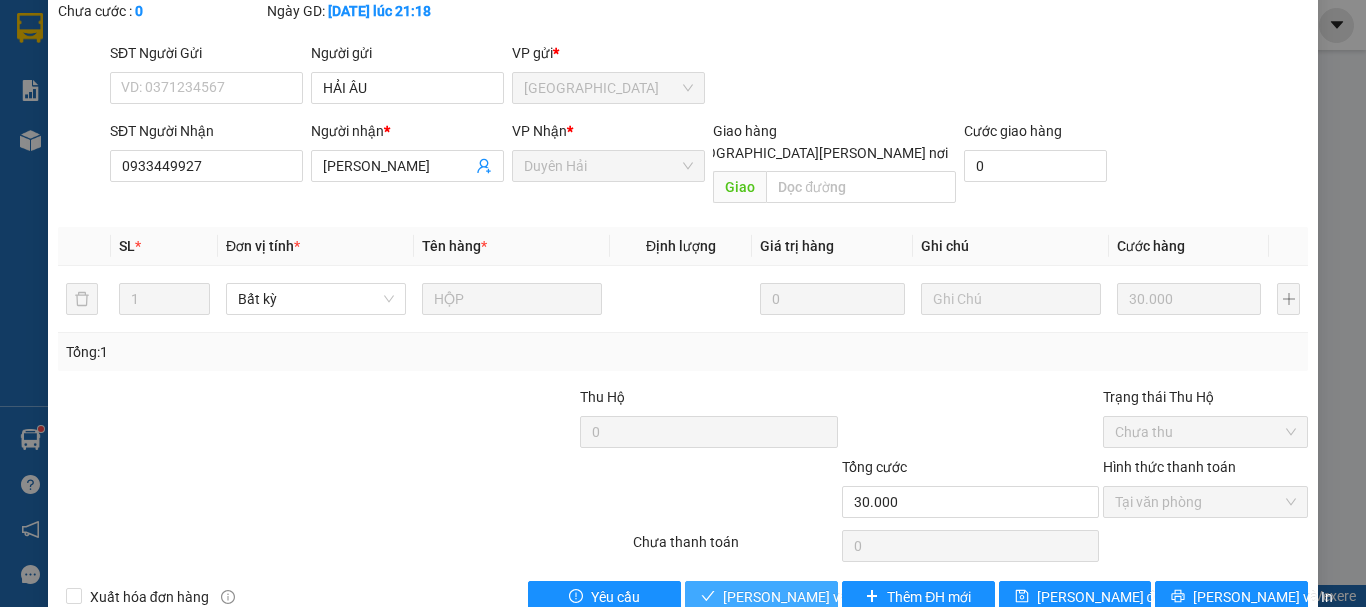 click on "[PERSON_NAME] và [PERSON_NAME] hàng" at bounding box center [858, 597] 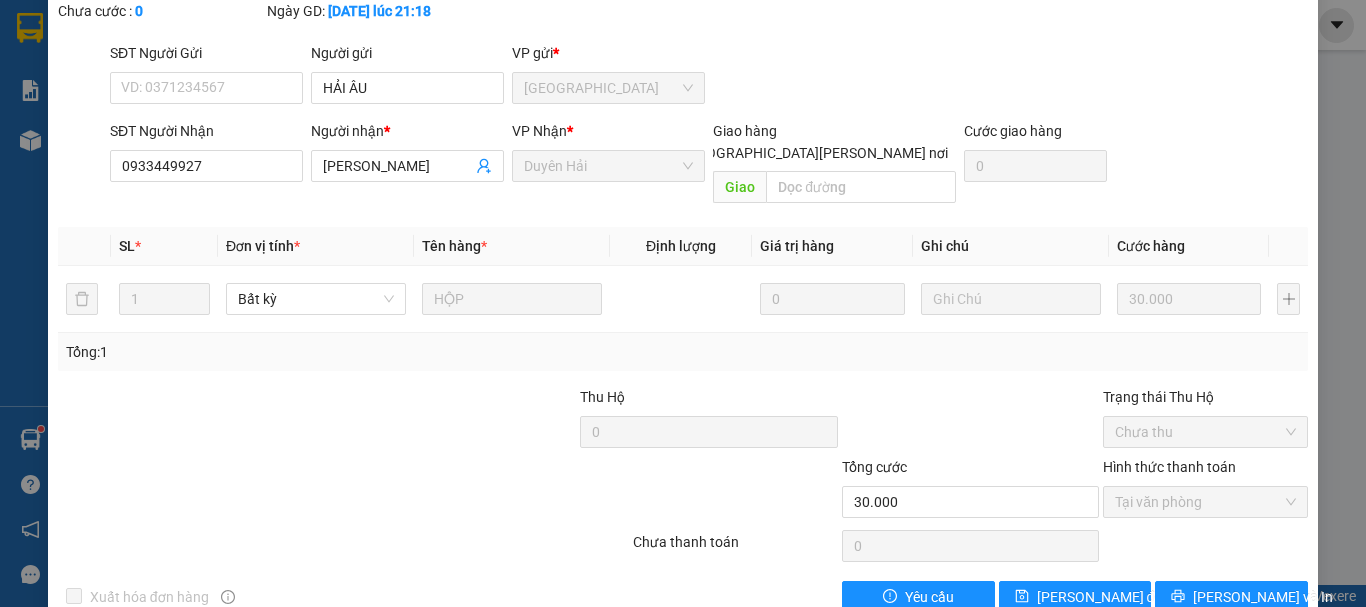 scroll, scrollTop: 0, scrollLeft: 0, axis: both 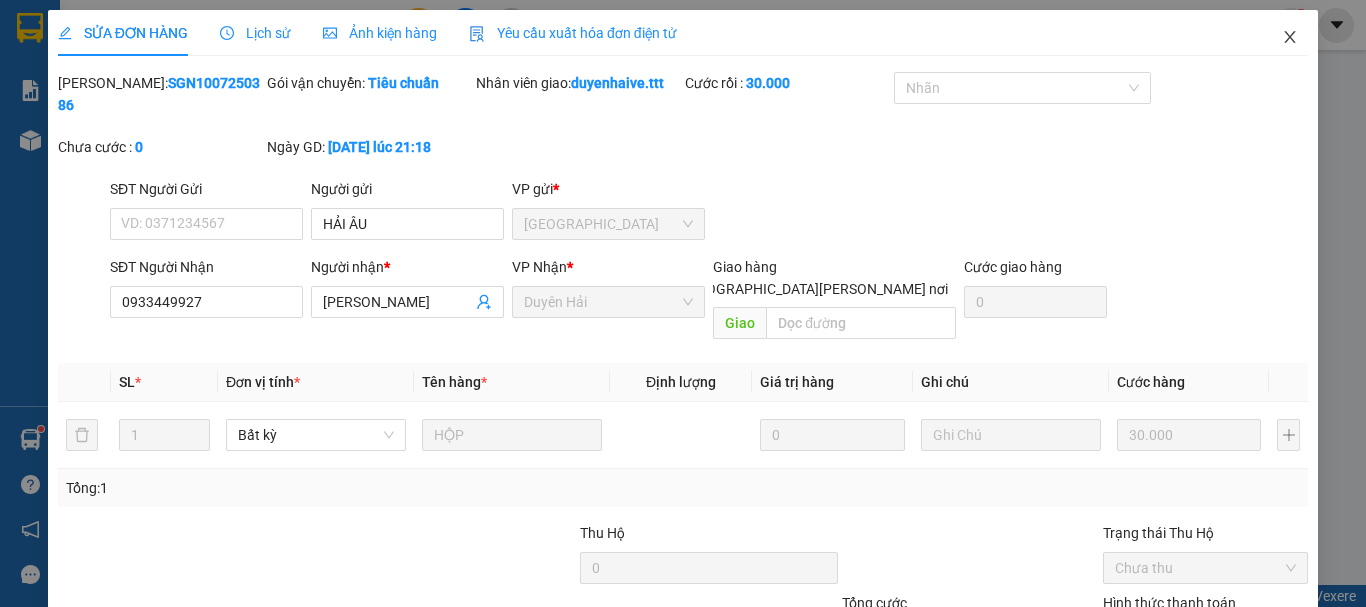 click 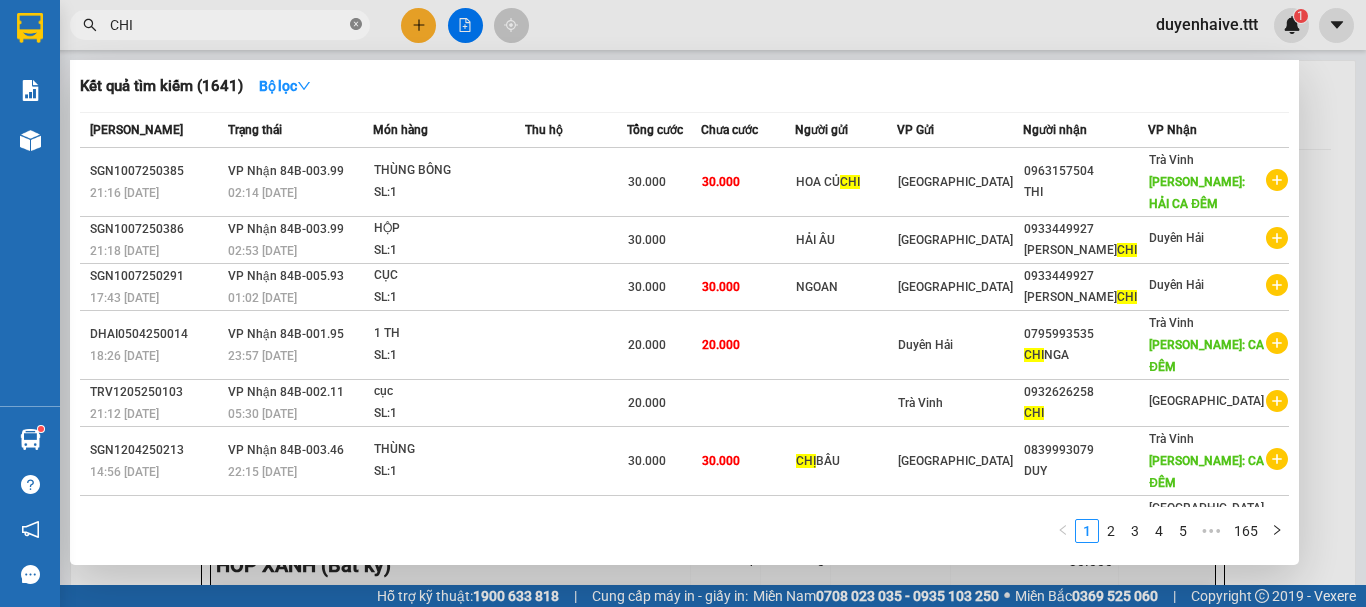 click 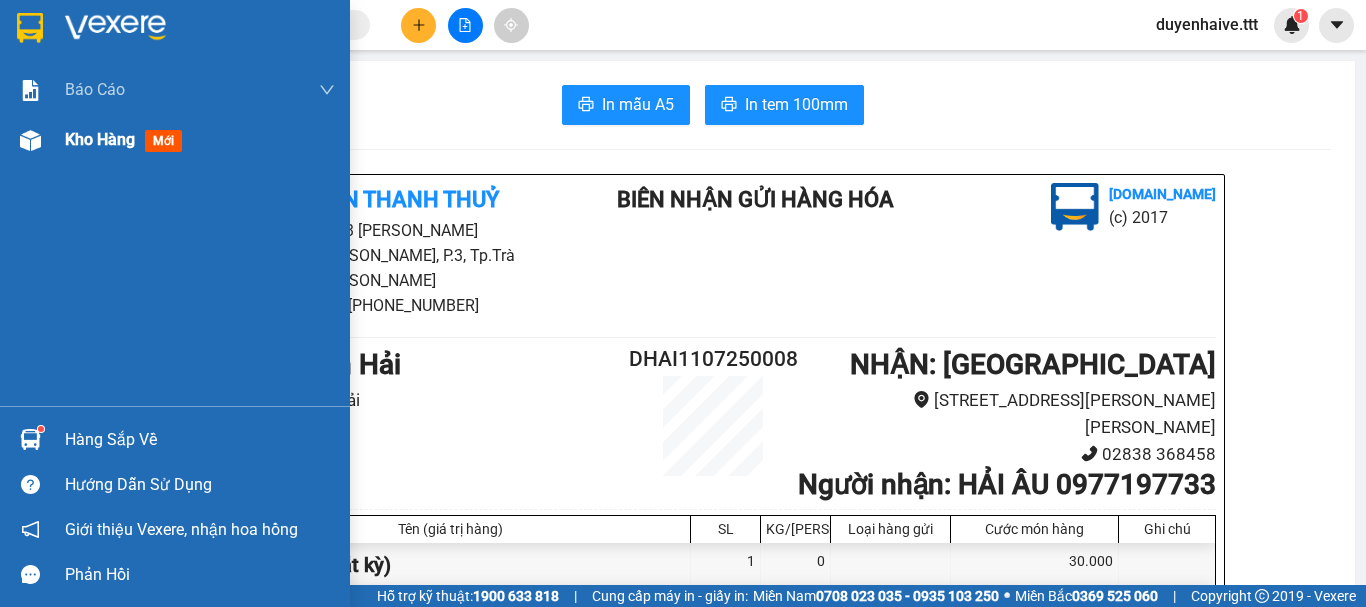 click on "Kho hàng" at bounding box center (100, 139) 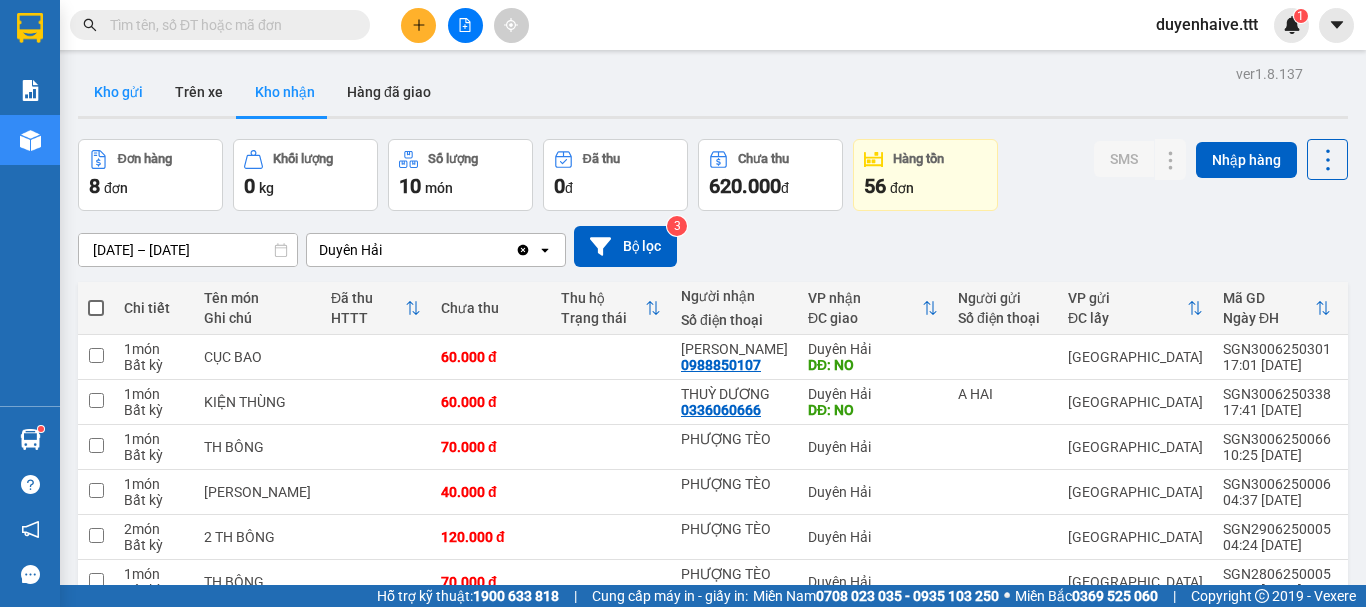 click on "Kho gửi" at bounding box center [118, 92] 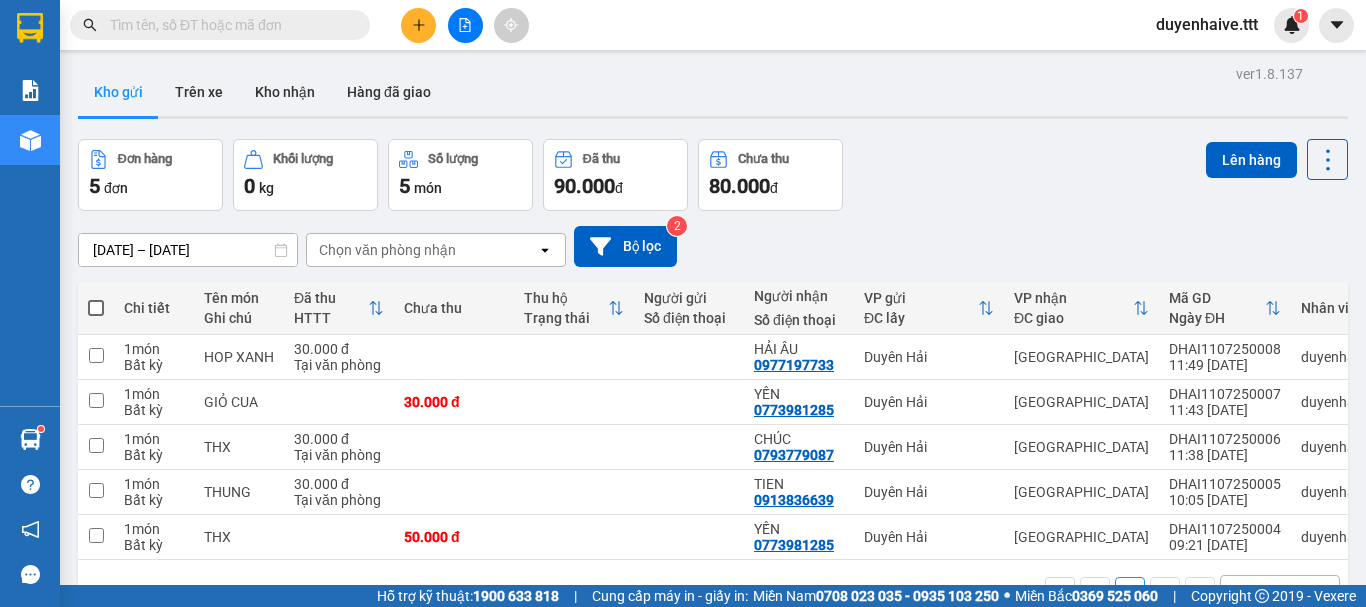 scroll, scrollTop: 92, scrollLeft: 0, axis: vertical 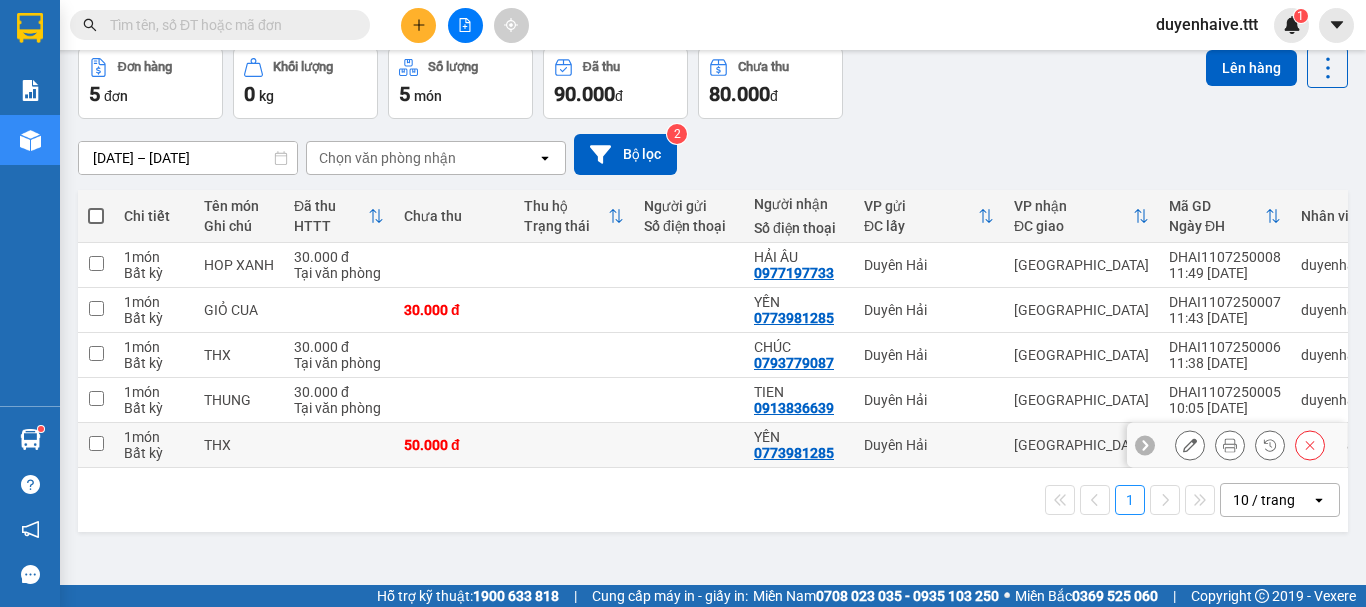 click at bounding box center [96, 443] 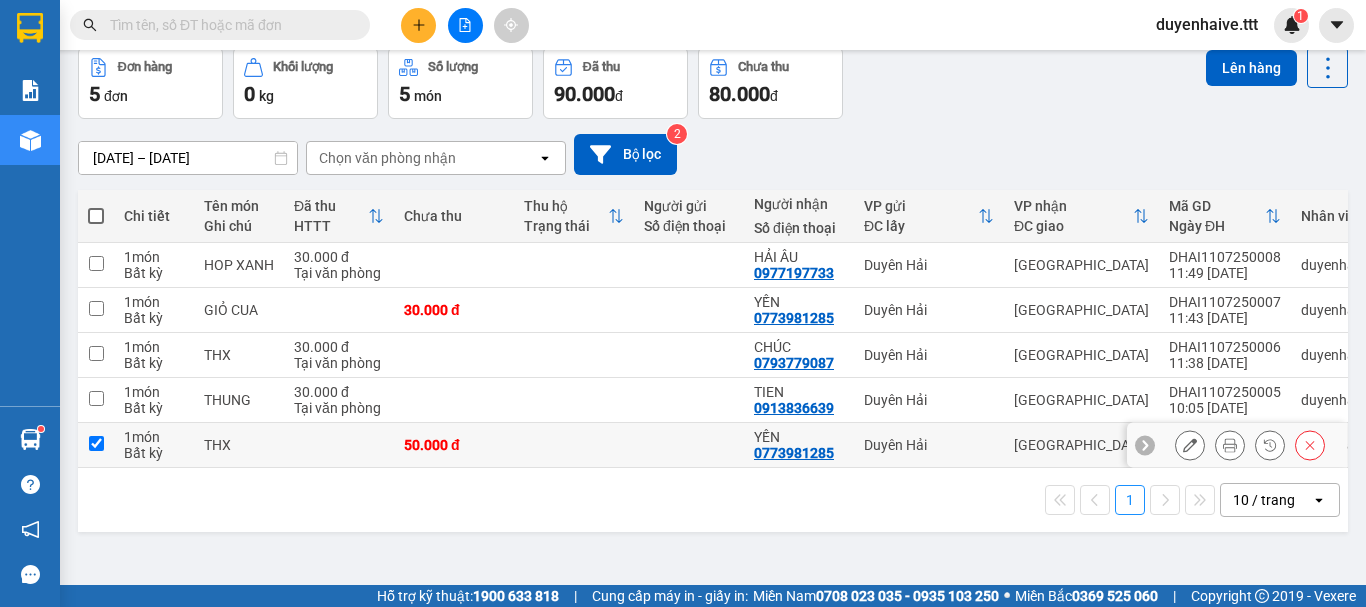 checkbox on "true" 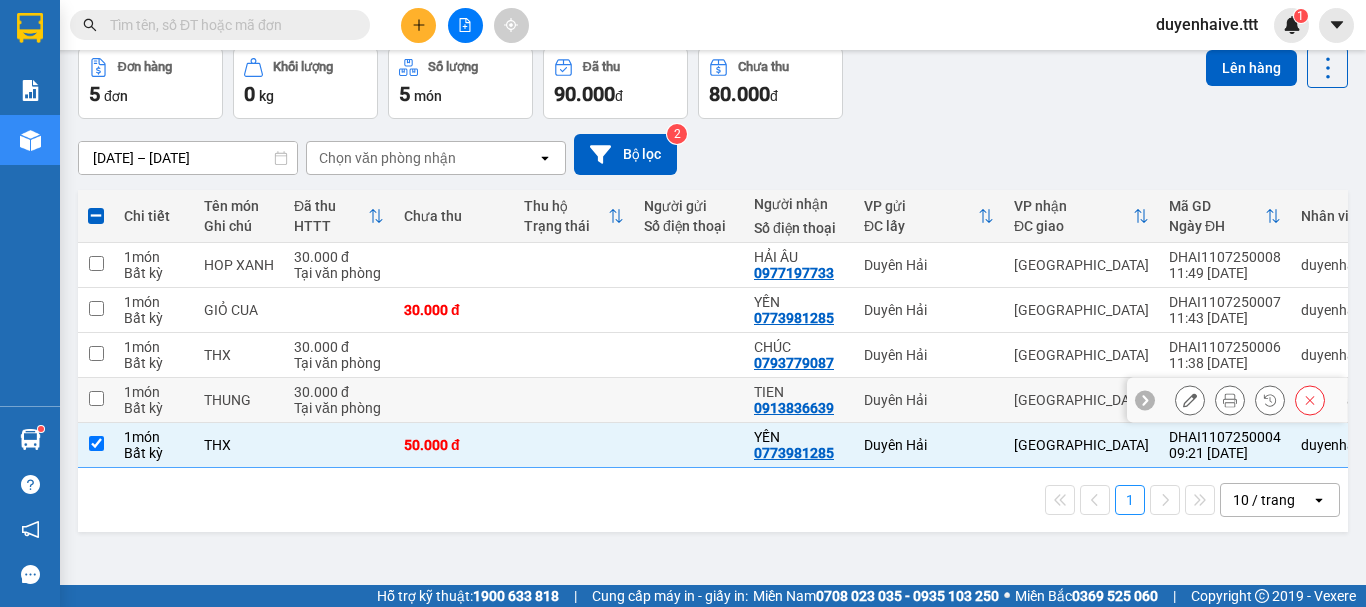 click at bounding box center [96, 398] 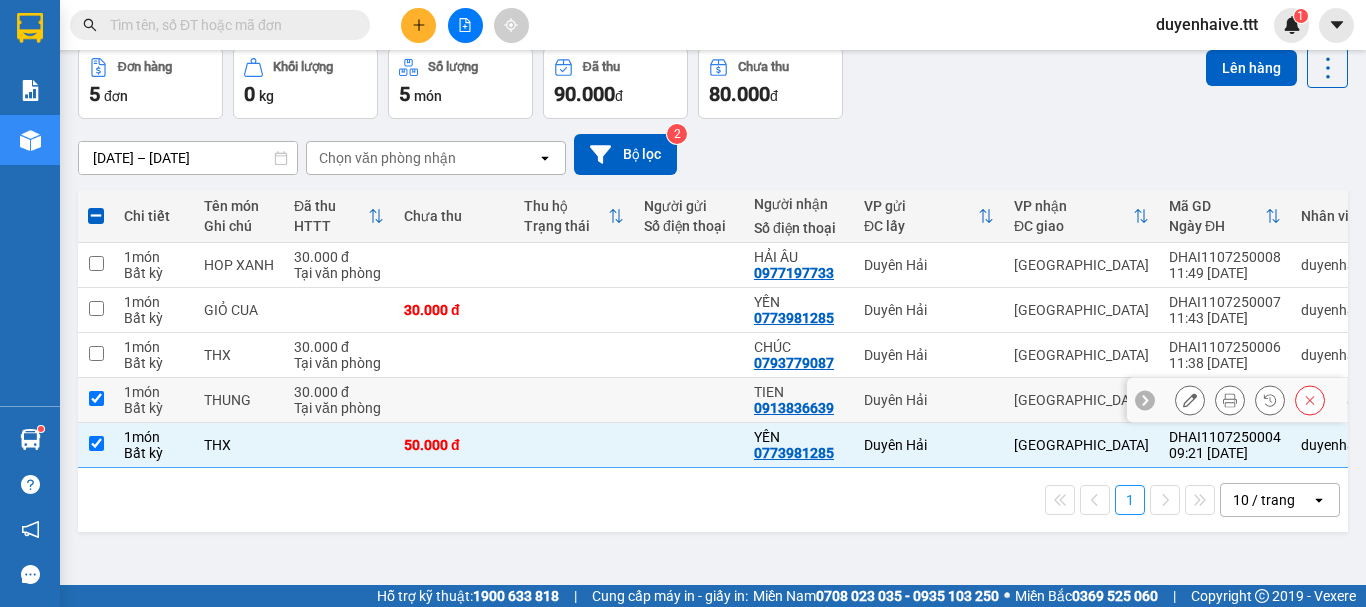 checkbox on "true" 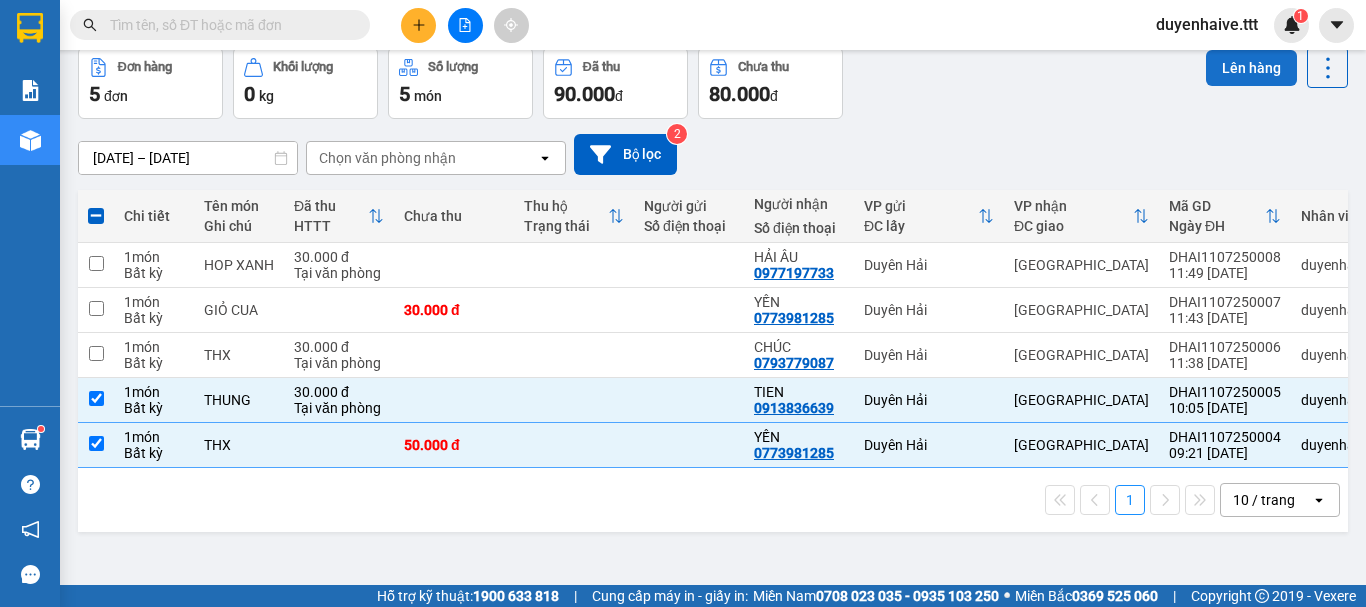 click on "Lên hàng" at bounding box center [1251, 68] 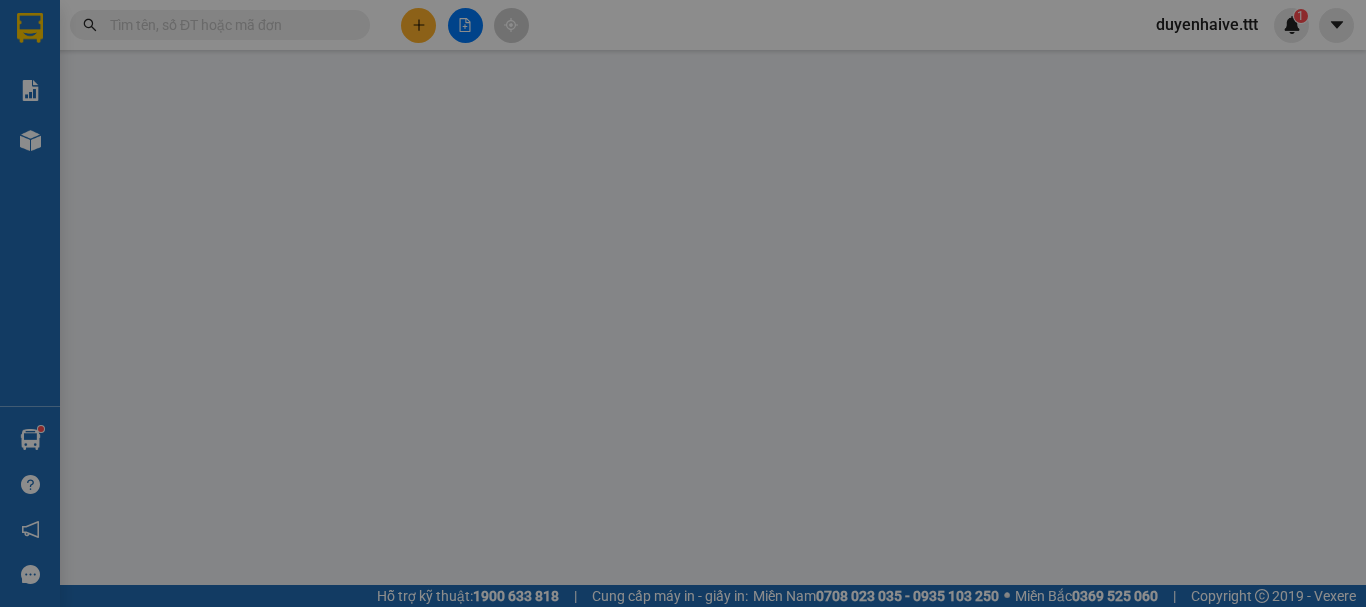 scroll, scrollTop: 0, scrollLeft: 0, axis: both 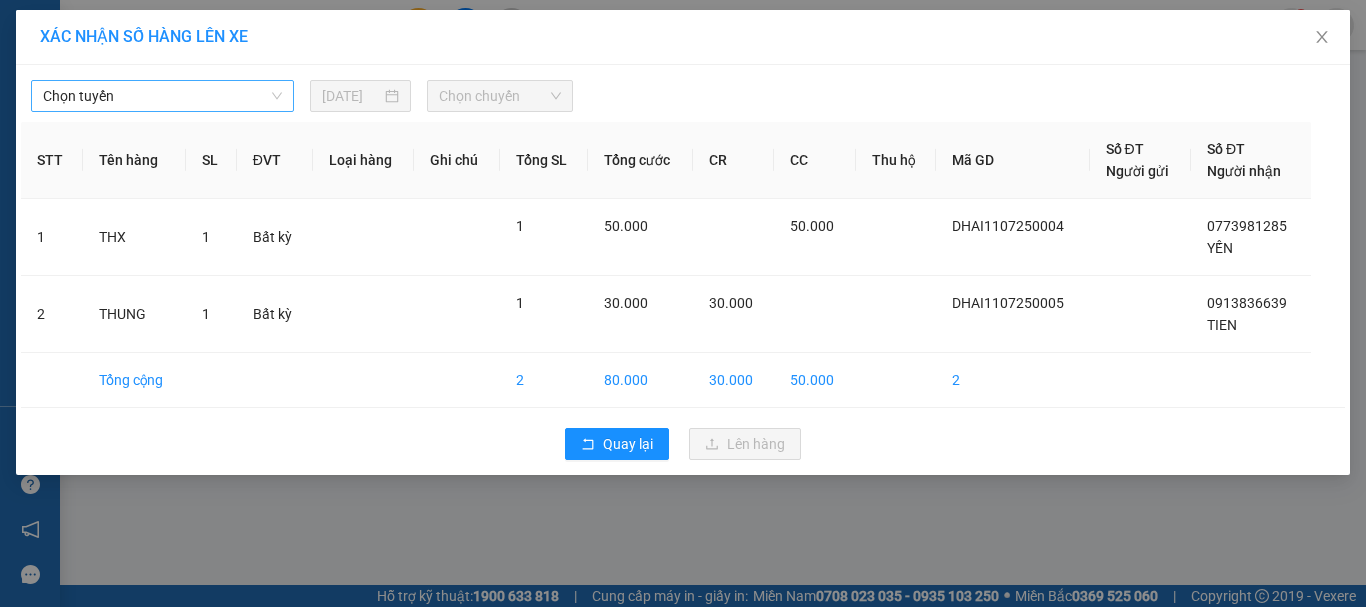click on "Chọn tuyến" at bounding box center (162, 96) 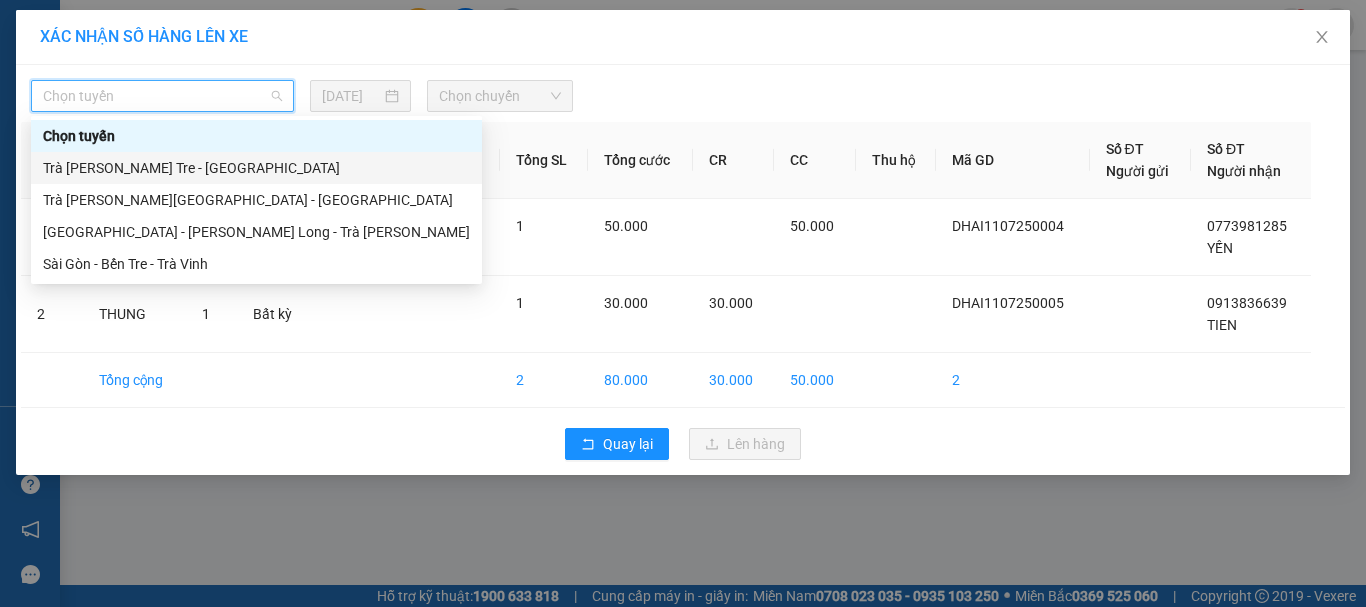 click on "Trà [PERSON_NAME] Tre - [GEOGRAPHIC_DATA]" at bounding box center (256, 168) 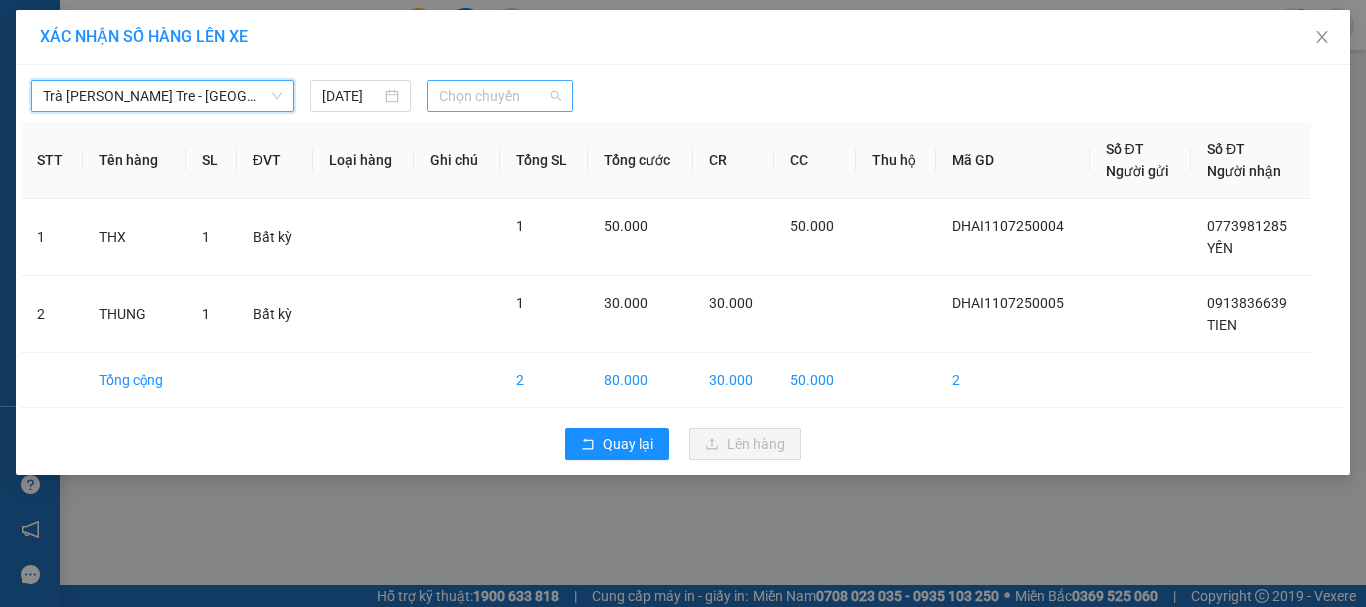 click on "Chọn chuyến" at bounding box center (500, 96) 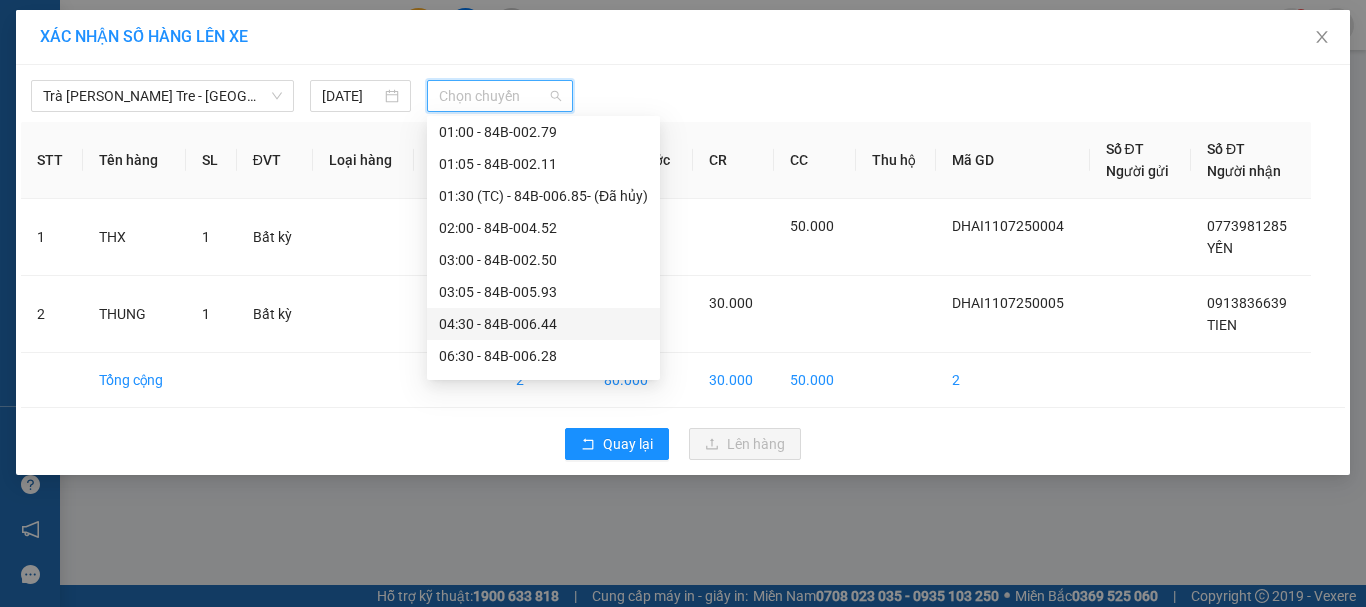 scroll, scrollTop: 400, scrollLeft: 0, axis: vertical 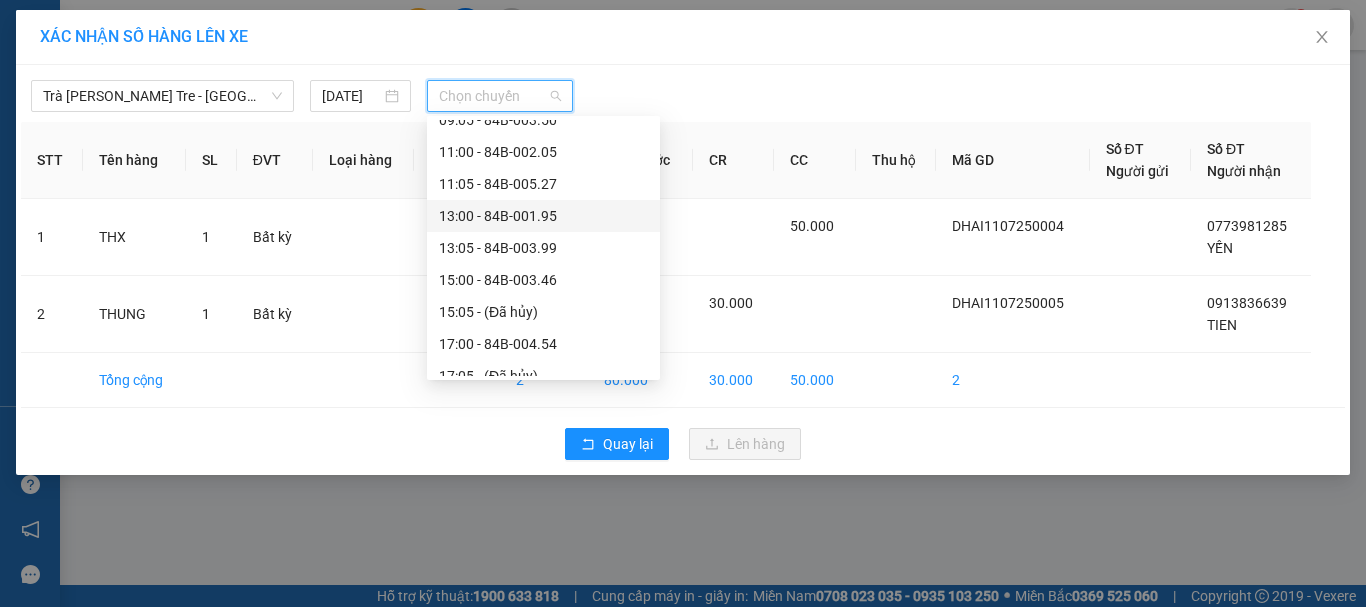 click on "13:00     - 84B-001.95" at bounding box center (543, 216) 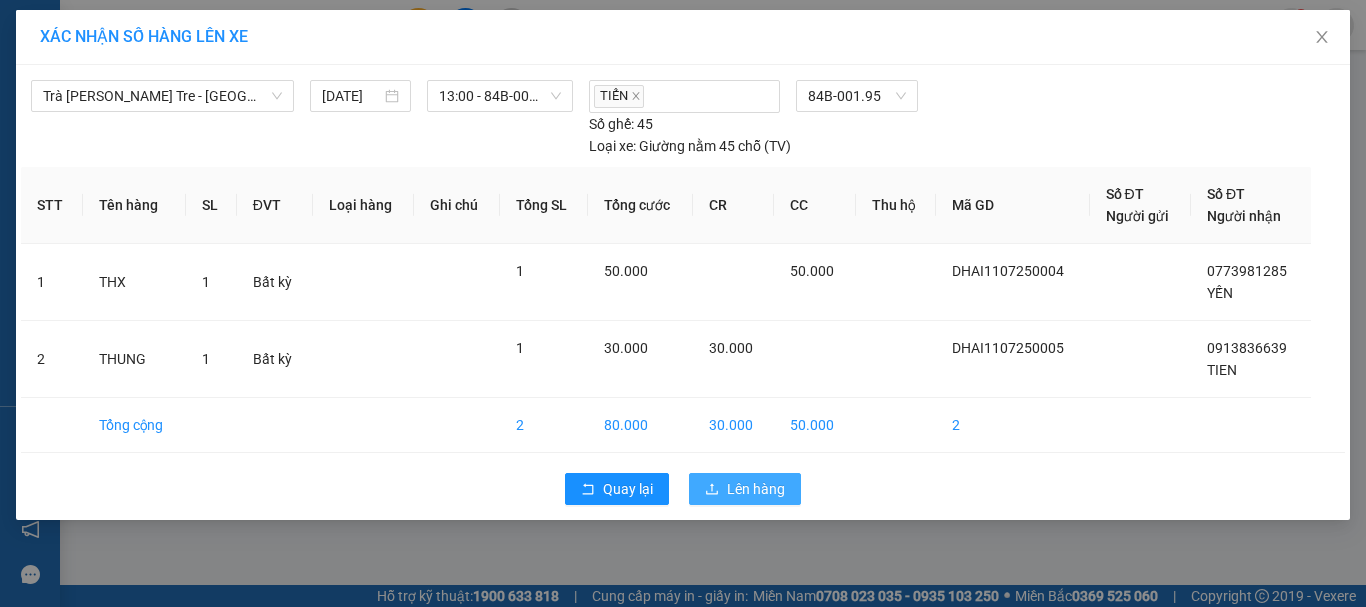 click on "Lên hàng" at bounding box center [756, 489] 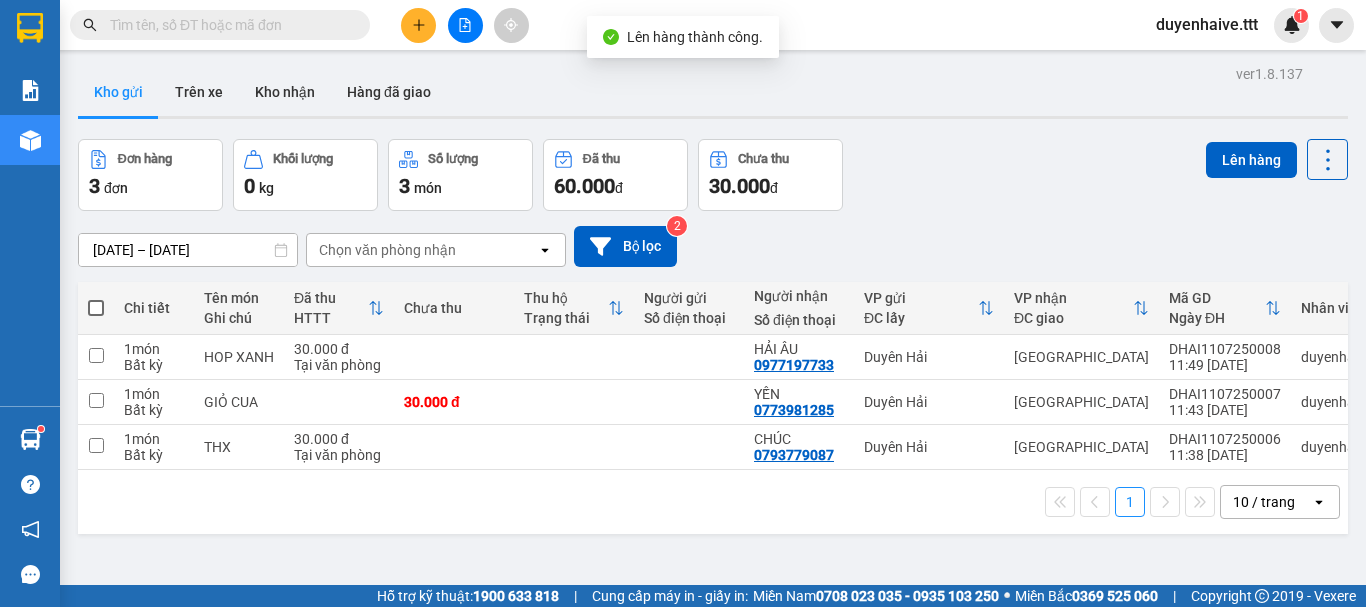 click at bounding box center [96, 308] 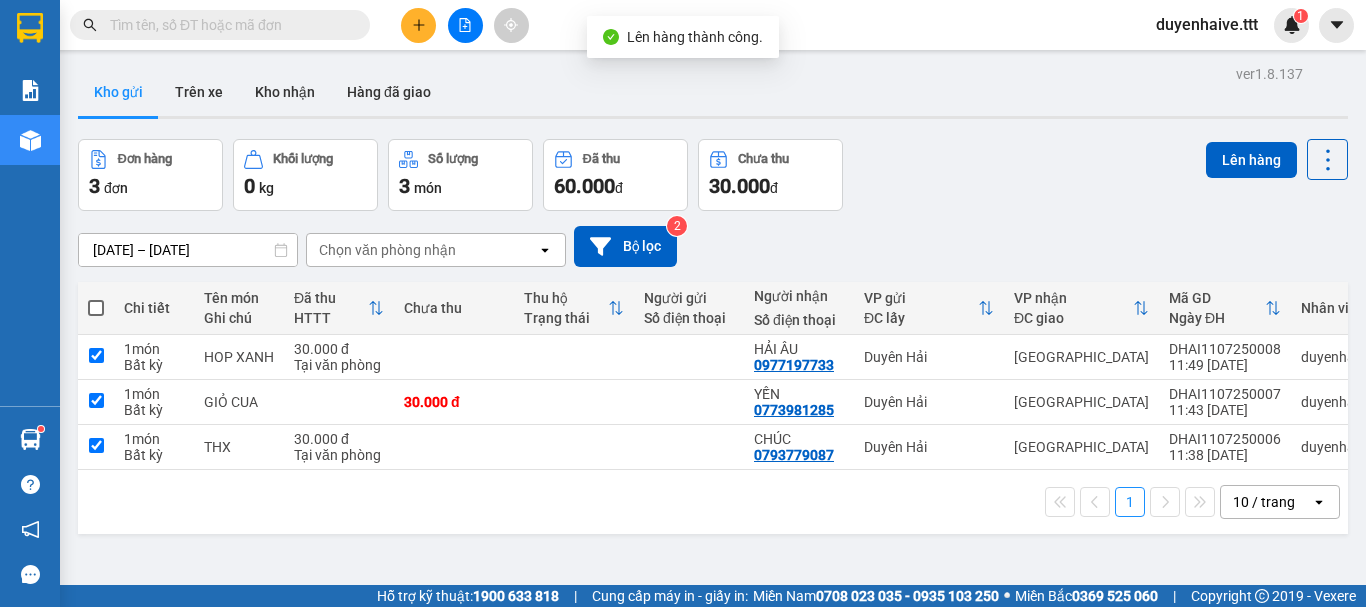 checkbox on "true" 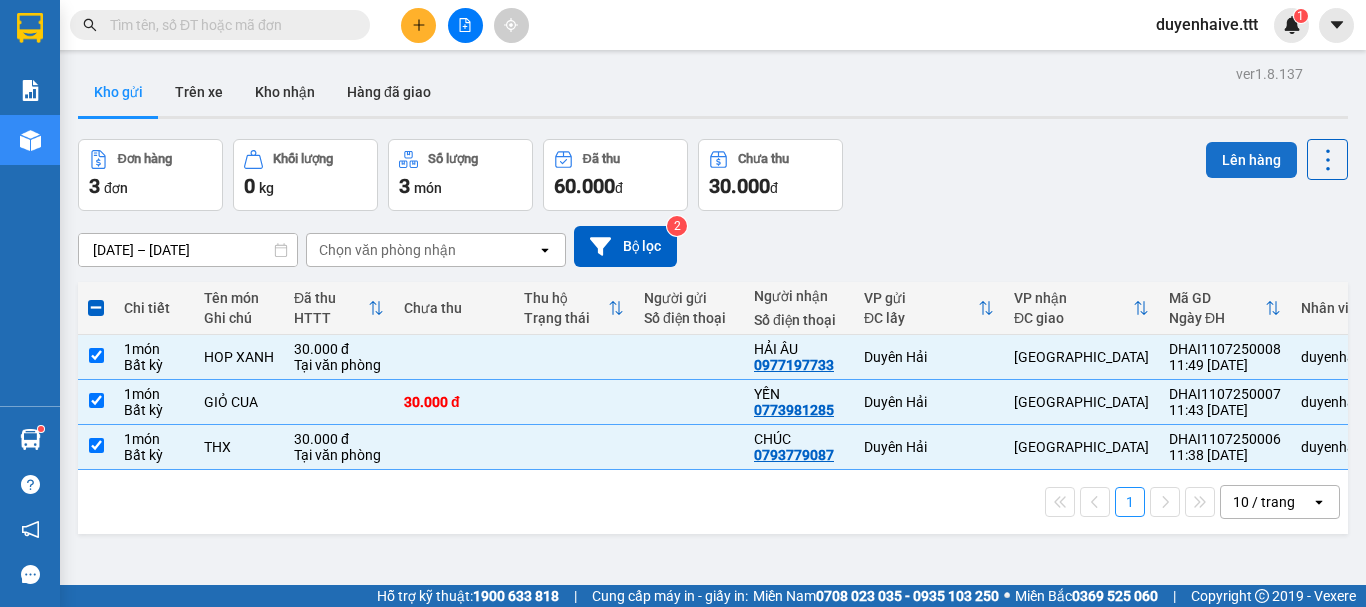 click on "Lên hàng" at bounding box center [1251, 160] 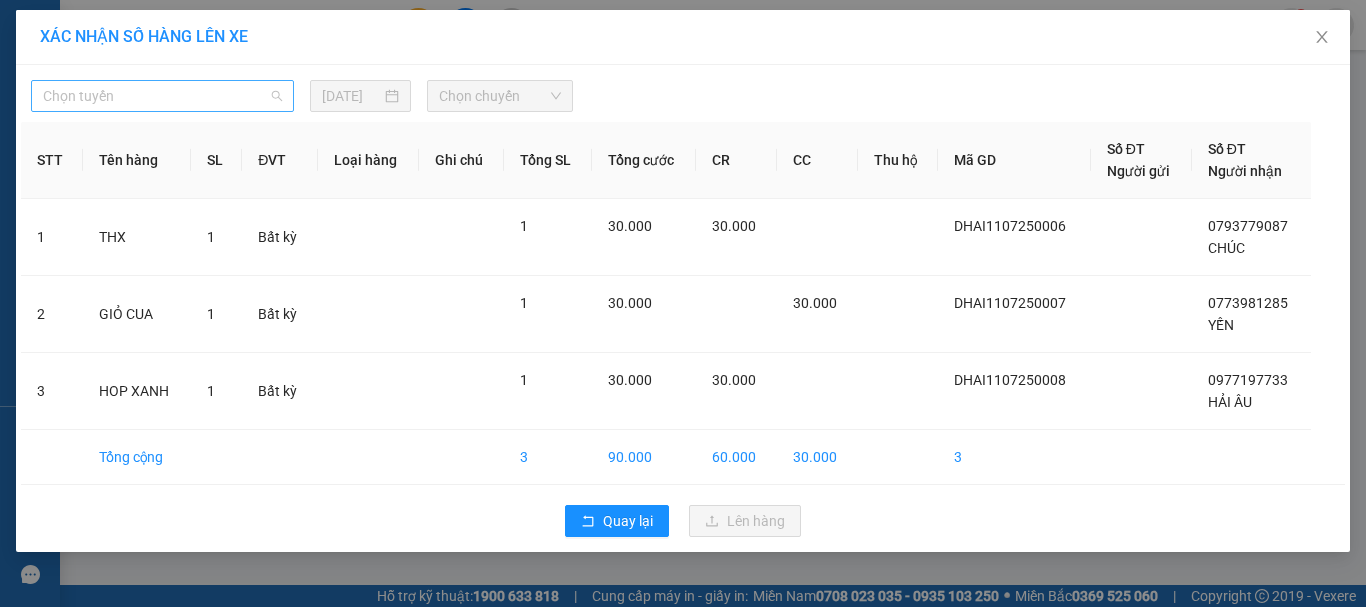 click on "Chọn tuyến" at bounding box center (162, 96) 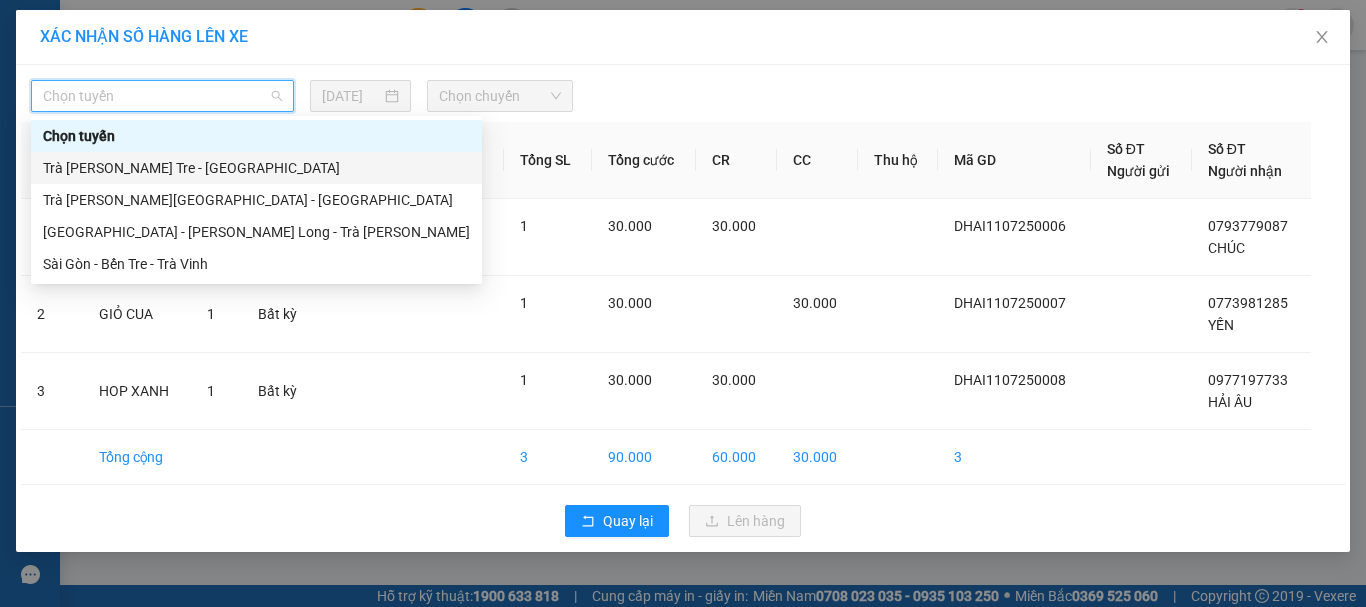 click on "Trà [PERSON_NAME] Tre - [GEOGRAPHIC_DATA]" at bounding box center [256, 168] 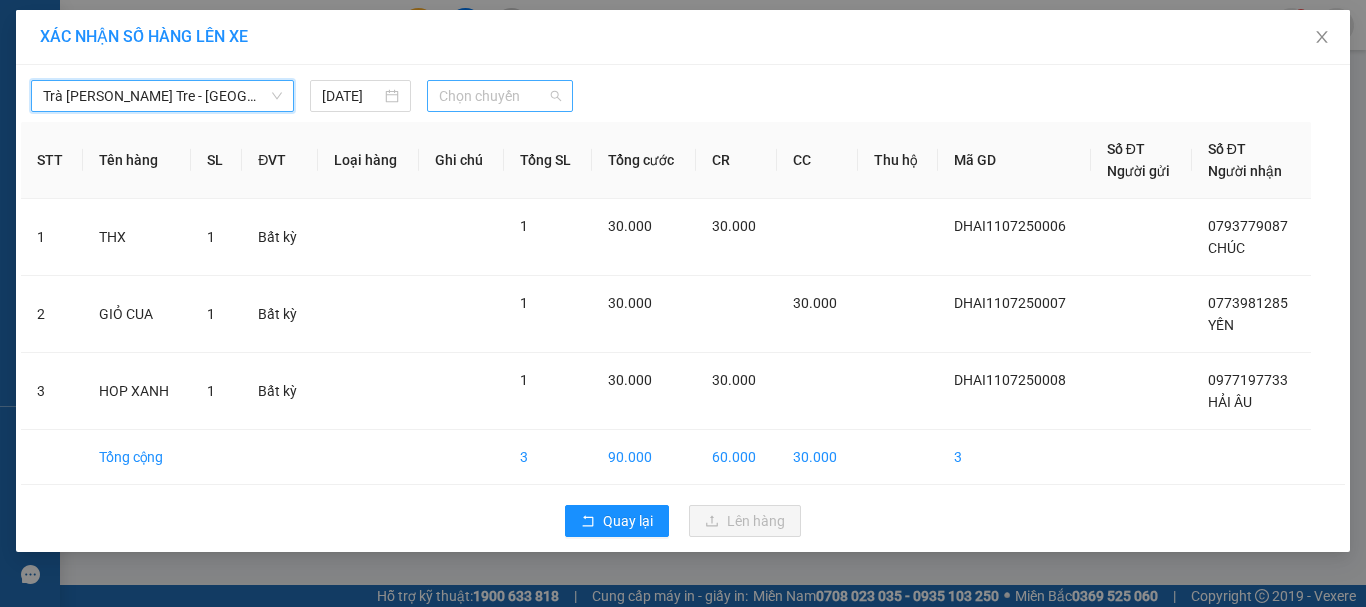 click on "Chọn chuyến" at bounding box center [500, 96] 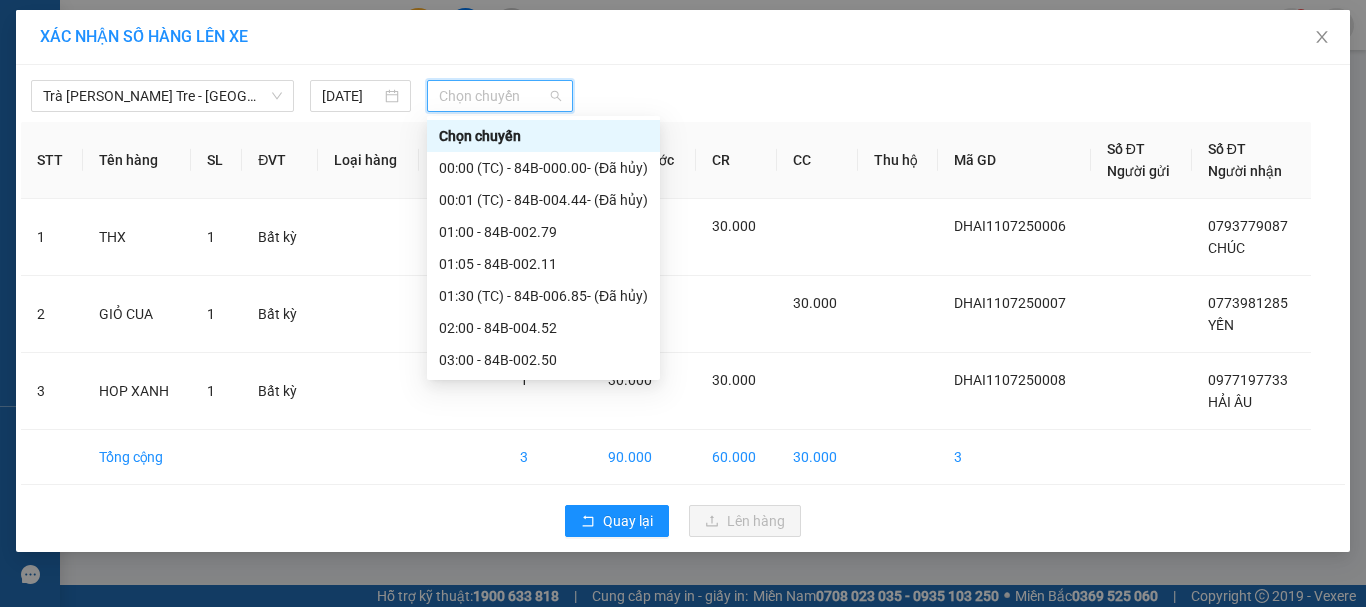 scroll, scrollTop: 400, scrollLeft: 0, axis: vertical 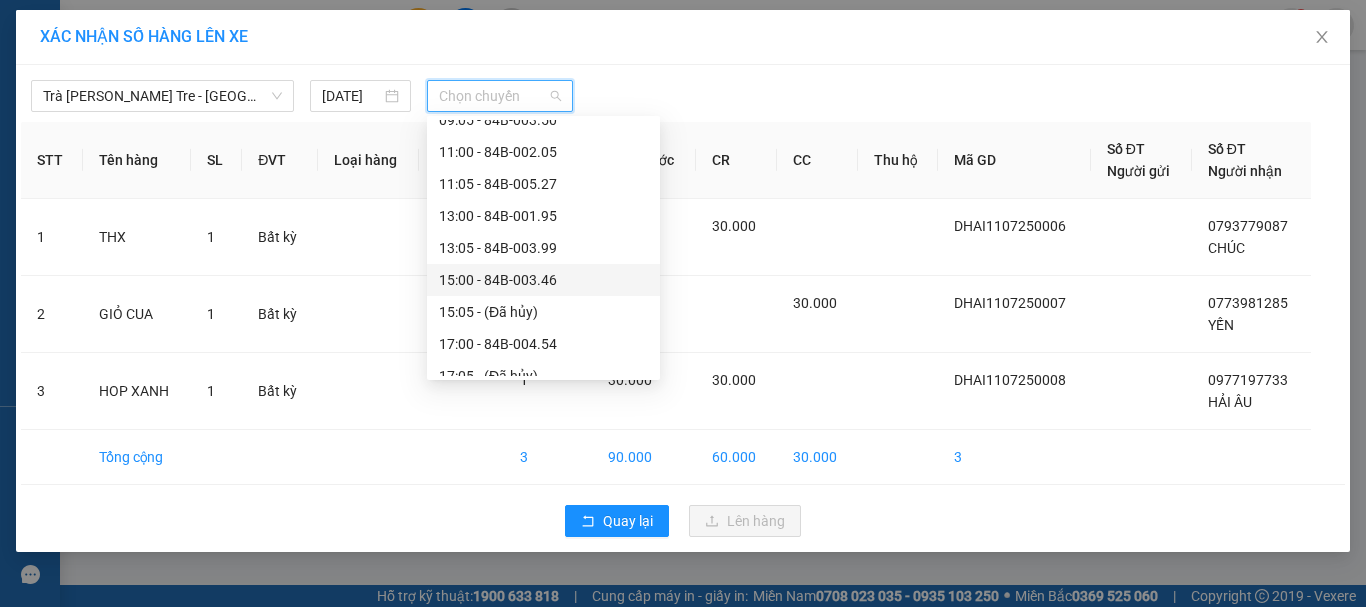 click on "15:00     - 84B-003.46" at bounding box center [543, 280] 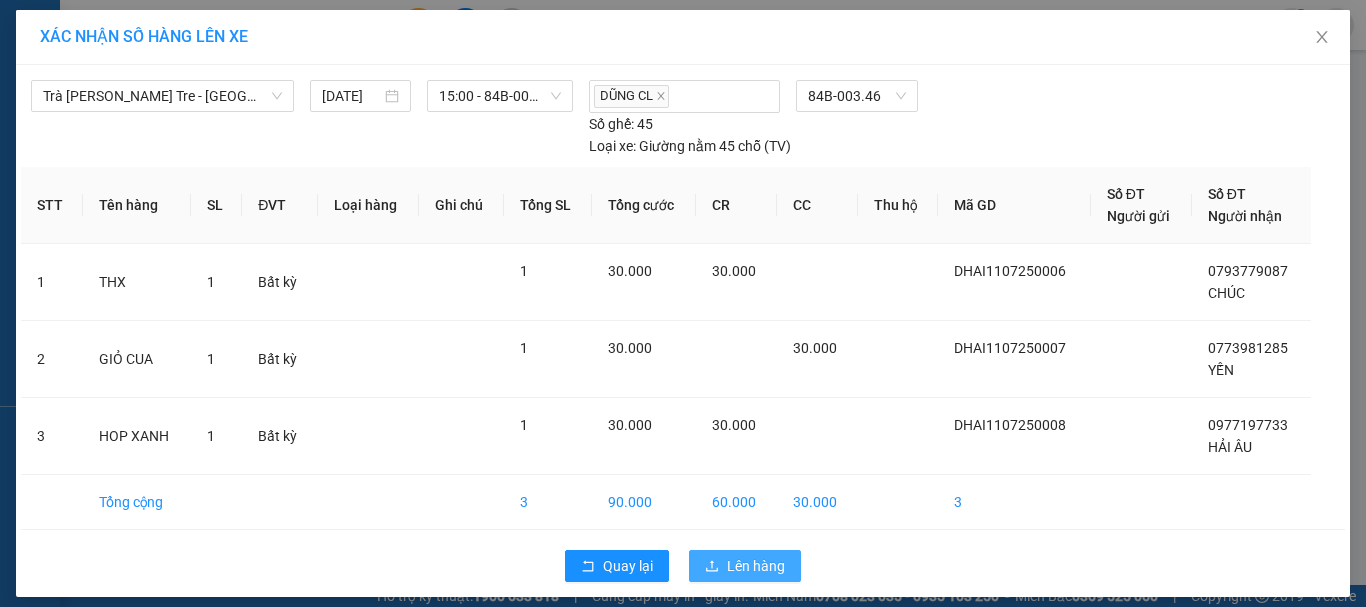 click on "Lên hàng" at bounding box center [745, 566] 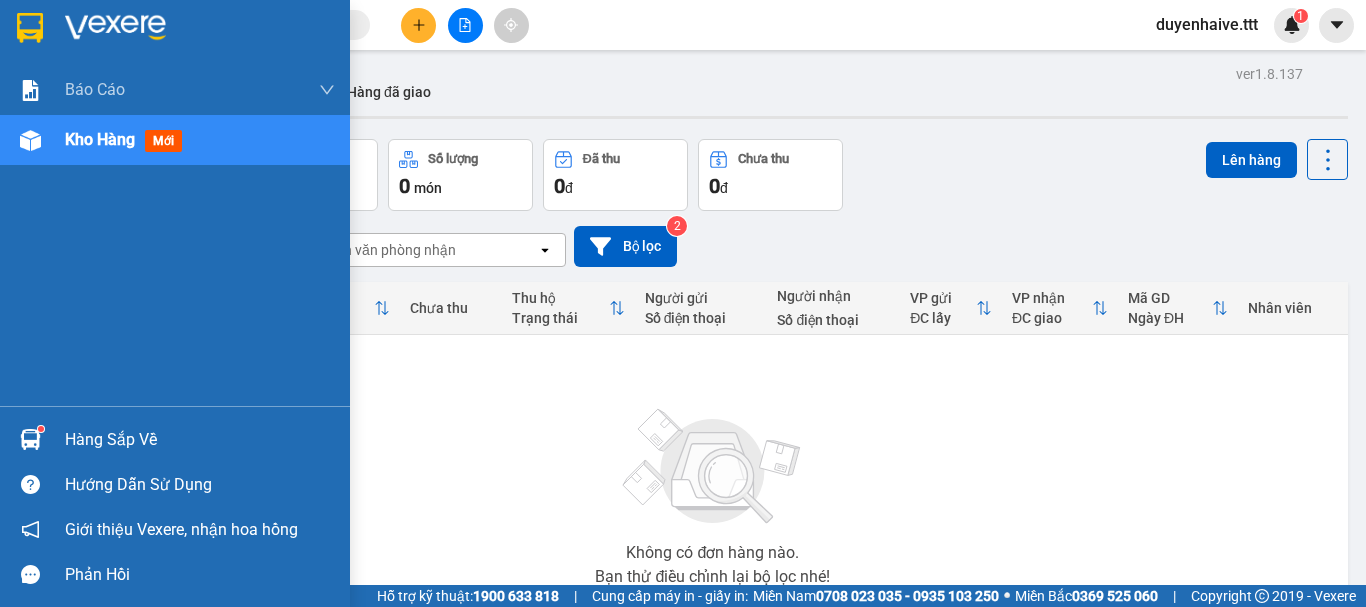 click on "Hàng sắp về" at bounding box center [200, 440] 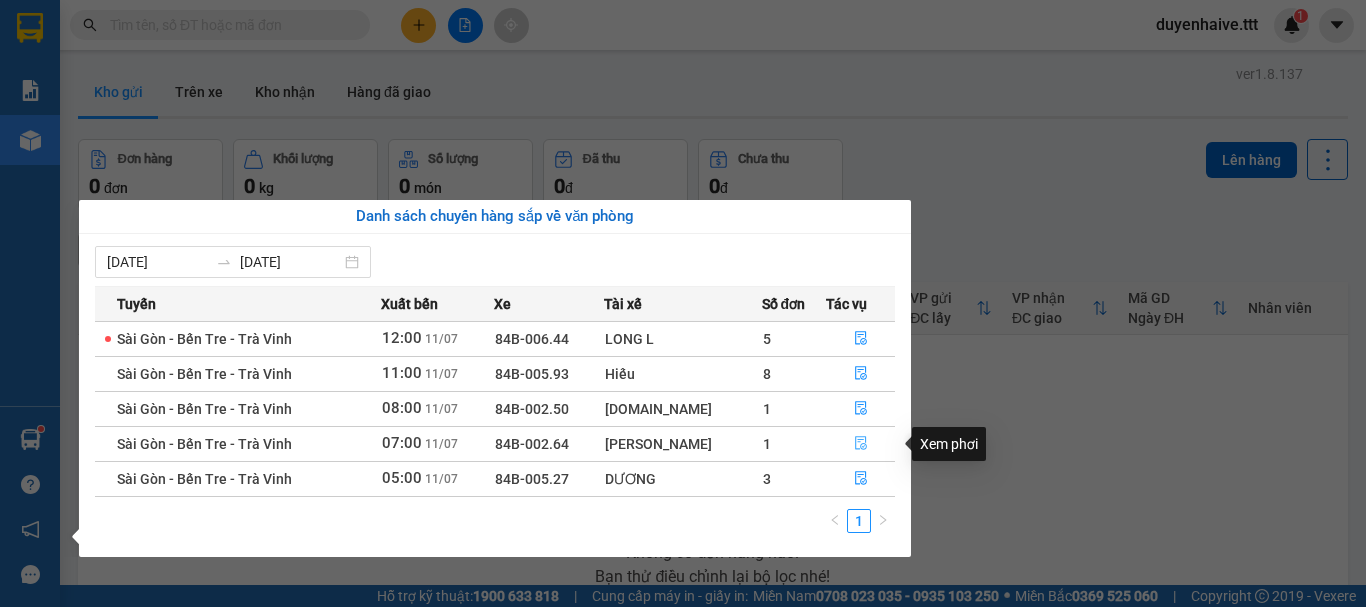 click 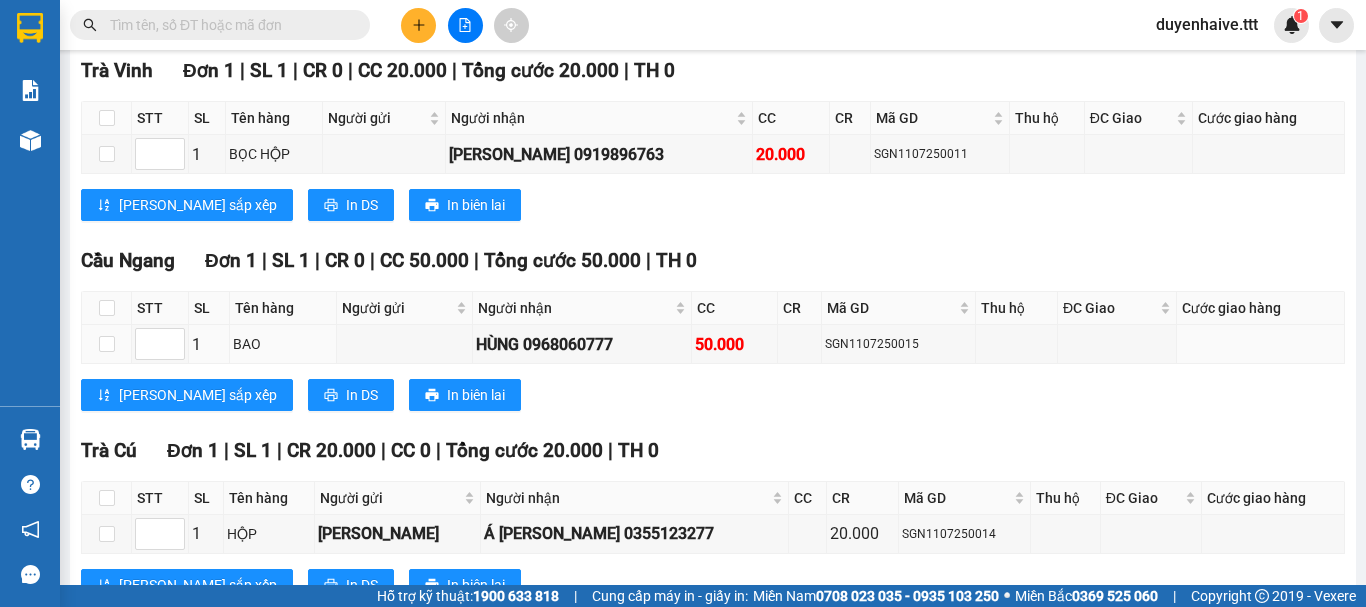 scroll, scrollTop: 579, scrollLeft: 0, axis: vertical 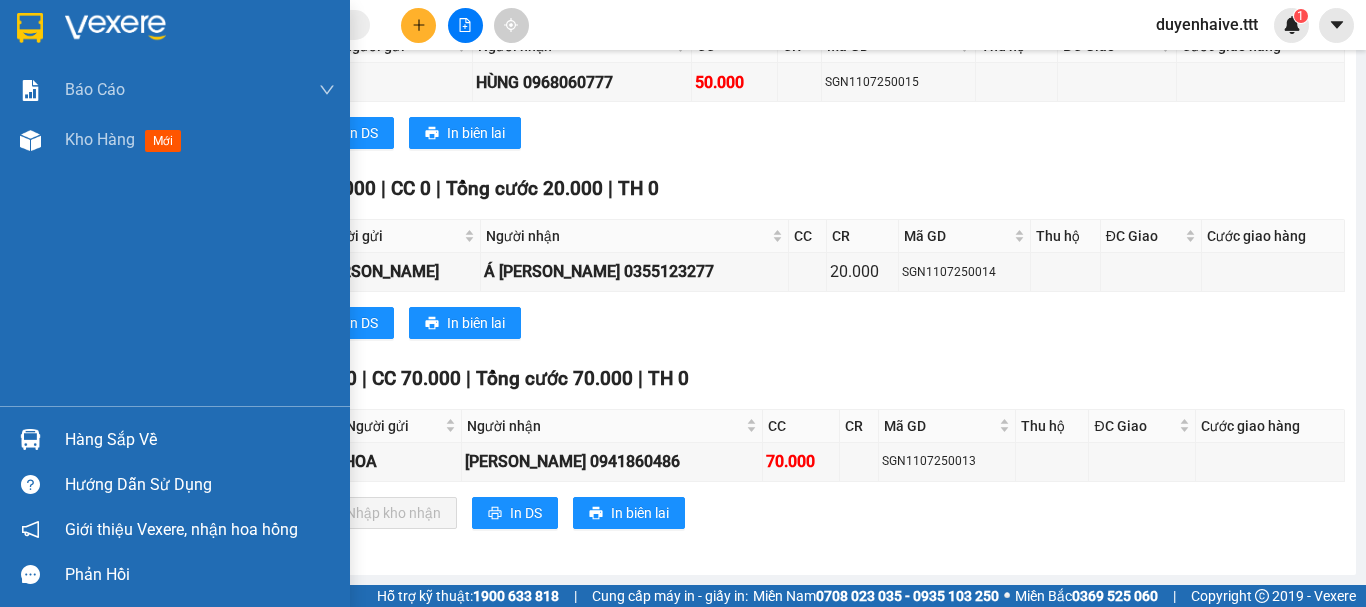 click on "Hàng sắp về" at bounding box center [200, 440] 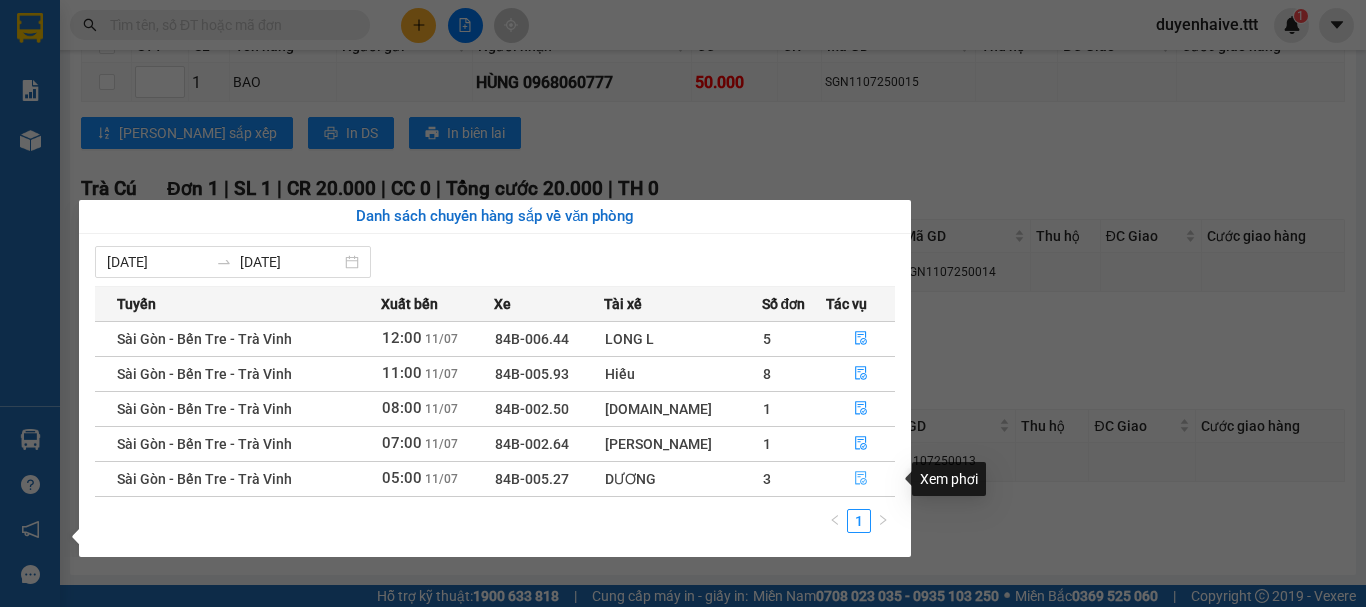 click 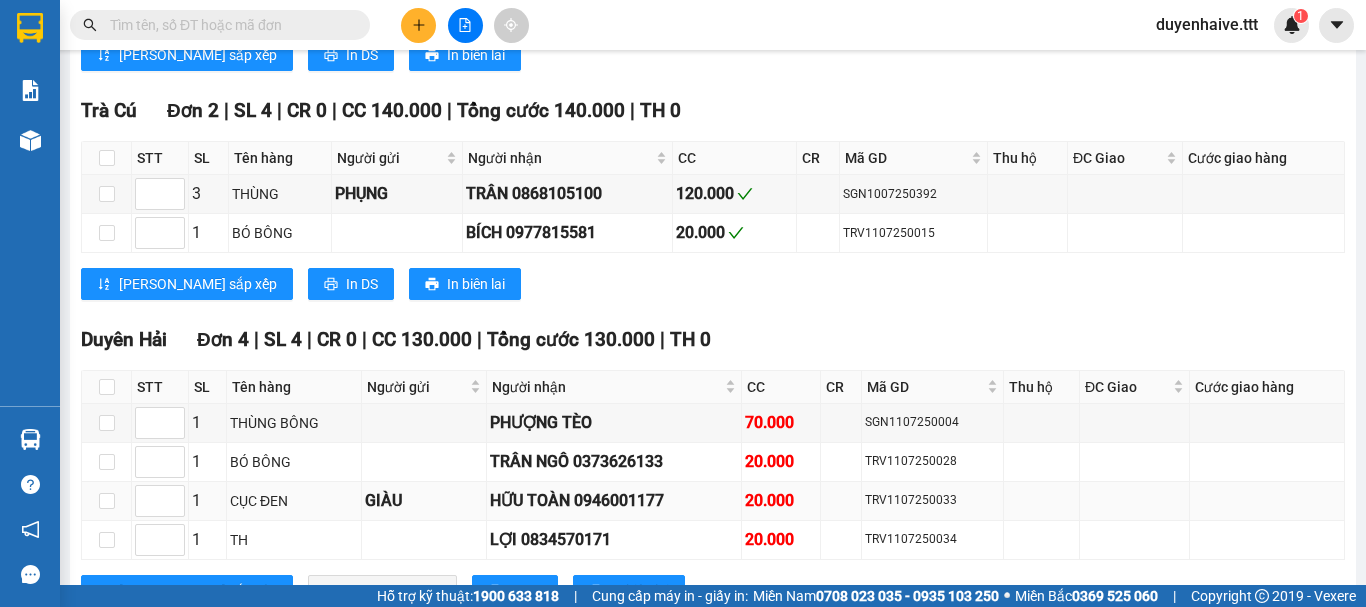 scroll, scrollTop: 930, scrollLeft: 0, axis: vertical 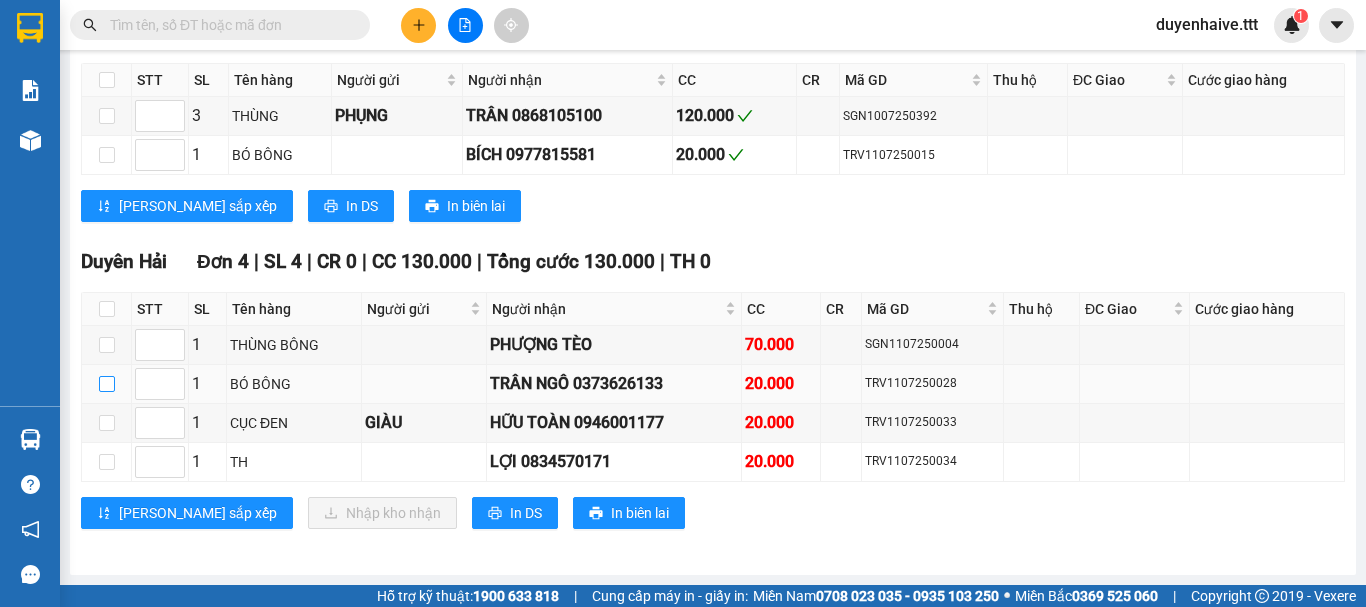 click at bounding box center [107, 384] 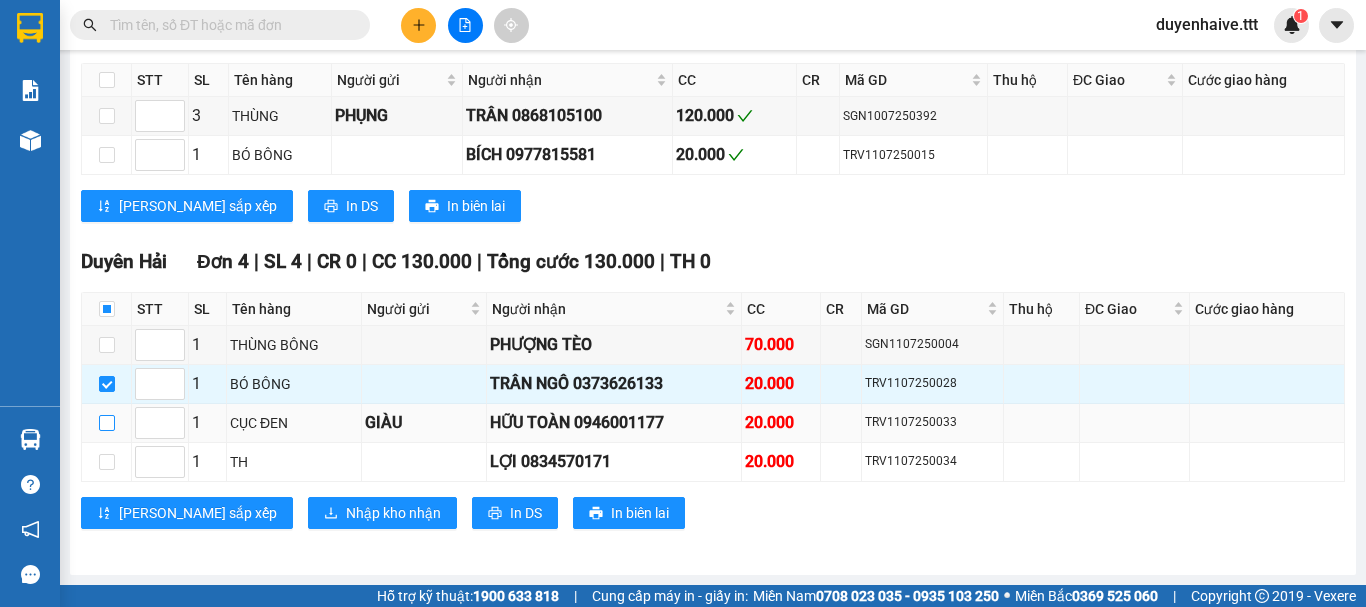 click at bounding box center [107, 423] 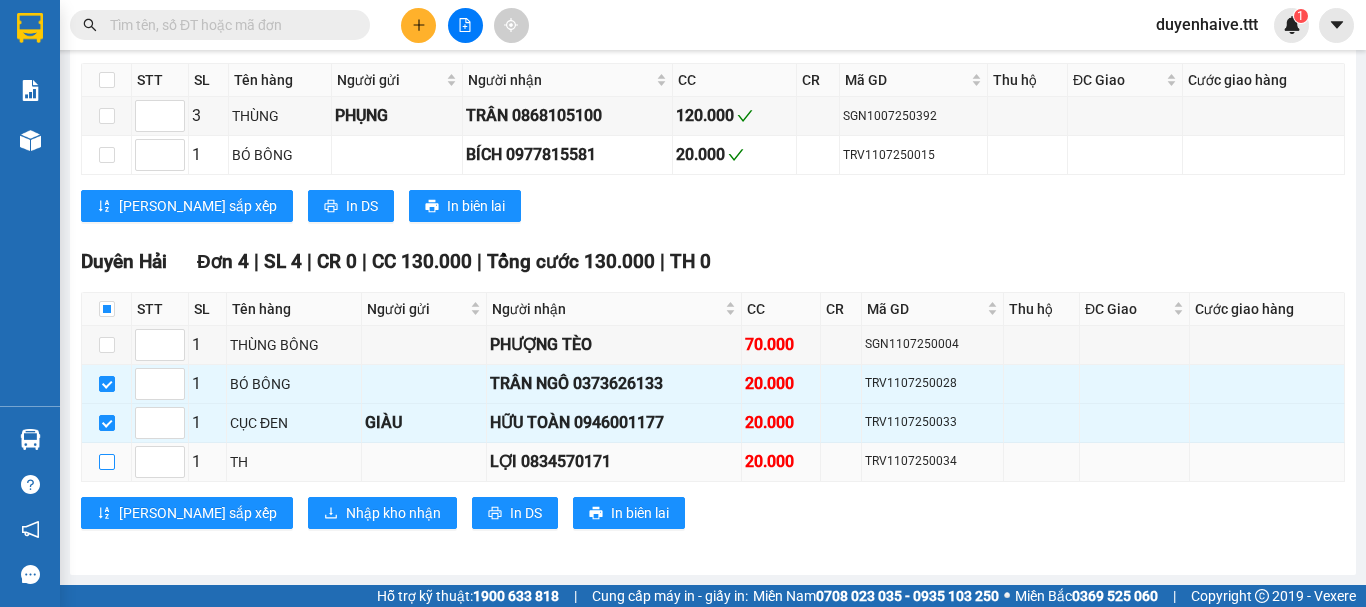 click at bounding box center (107, 462) 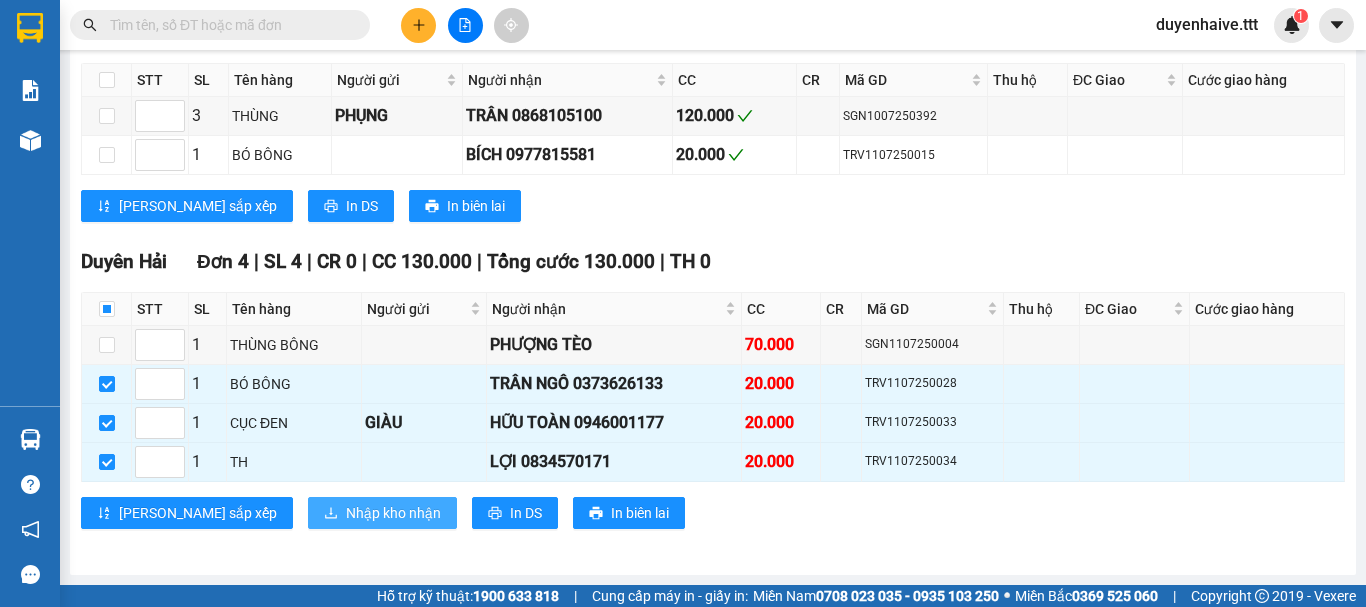 click on "Nhập kho nhận" at bounding box center (393, 513) 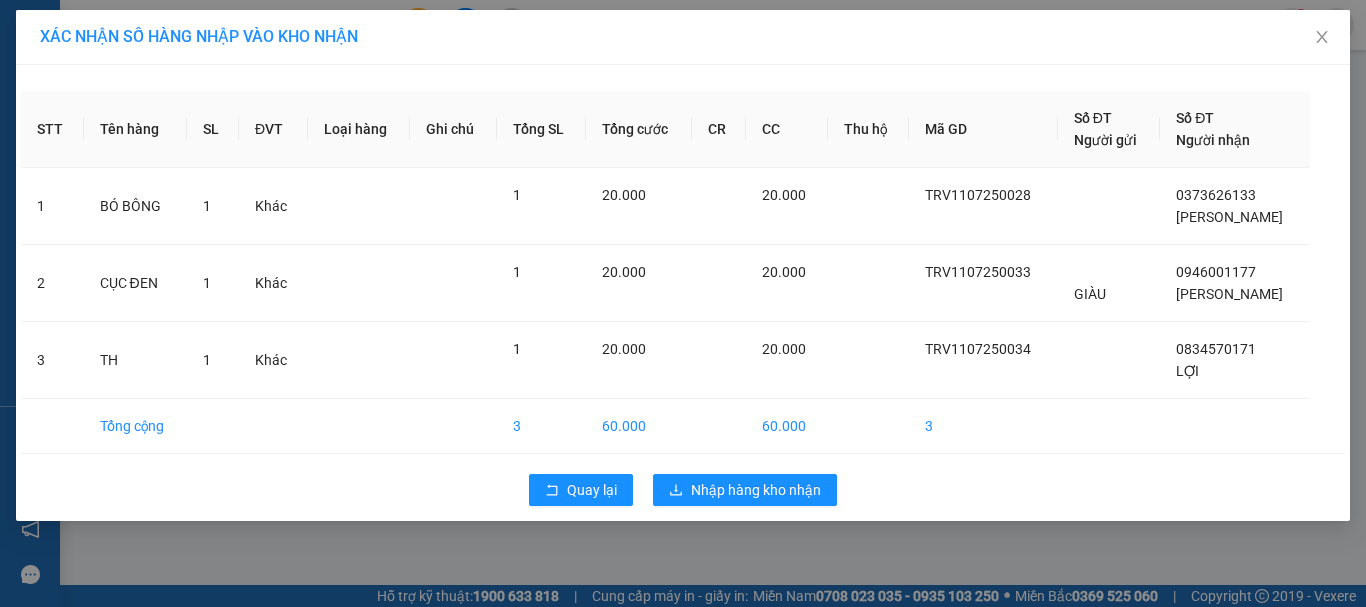 scroll, scrollTop: 0, scrollLeft: 0, axis: both 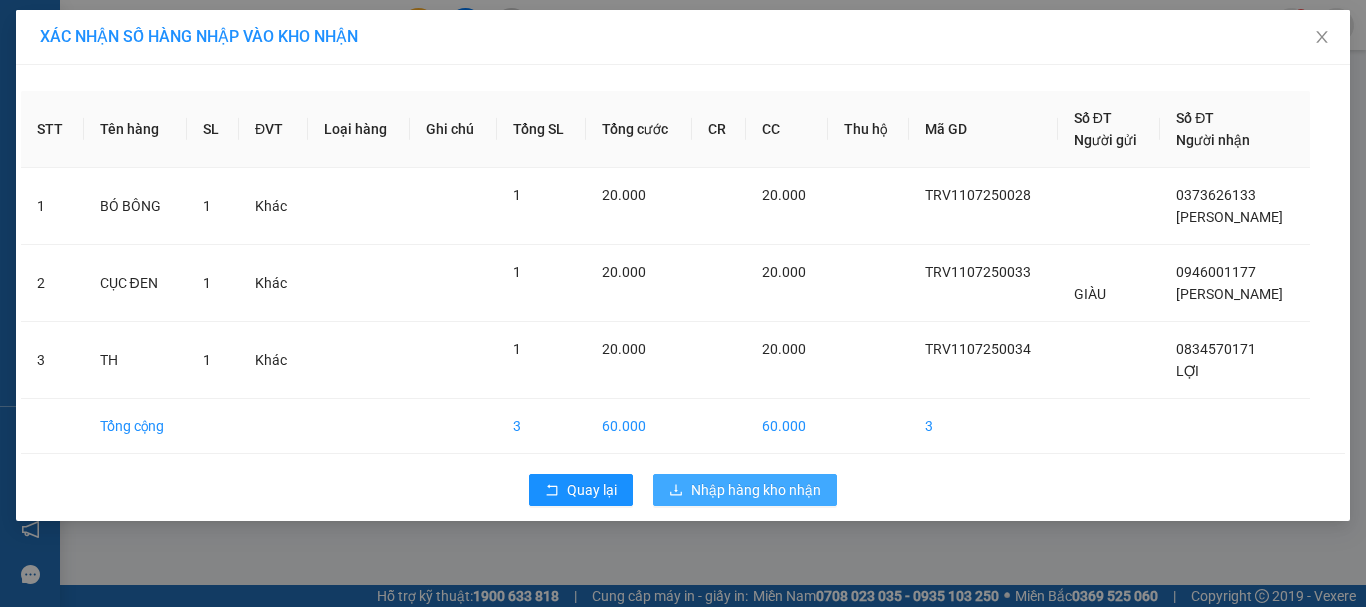 click on "Nhập hàng kho nhận" at bounding box center (756, 490) 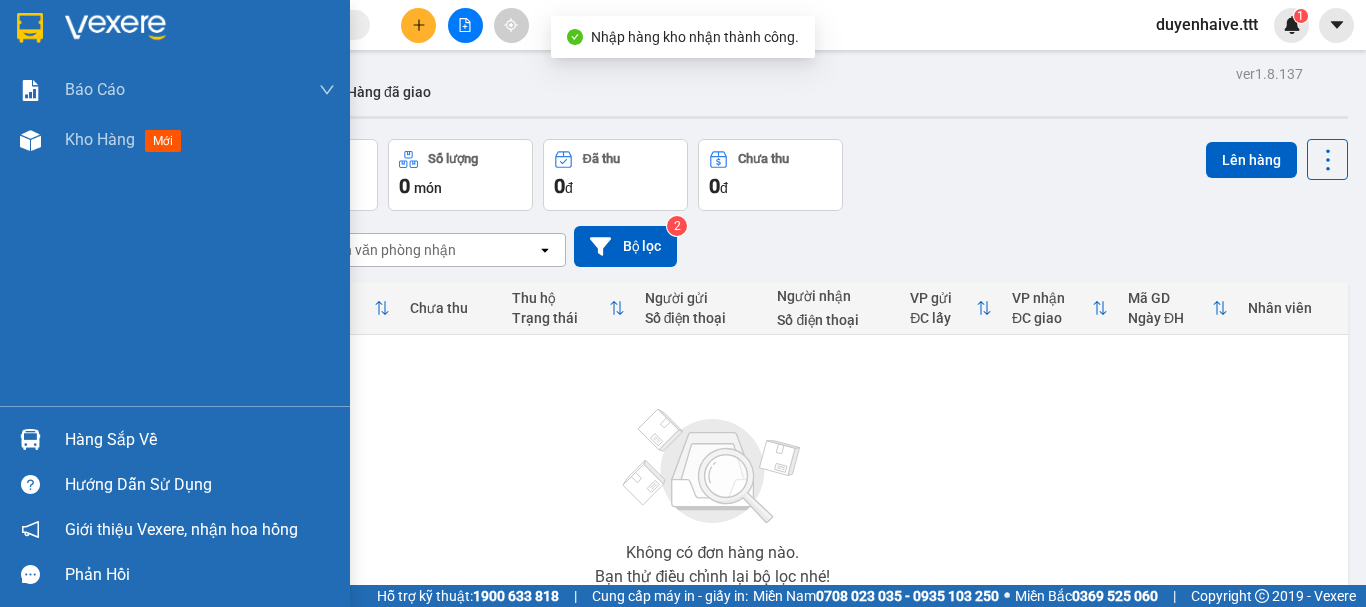 click on "Hàng sắp về" at bounding box center (200, 440) 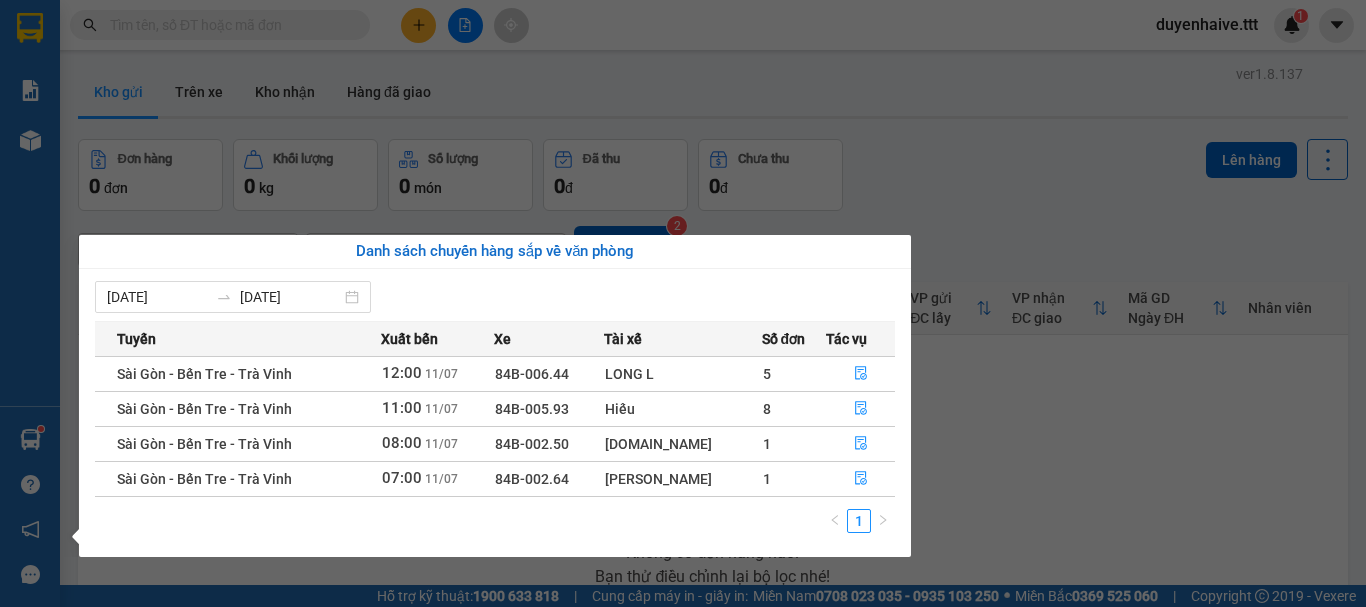 click on "[PERSON_NAME] [PERSON_NAME] 1: [PERSON_NAME] dòng [PERSON_NAME] [PERSON_NAME] ([PERSON_NAME])  [PERSON_NAME] 3: [PERSON_NAME] [PERSON_NAME] [PERSON_NAME] (VP)     Kho hàng mới Hàng sắp về [PERSON_NAME] [PERSON_NAME] [PERSON_NAME] [PERSON_NAME], [PERSON_NAME] hồng [PERSON_NAME] [PERSON_NAME] mềm hỗ trợ bạn tốt chứ?" at bounding box center [30, 303] 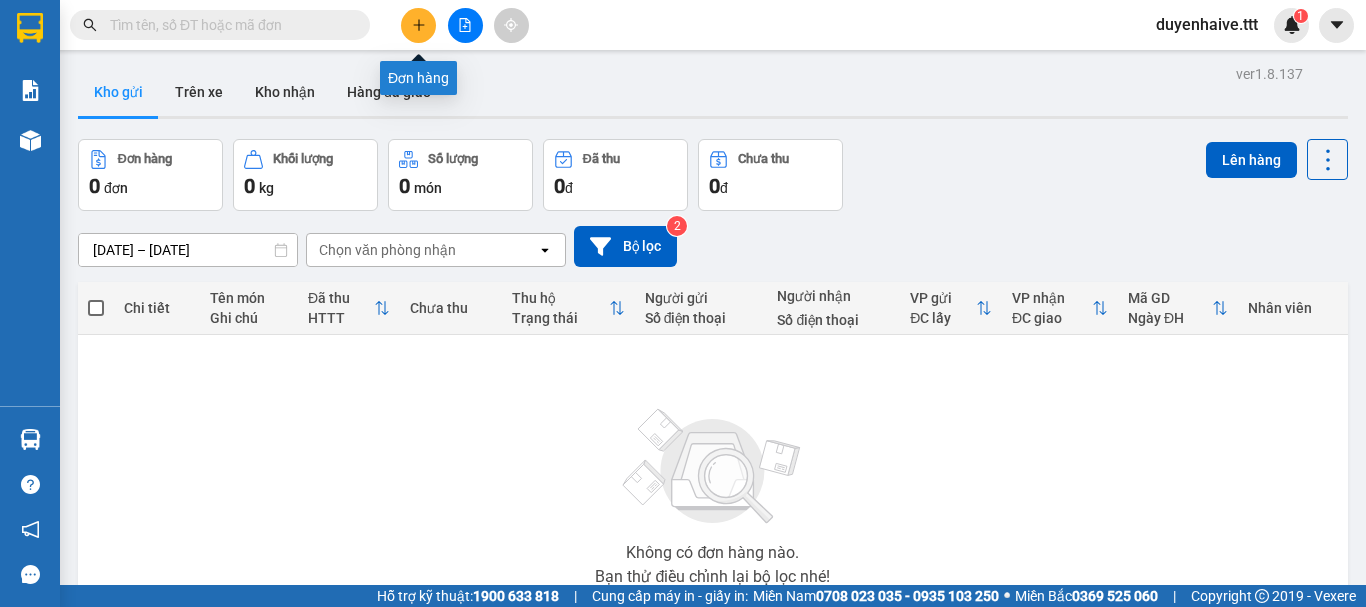 click 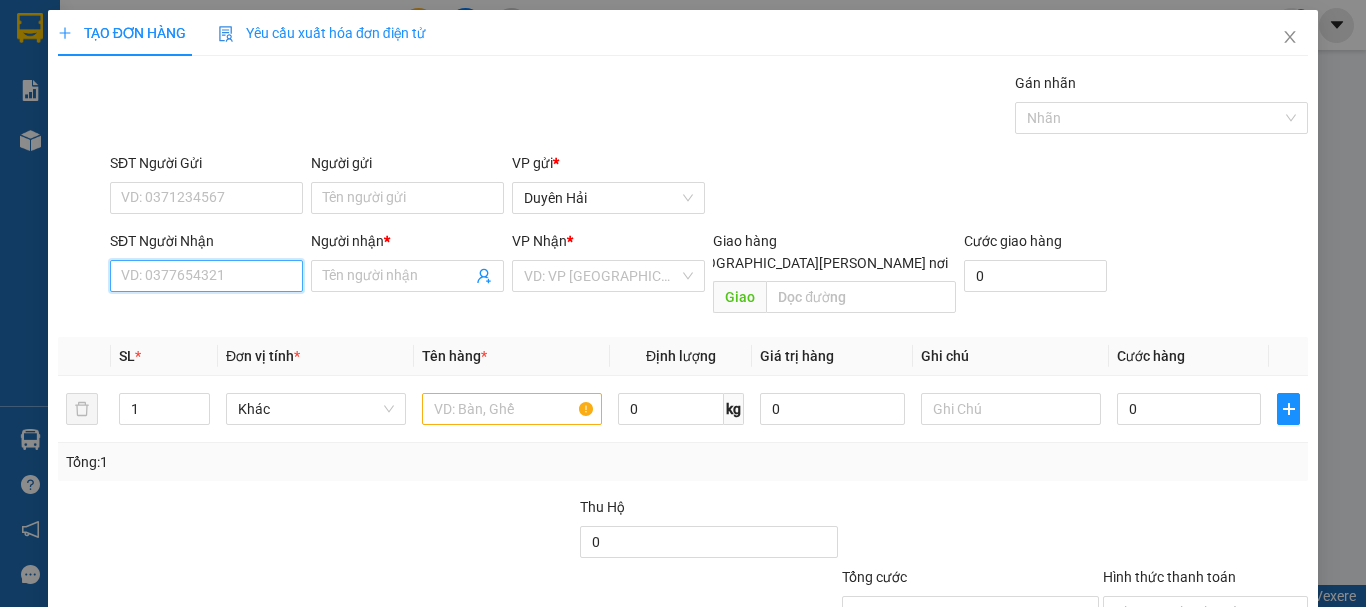 click on "SĐT Người Nhận" at bounding box center [206, 276] 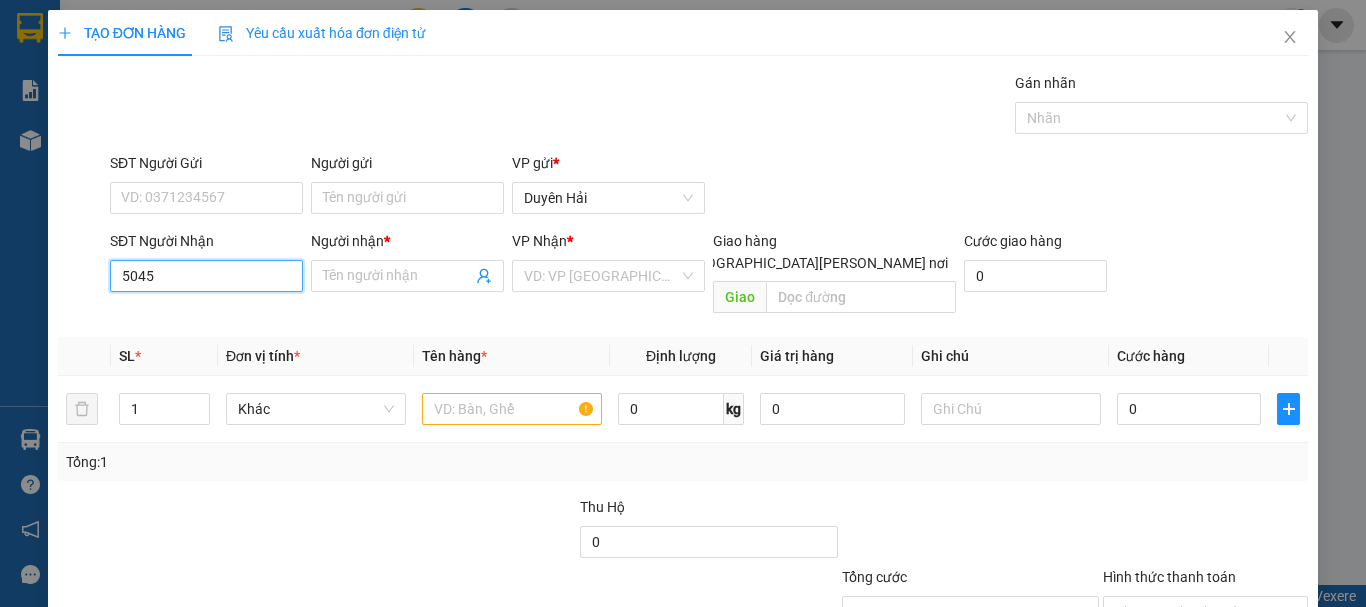 click on "5045" at bounding box center [206, 276] 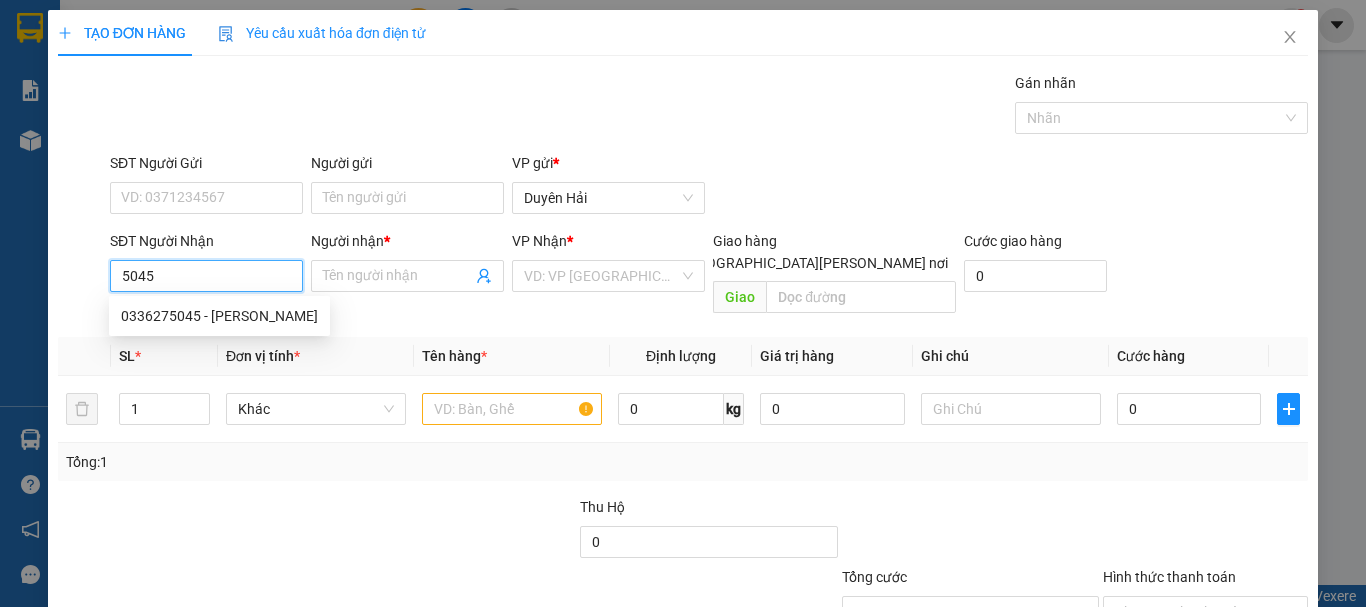 click on "5045" at bounding box center [206, 276] 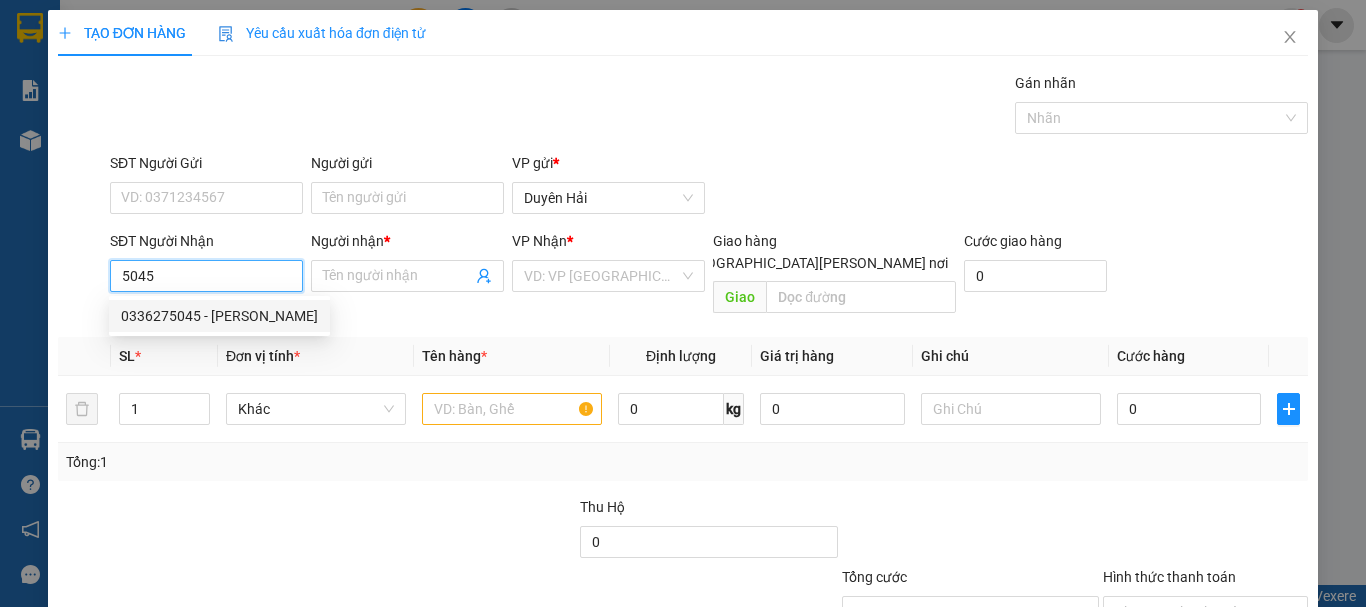 drag, startPoint x: 216, startPoint y: 314, endPoint x: 331, endPoint y: 338, distance: 117.47766 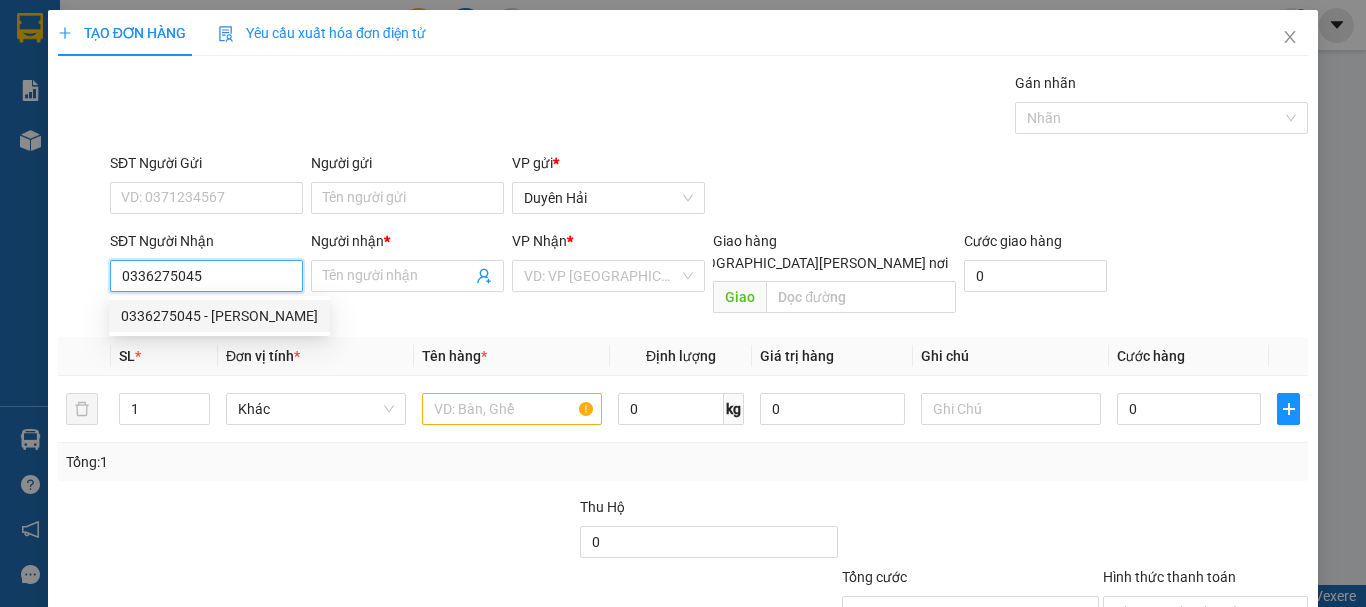 type on "HUY" 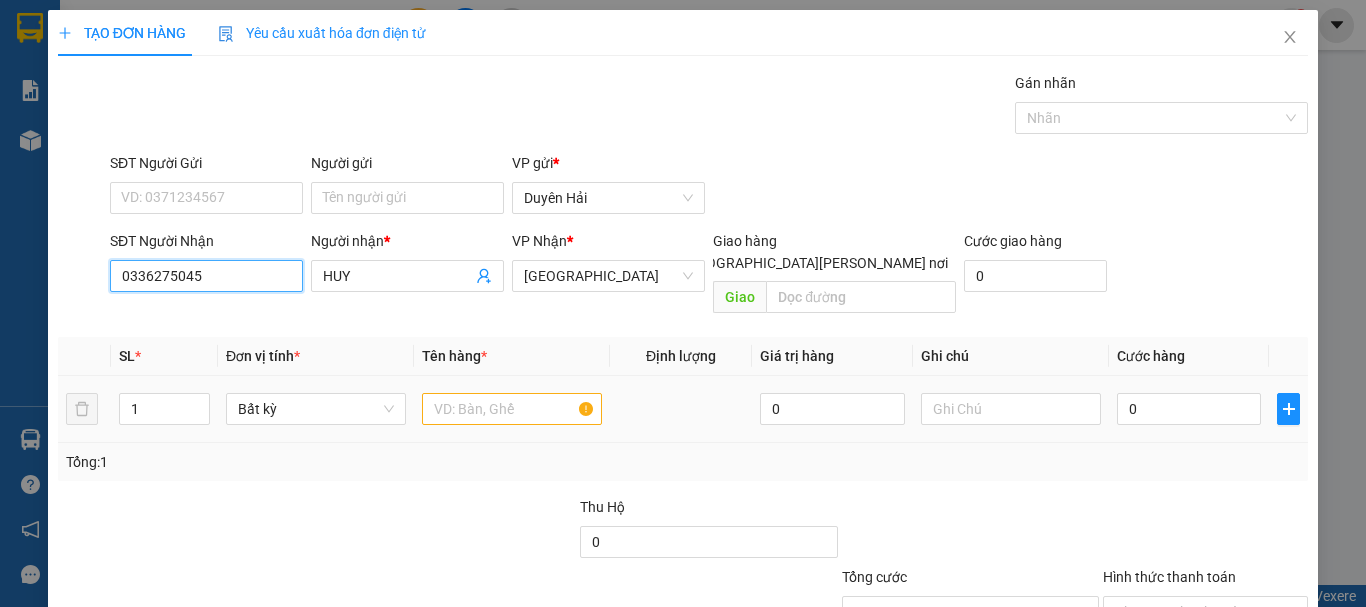 type on "0336275045" 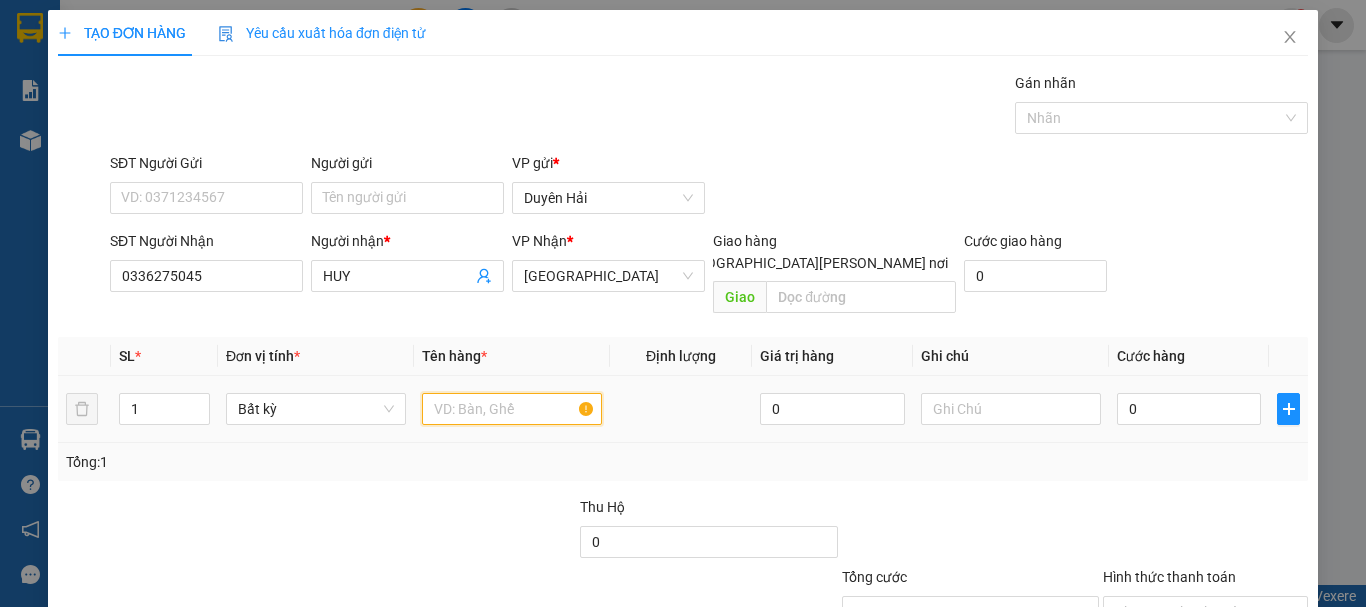 click at bounding box center [512, 409] 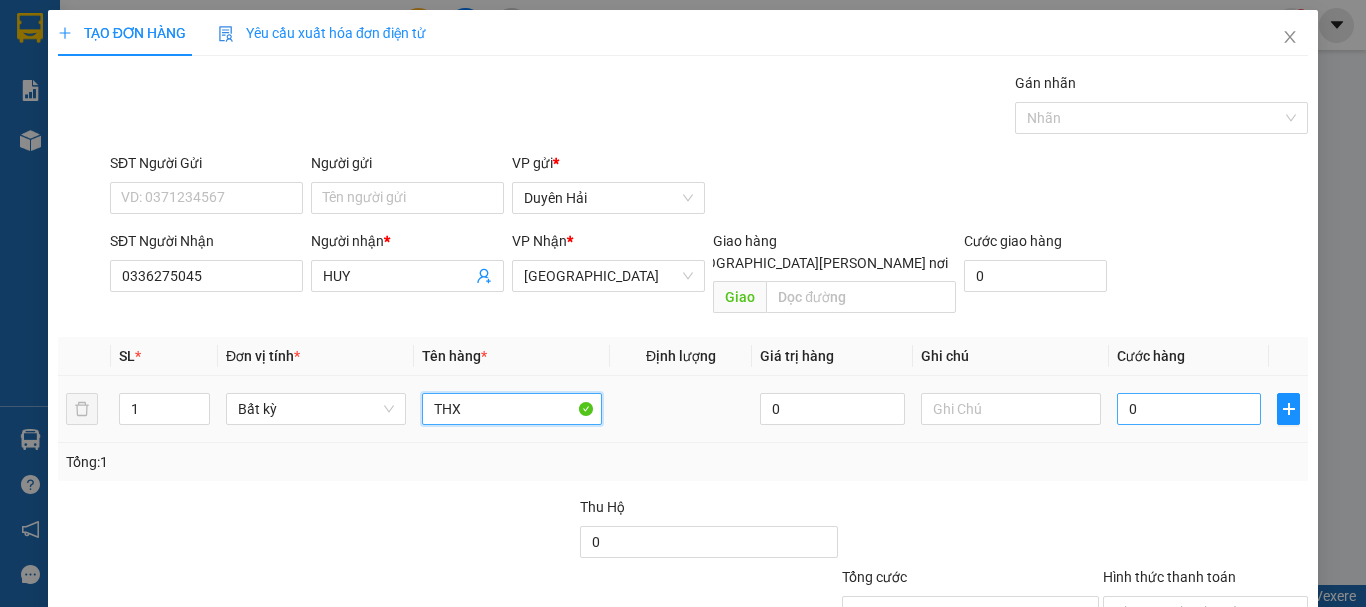 type on "THX" 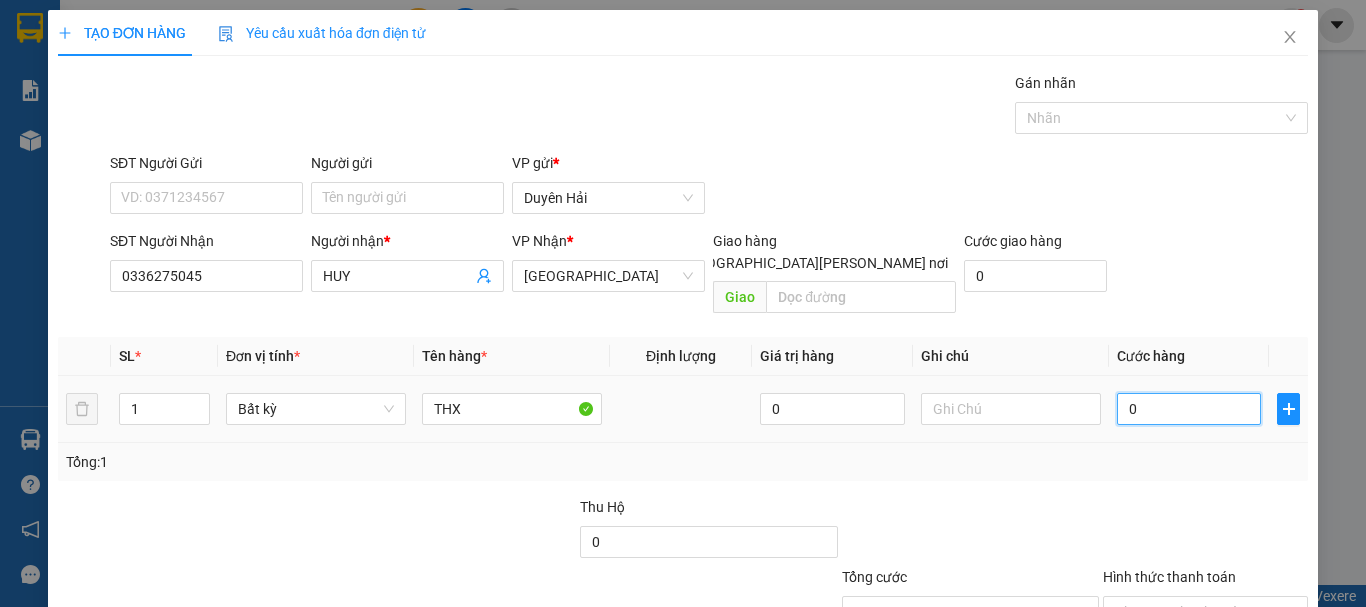 click on "0" at bounding box center [1189, 409] 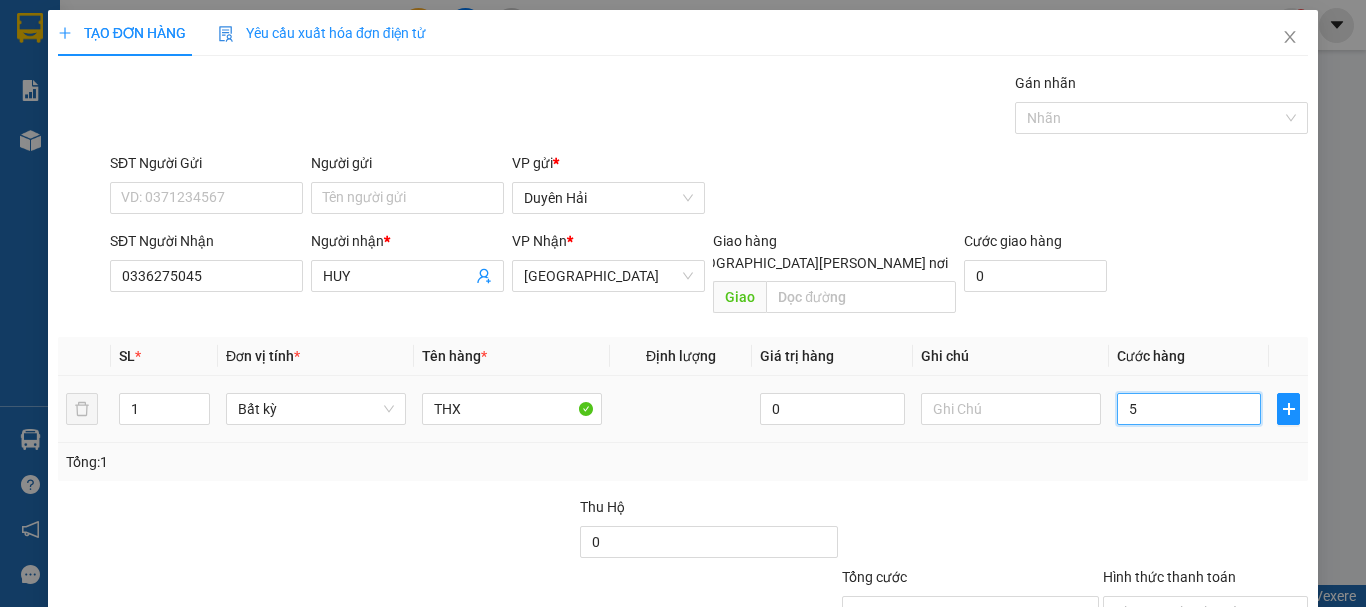 type on "50" 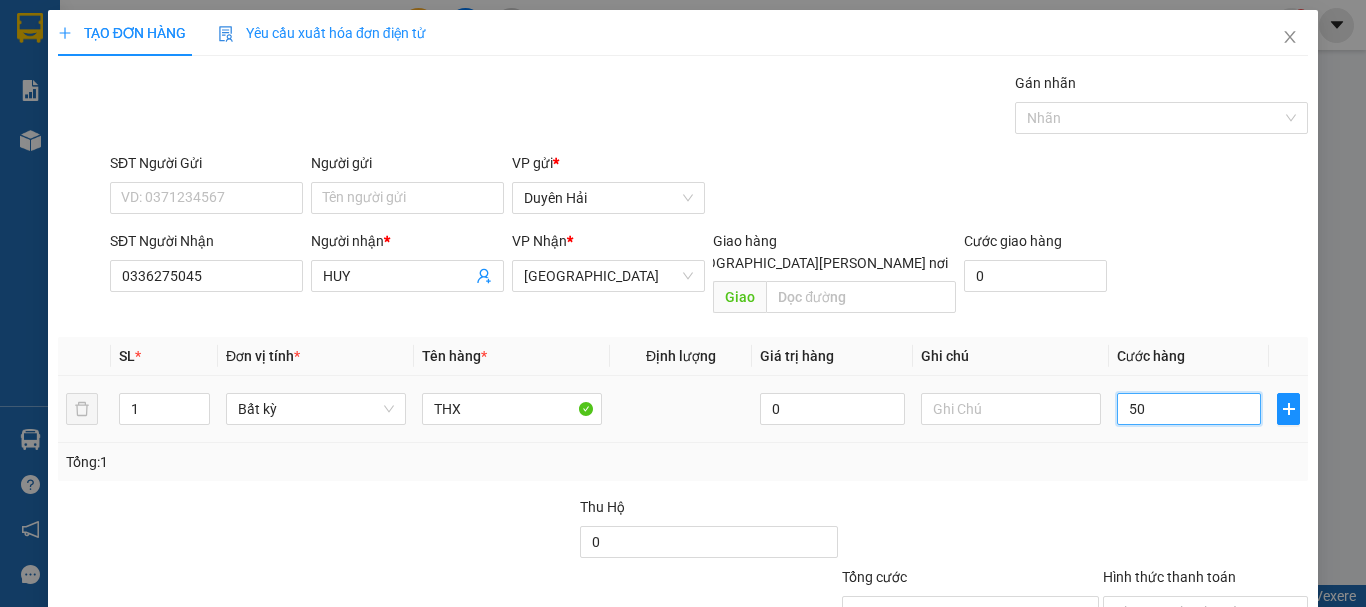 scroll, scrollTop: 133, scrollLeft: 0, axis: vertical 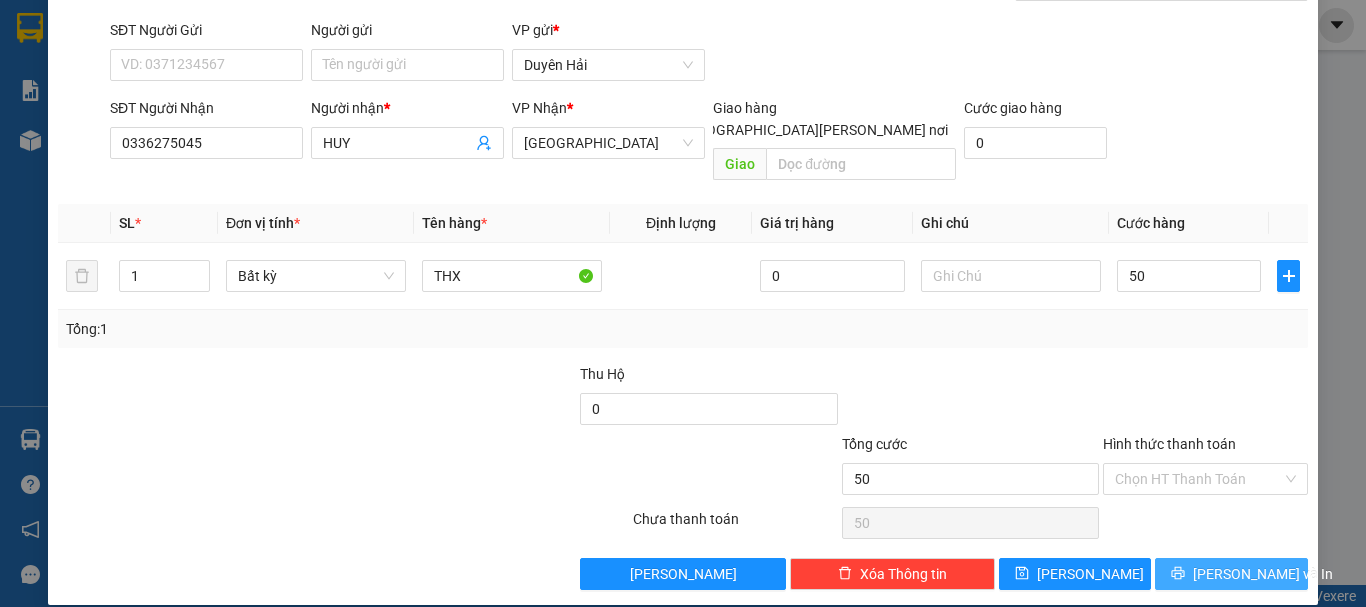 type on "50.000" 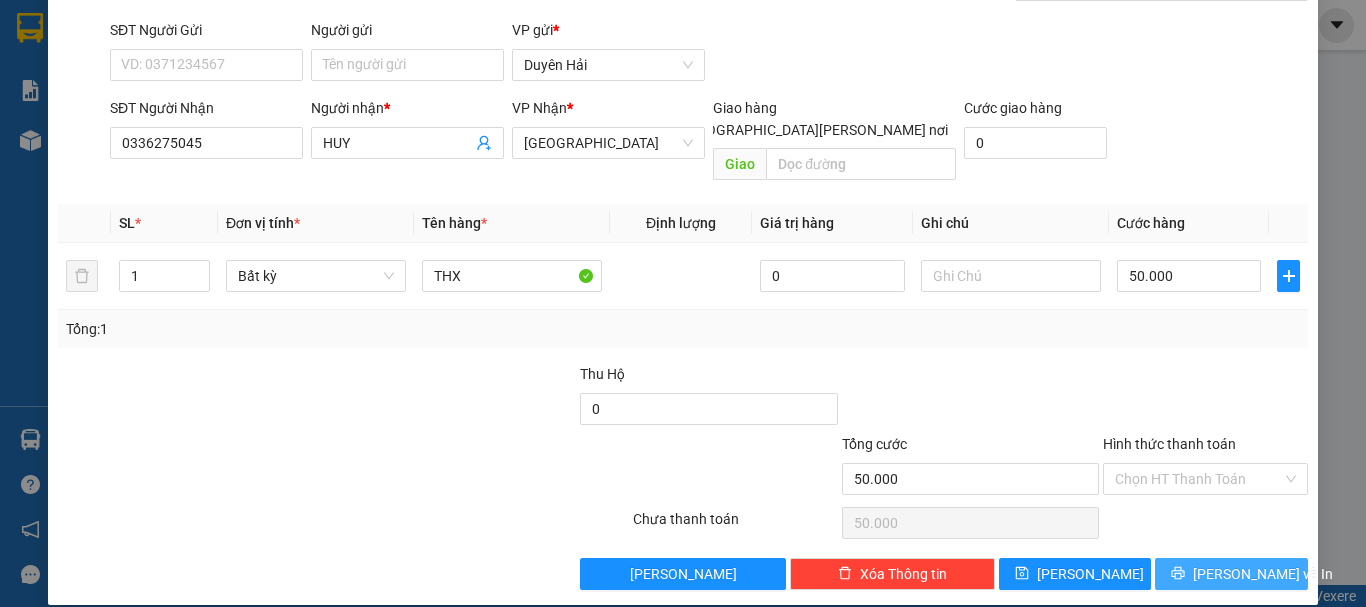 click 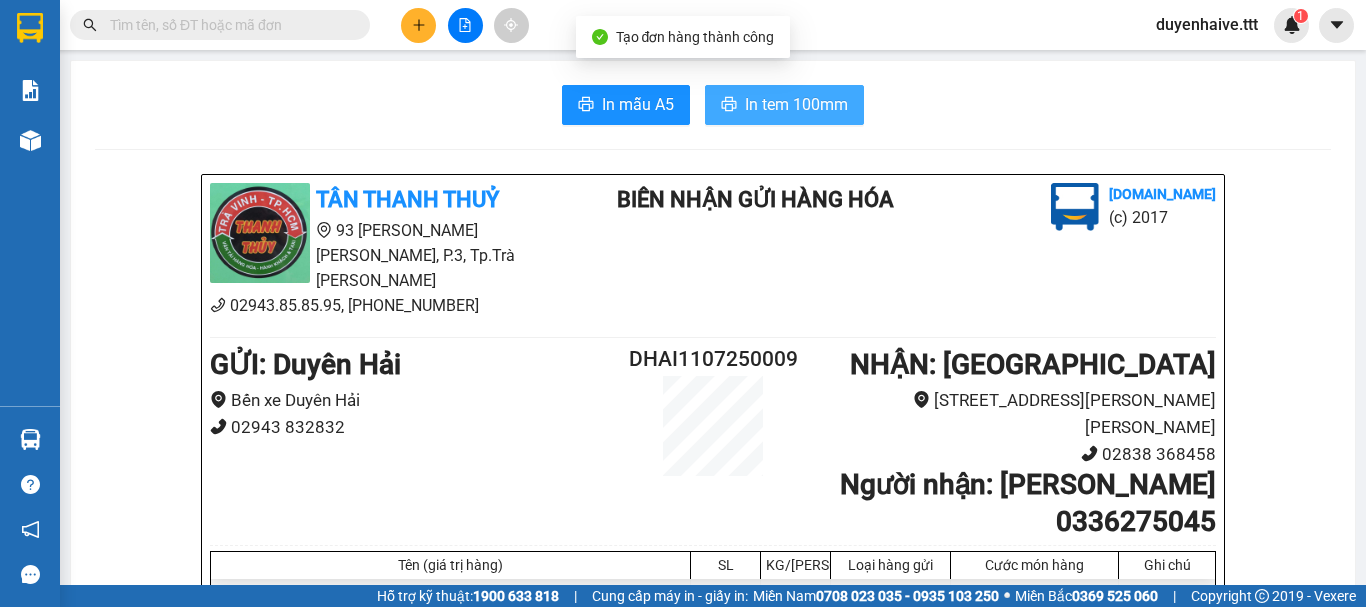 drag, startPoint x: 727, startPoint y: 102, endPoint x: 970, endPoint y: 127, distance: 244.28262 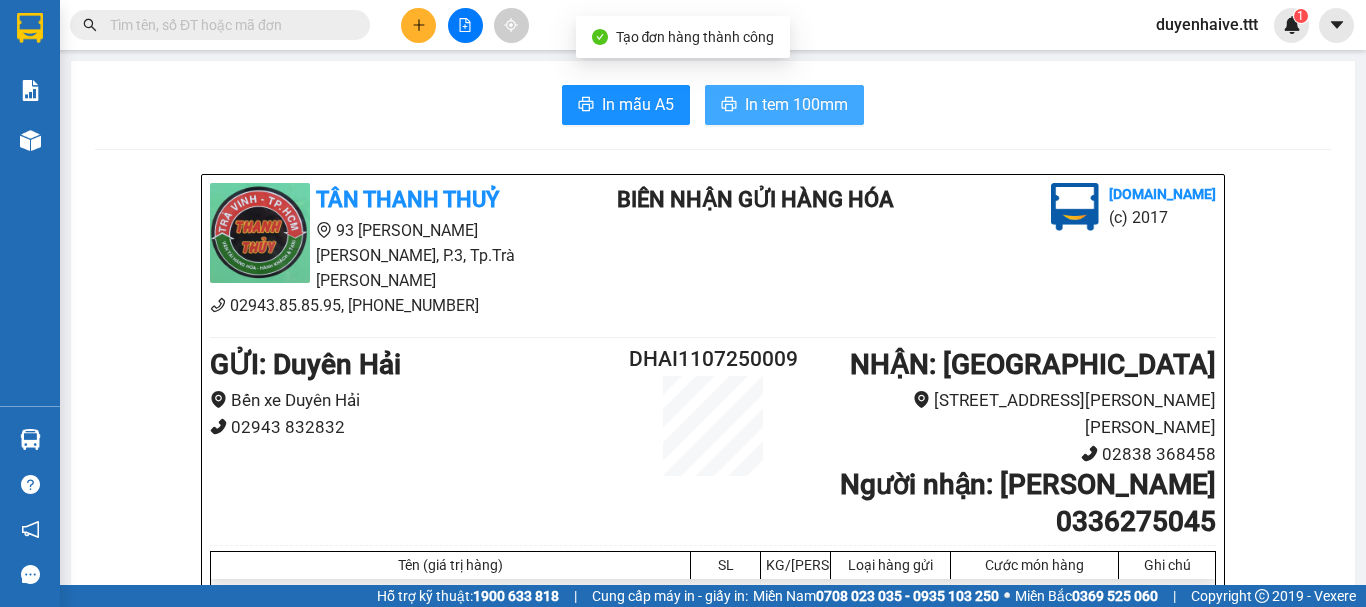 scroll, scrollTop: 0, scrollLeft: 0, axis: both 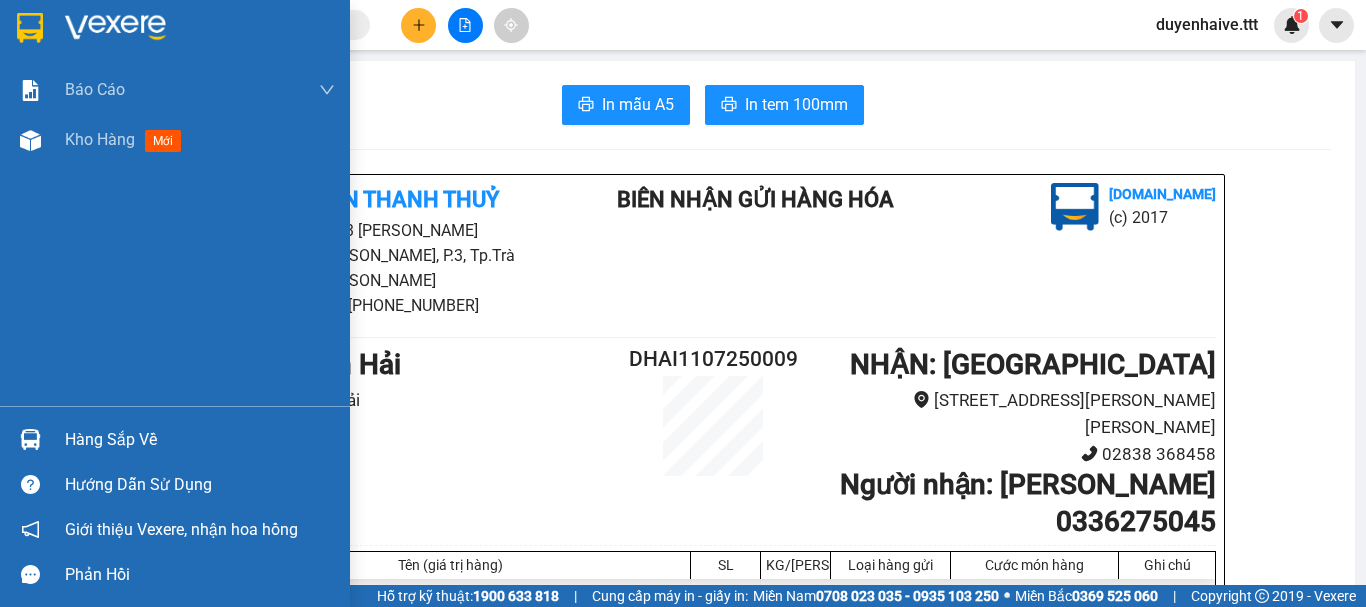 drag, startPoint x: 12, startPoint y: 343, endPoint x: 153, endPoint y: 421, distance: 161.13658 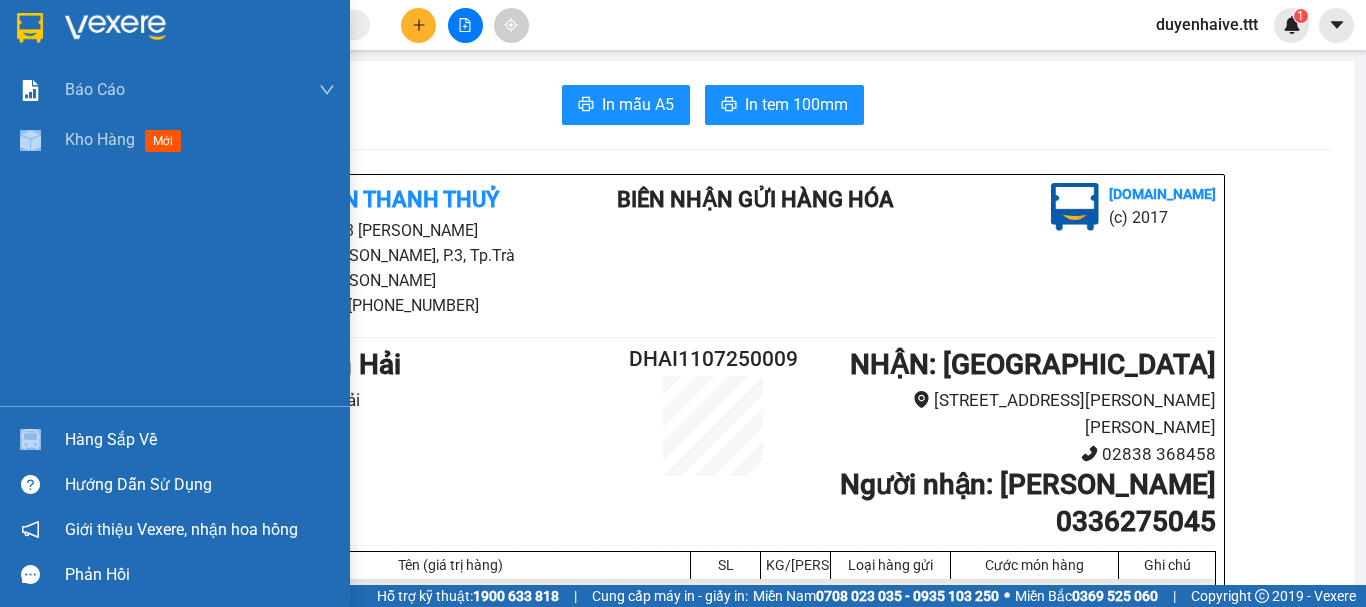 click on "Hàng sắp về" at bounding box center [175, 439] 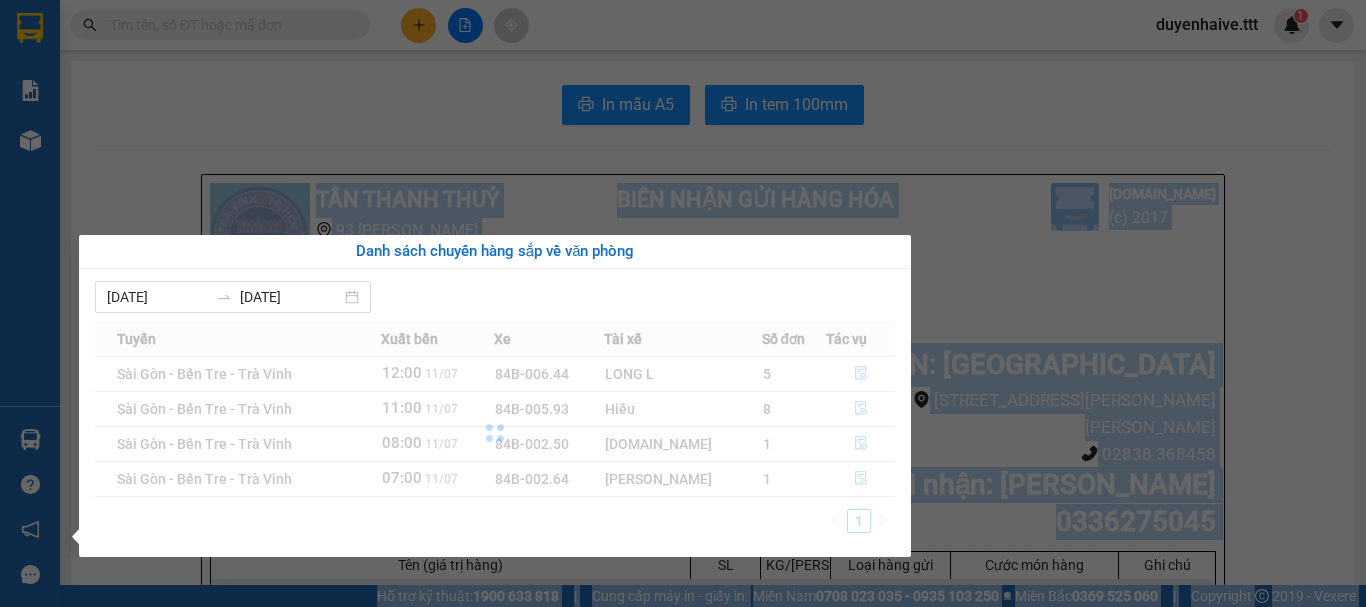 click on "Kết quả [PERSON_NAME] ( 1641 )  Bộ lọc  Mã ĐH Trạng thái Món hàng Thu hộ [PERSON_NAME] [PERSON_NAME] Người gửi VP Gửi Người [PERSON_NAME] [PERSON_NAME] SGN1007250385 21:16 [DATE] [PERSON_NAME]   84B-003.99 02:14 [DATE] THÙNG BÔNG SL:  1 30.000 30.000 HOA CỦ CHI [GEOGRAPHIC_DATA] 0963157504 THI Trà [PERSON_NAME] DĐ: HẢI CA ĐÊM SGN1007250386 21:18 [DATE] [PERSON_NAME]   84B-003.99 02:53 [DATE] HỘP SL:  1 30.000 HẢI ÂU [GEOGRAPHIC_DATA] 0933449927 [PERSON_NAME][GEOGRAPHIC_DATA][PERSON_NAME] 17:43 [DATE] [PERSON_NAME]   84B-005.93 01:02 [DATE] CỤC SL:  1 30.000 30.000 [PERSON_NAME]  [GEOGRAPHIC_DATA] 0933449927 [PERSON_NAME][GEOGRAPHIC_DATA][PERSON_NAME] 18:26 [DATE] [PERSON_NAME]   84B-001.95 23:57 [DATE] 1 TH SL:  1 20.000 20.000 [PERSON_NAME] Hải 0795993535 CHI NGA  Trà [PERSON_NAME] DĐ: CA ĐÊM TRV1205250103 21:12 [DATE] [PERSON_NAME]   84B-002.11 05:30 [DATE] cục SL:  1 20.000 Trà [PERSON_NAME] 0932626258 [GEOGRAPHIC_DATA] 14:56 [DATE] [PERSON_NAME]   84B-003.46 22:15 [DATE] [PERSON_NAME]:  1 30.000 30.000 CHỊ BẦU  Sài Gòn [PERSON_NAME]   1" at bounding box center (683, 303) 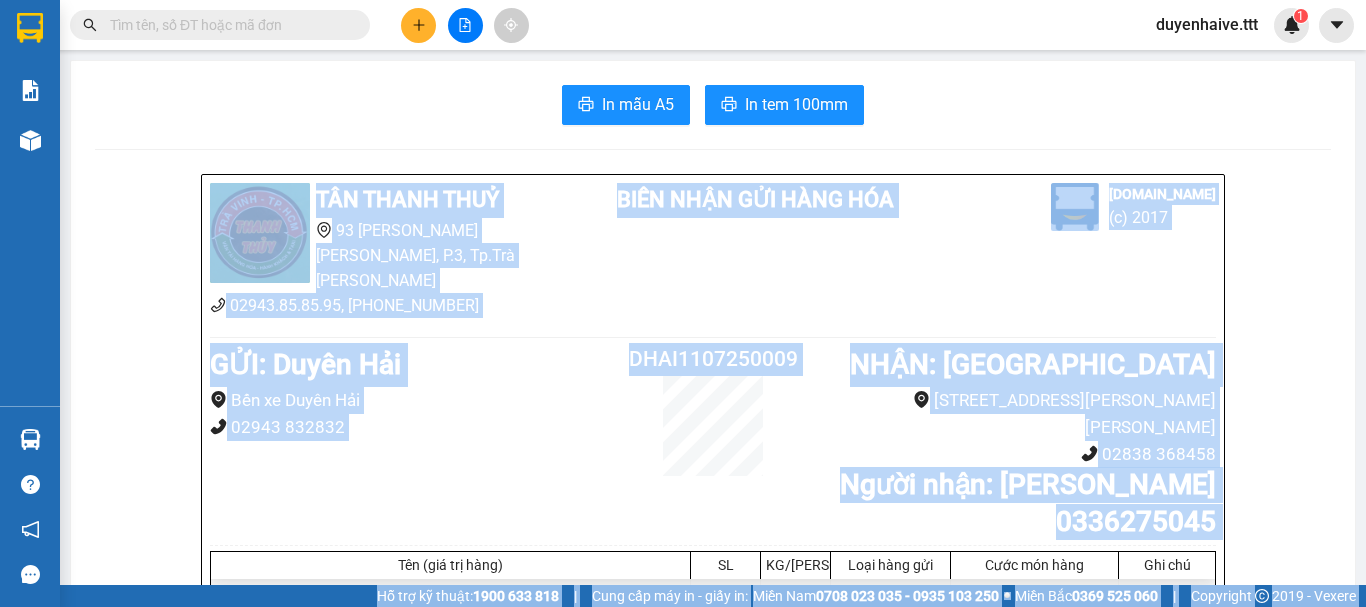 click on "TÂN [PERSON_NAME]   93 [PERSON_NAME] [PERSON_NAME], P.3, Tp.Trà [PERSON_NAME]   02943.85.85.95, [PHONE_NUMBER] [PERSON_NAME] GỬI HÀNG HÓA [DOMAIN_NAME] (c) 2017 GỬI :   [PERSON_NAME] Hải   Bến xe [PERSON_NAME] Hải   02943 832832 DHAI1107250009 [PERSON_NAME] :   [GEOGRAPHIC_DATA]   [STREET_ADDRESS][GEOGRAPHIC_DATA][PERSON_NAME][PERSON_NAME]   02838 368458 Người [PERSON_NAME] :   [PERSON_NAME] 0336275045 Tên (giá trị hàng) SL KG/Món [PERSON_NAME] hàng gửi Cước món hàng Ghi chú THX (Bất kỳ) 1 0 50.000 [PERSON_NAME] 1 0 50.000 Loading... [PERSON_NAME] : 50.000 [PERSON_NAME] thu: 50.000 Người gửi hàng đã đọc và xác [PERSON_NAME] 12:15, ngày 11 tháng 07 năm 2025 NV [PERSON_NAME] hàng [PERSON_NAME] Hải Vé [PERSON_NAME] định [PERSON_NAME]/gửi hàng : Nhà xe [PERSON_NAME] tra hàng [PERSON_NAME] [PERSON_NAME] hàng, [PERSON_NAME] CMND và giấy [PERSON_NAME] đối với [PERSON_NAME] hàng [PERSON_NAME] ty, [PERSON_NAME]. Hàng gửi có giá trị [PERSON_NAME] phải [PERSON_NAME] để được gửi [PERSON_NAME] [PERSON_NAME] đảm bảo. [PERSON_NAME] [PERSON_NAME] cảm ơn [PERSON_NAME] Khách Hàng!" at bounding box center (713, 584) 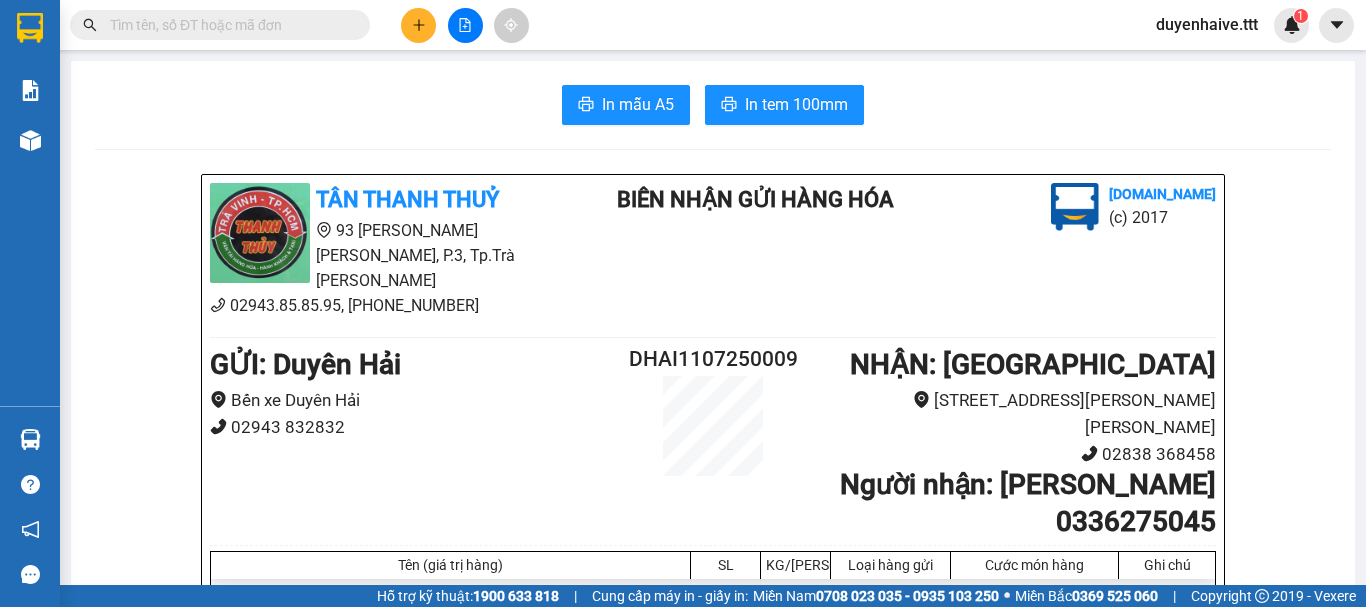 click at bounding box center (228, 25) 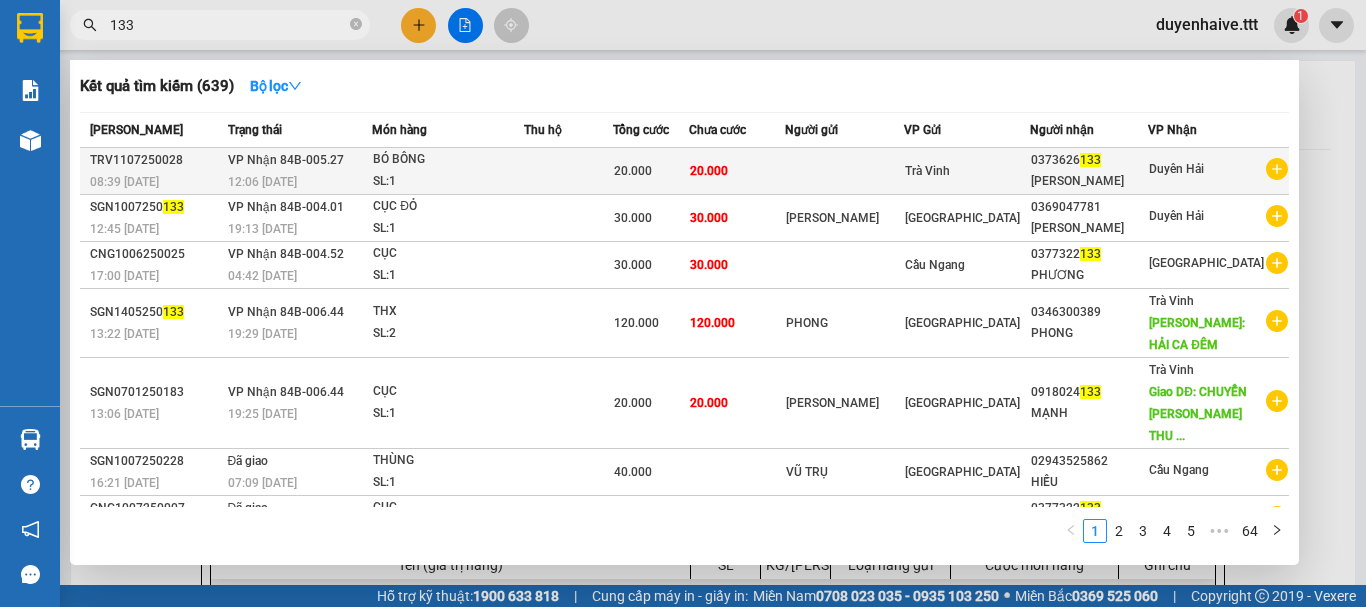 type on "133" 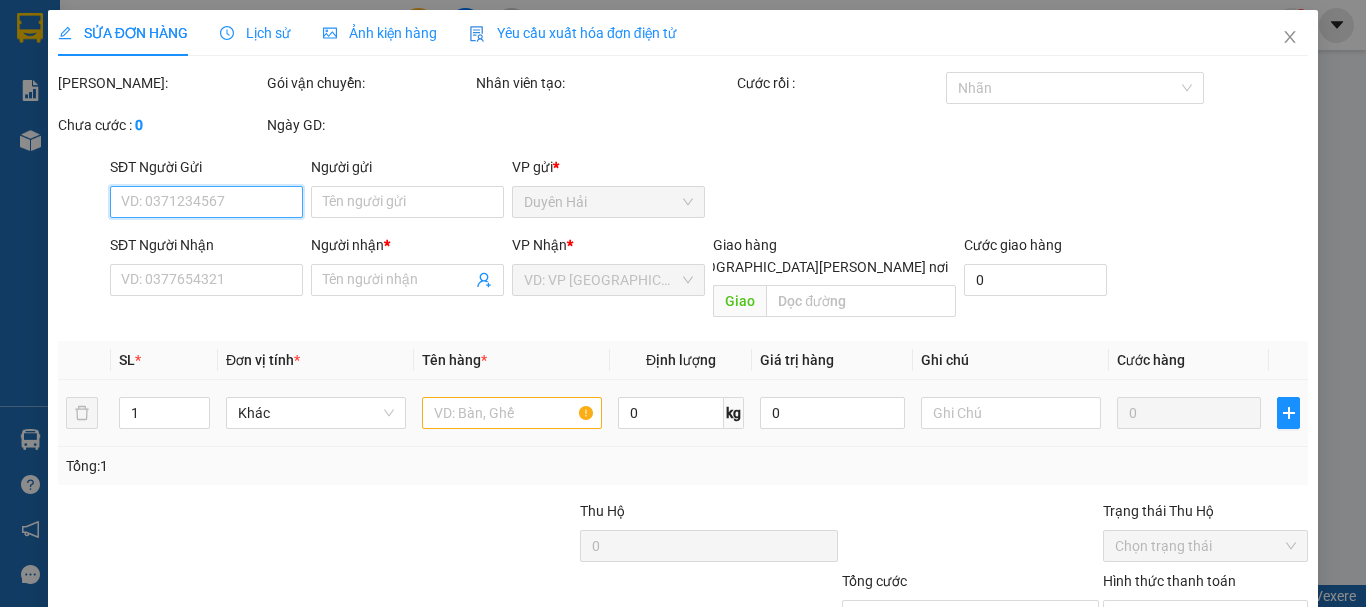 scroll, scrollTop: 137, scrollLeft: 0, axis: vertical 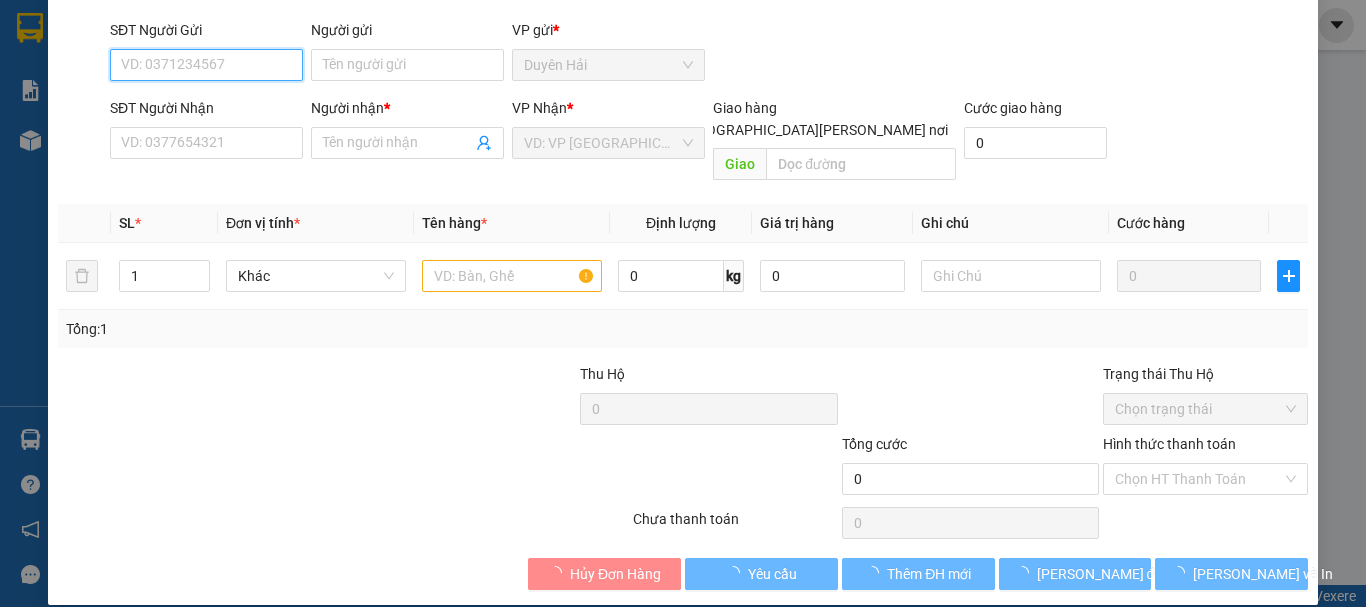type on "0373626133" 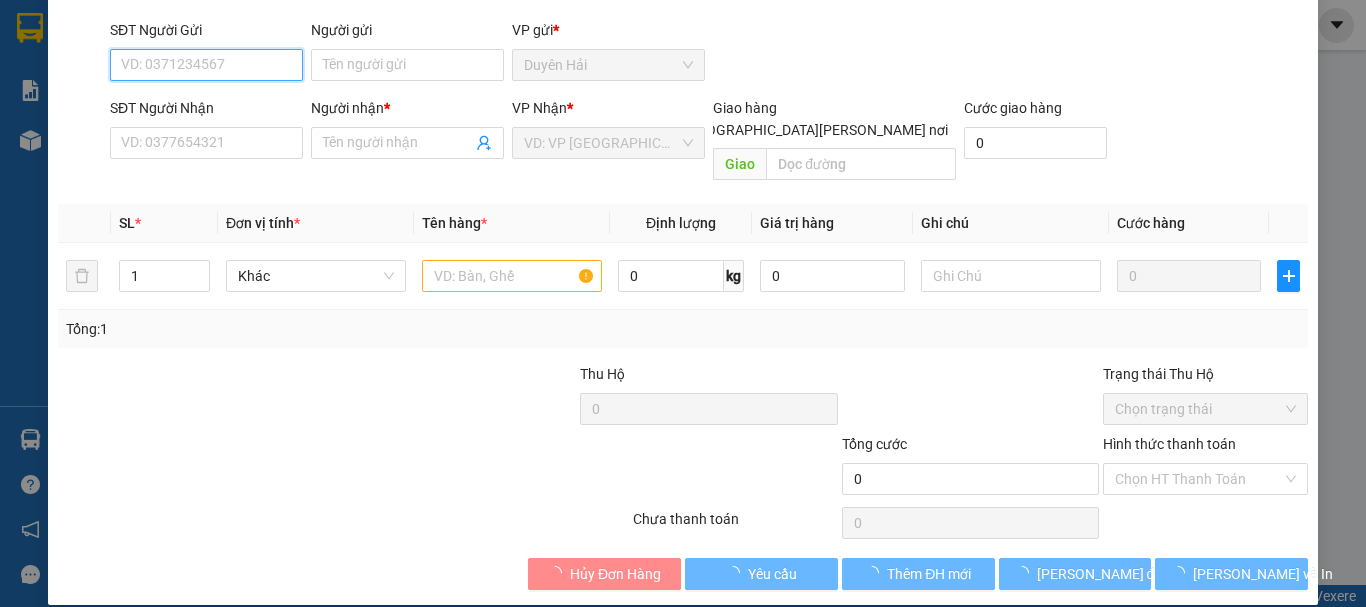type on "[PERSON_NAME]" 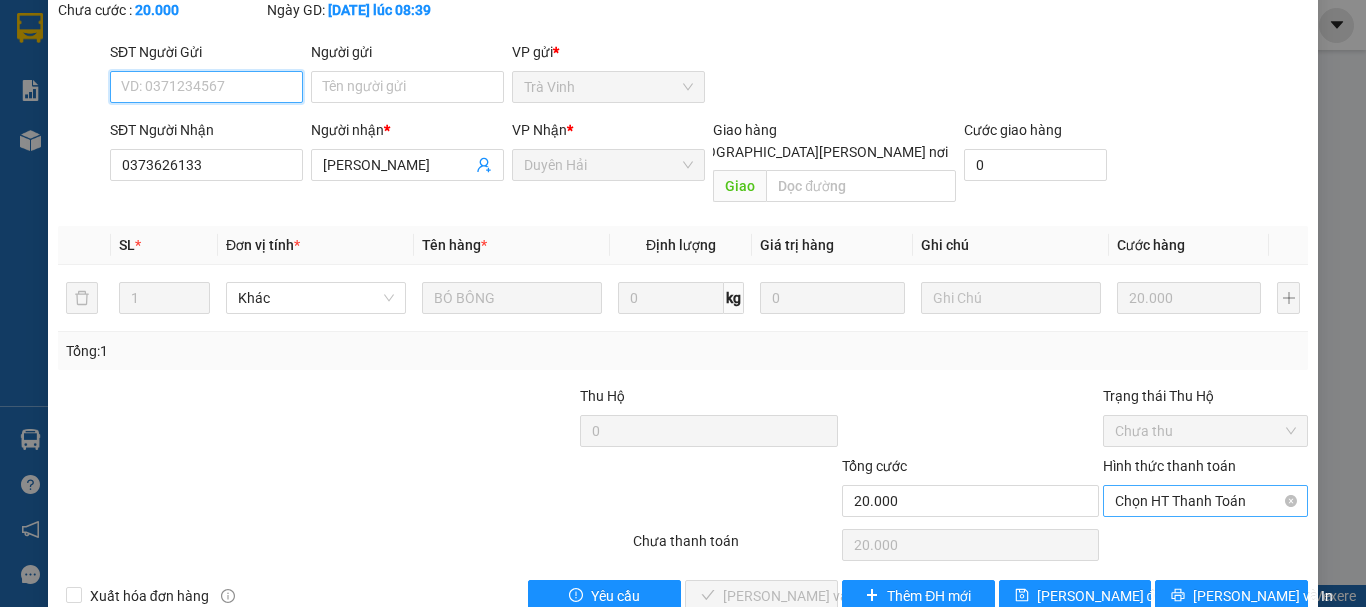 click on "Chọn HT Thanh Toán" at bounding box center (1205, 501) 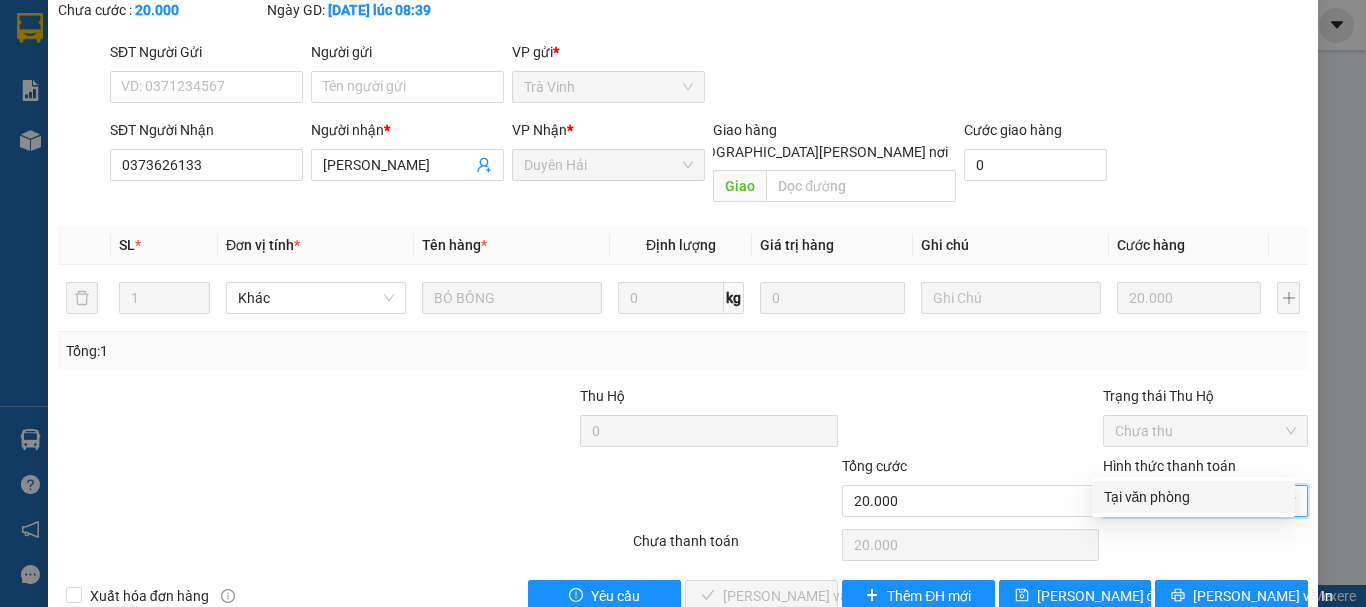 drag, startPoint x: 1144, startPoint y: 499, endPoint x: 795, endPoint y: 519, distance: 349.5726 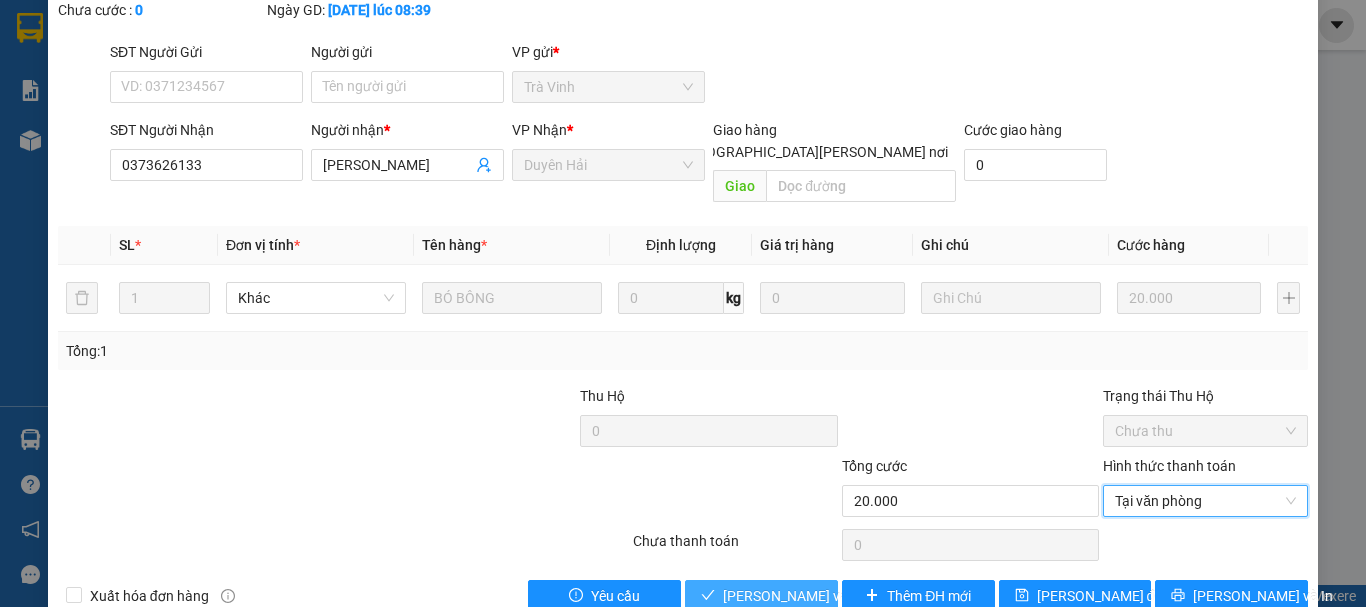 click on "[PERSON_NAME] và [PERSON_NAME] hàng" at bounding box center [858, 596] 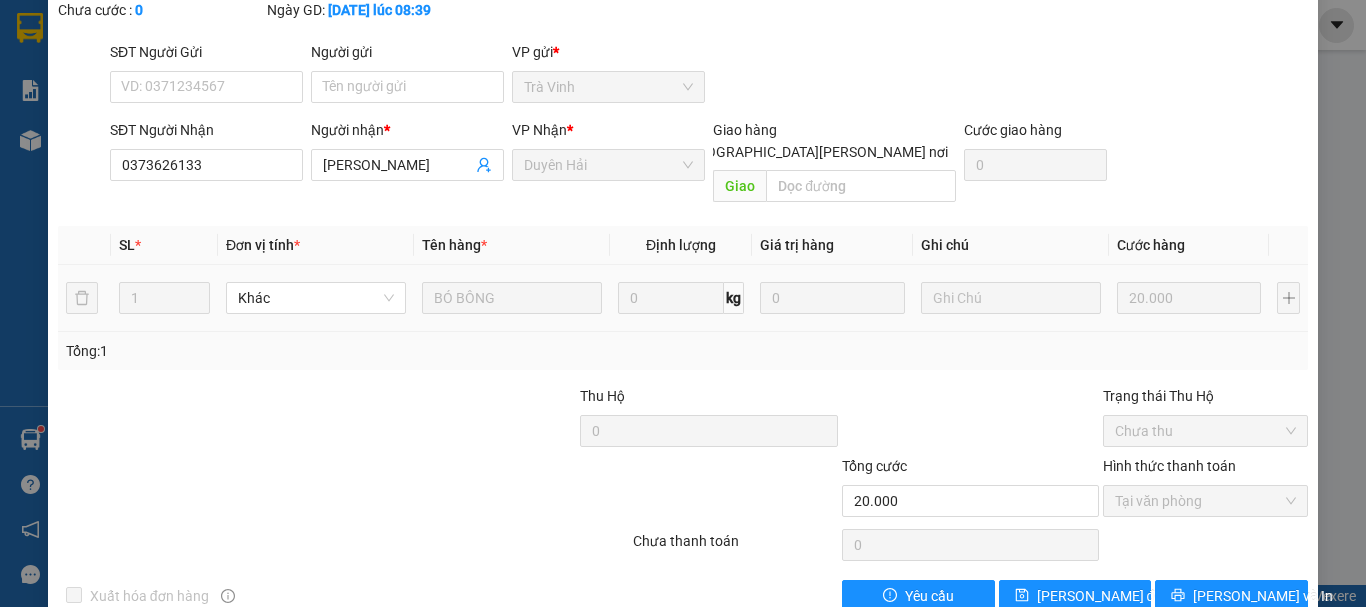 click at bounding box center [84, 298] 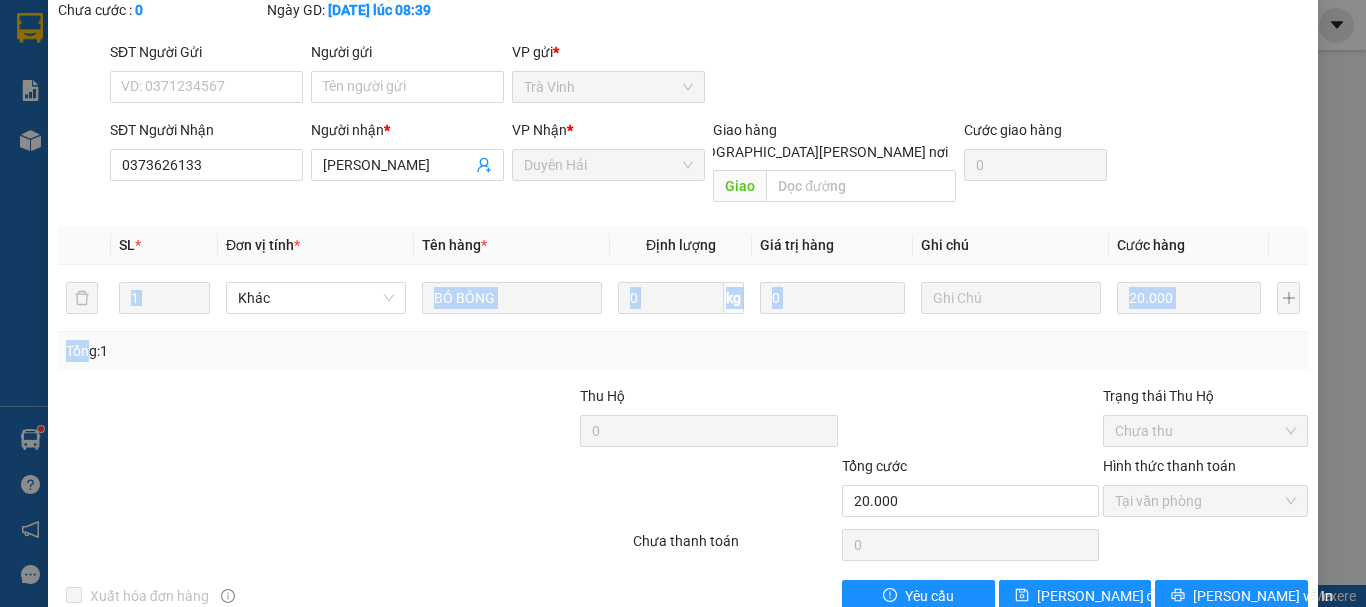click on "SL  * Đơn vị tính  * Tên hàng  * Định [PERSON_NAME] trị hàng Ghi [PERSON_NAME] hàng                   1 Khác BÓ BÔNG 0 kg 0 20.000 Tổng:  1" at bounding box center [683, 298] 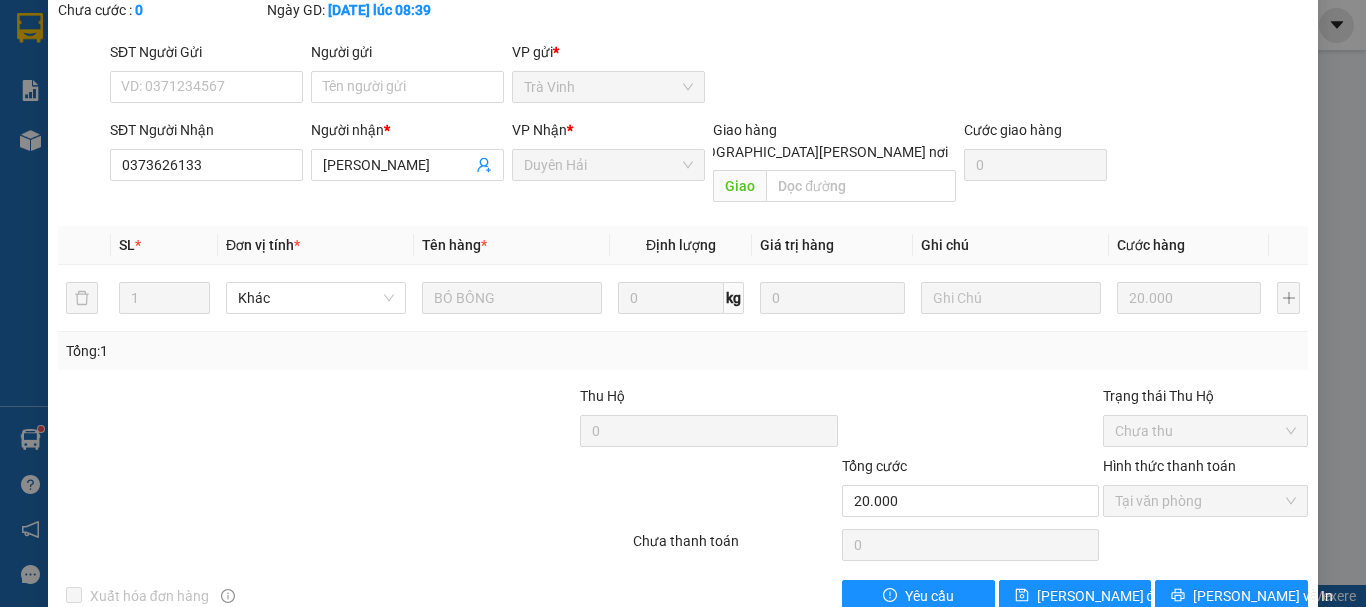 click at bounding box center (186, 420) 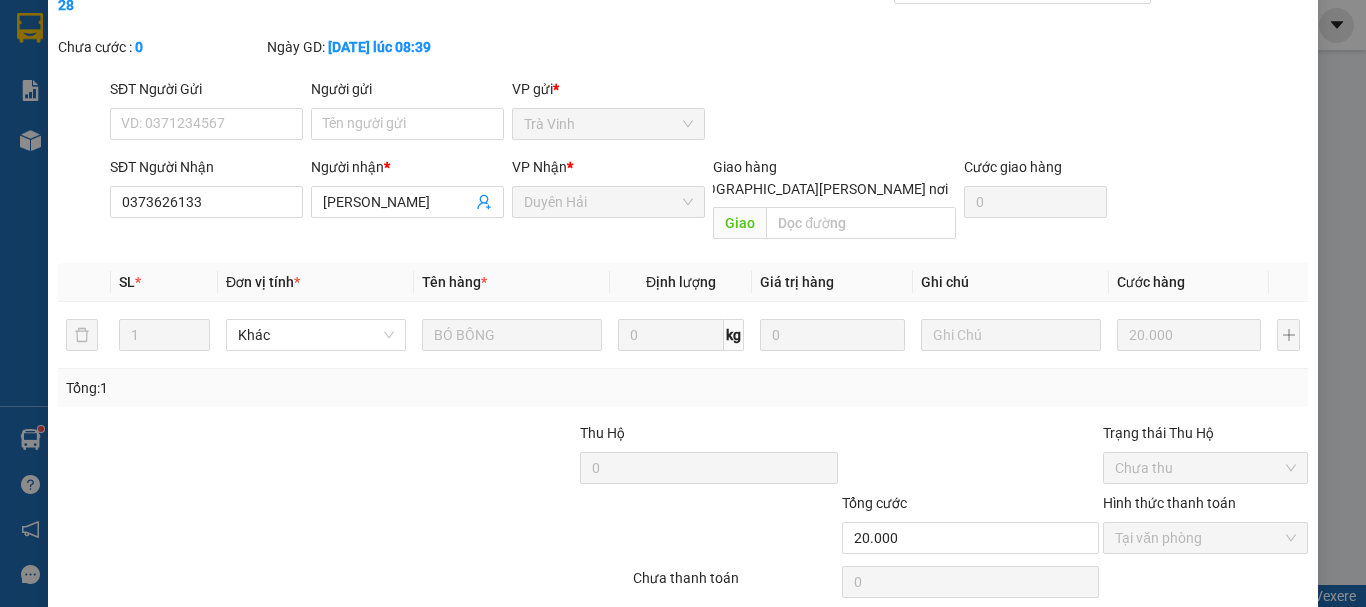 scroll, scrollTop: 0, scrollLeft: 0, axis: both 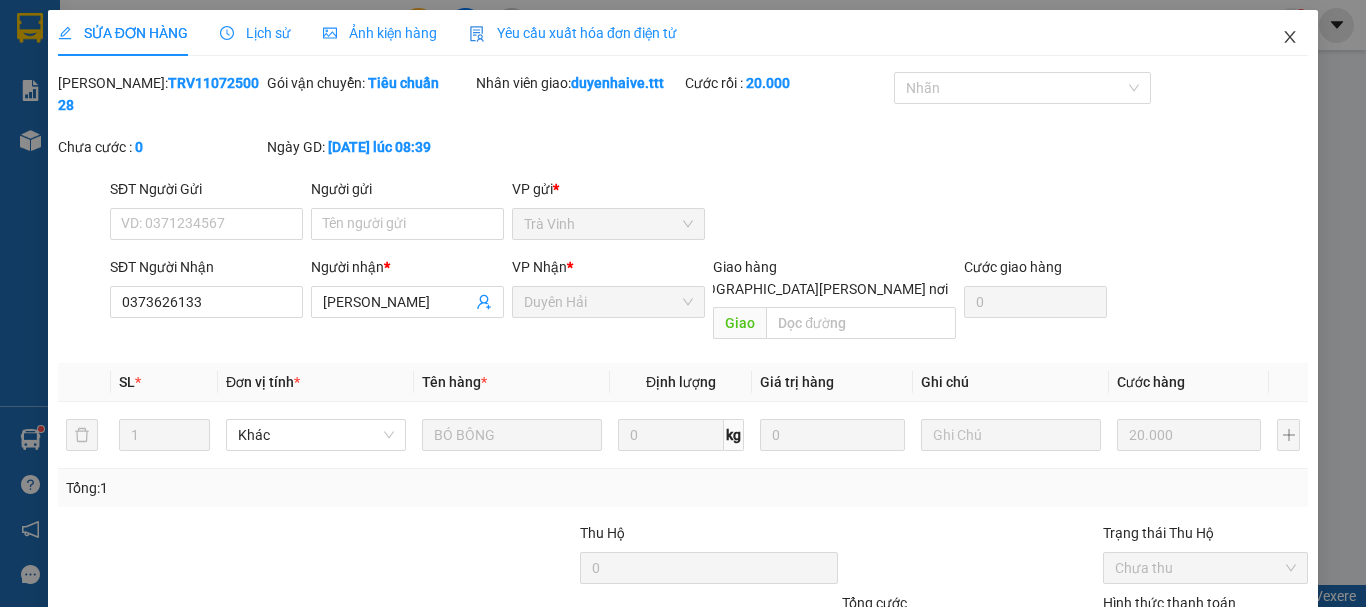 click 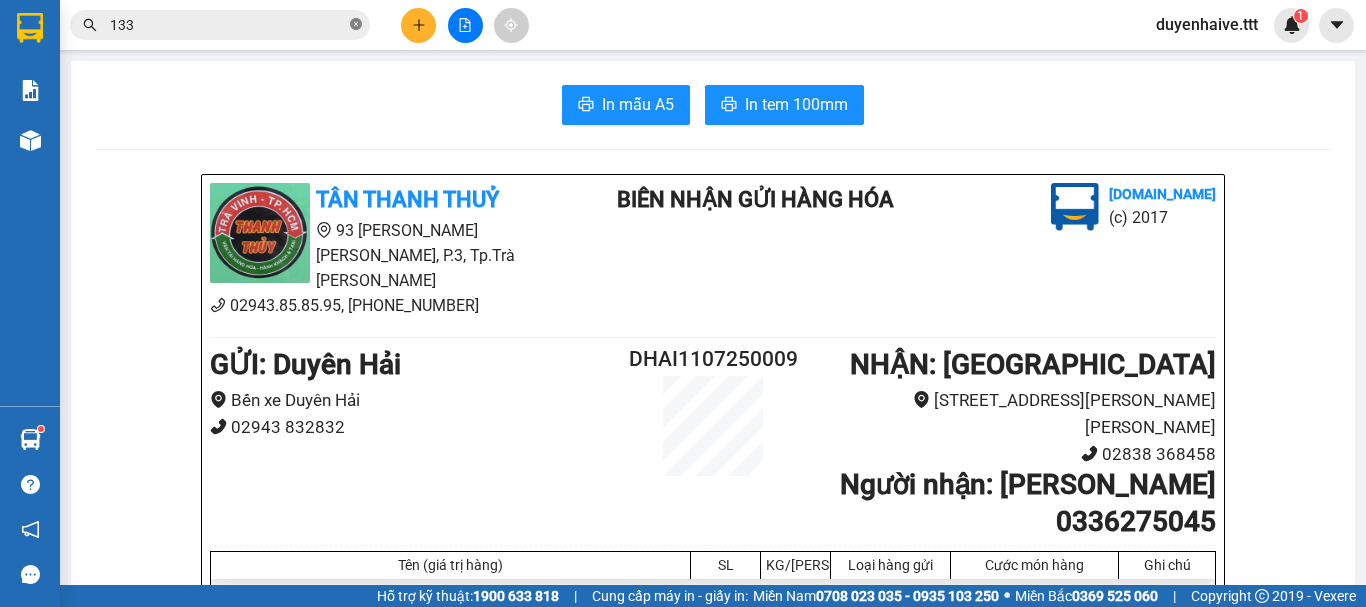click 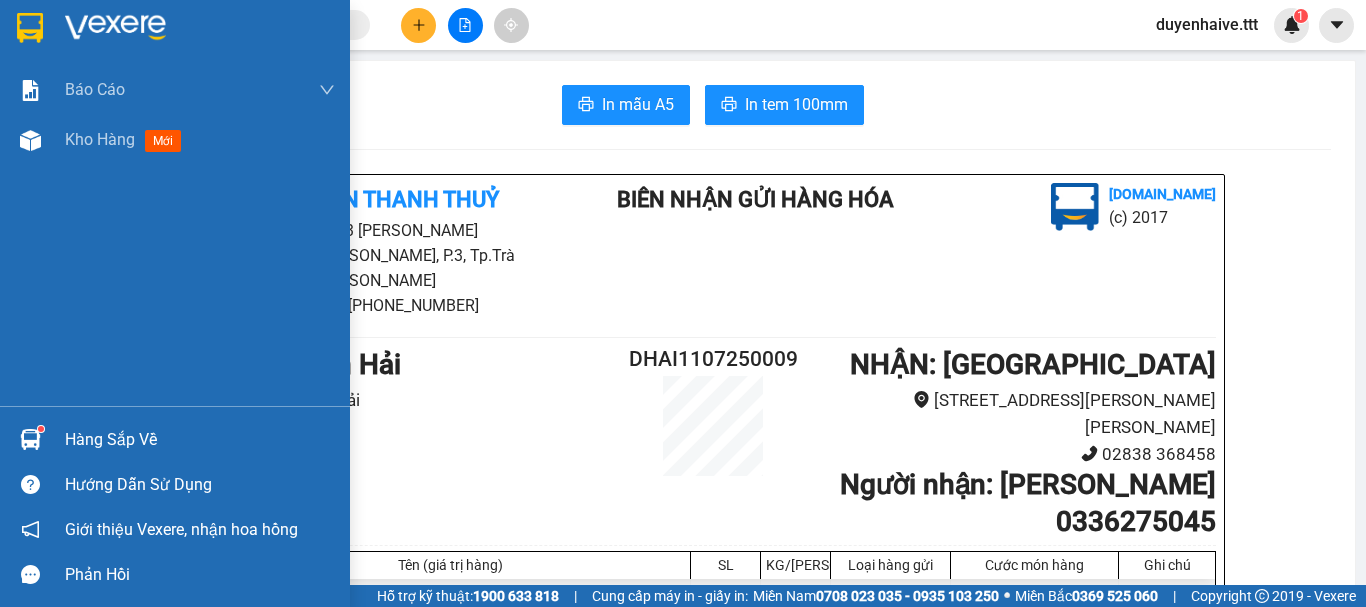 click on "Hàng sắp về" at bounding box center [200, 440] 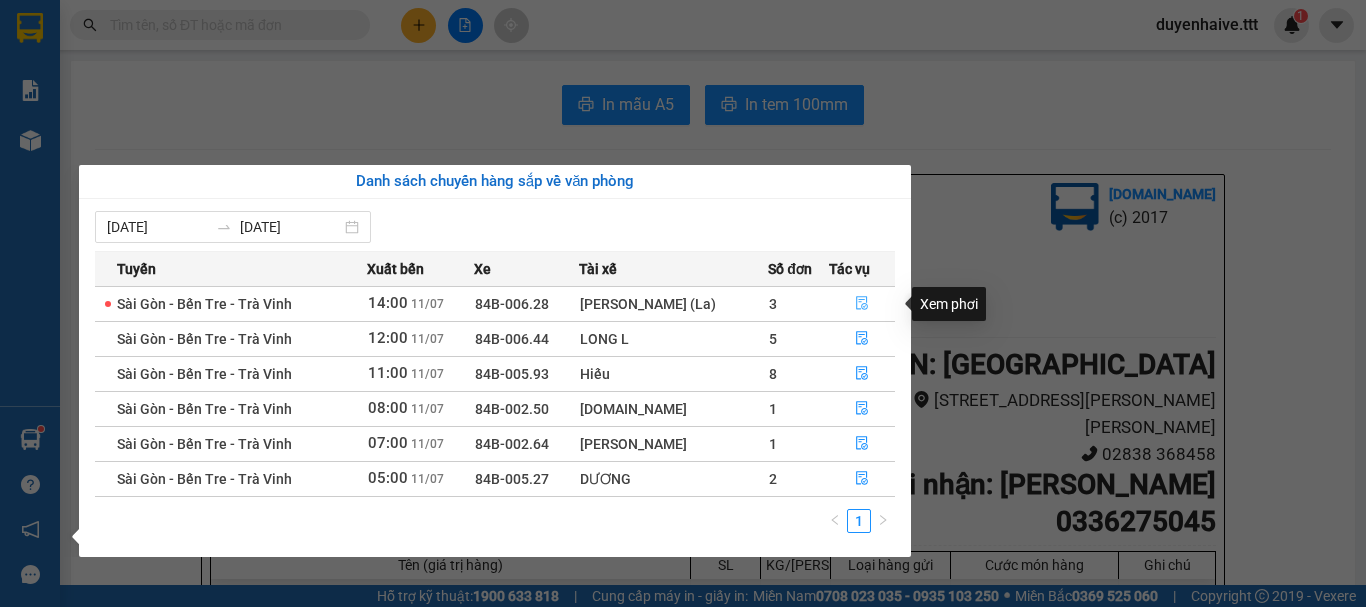 click 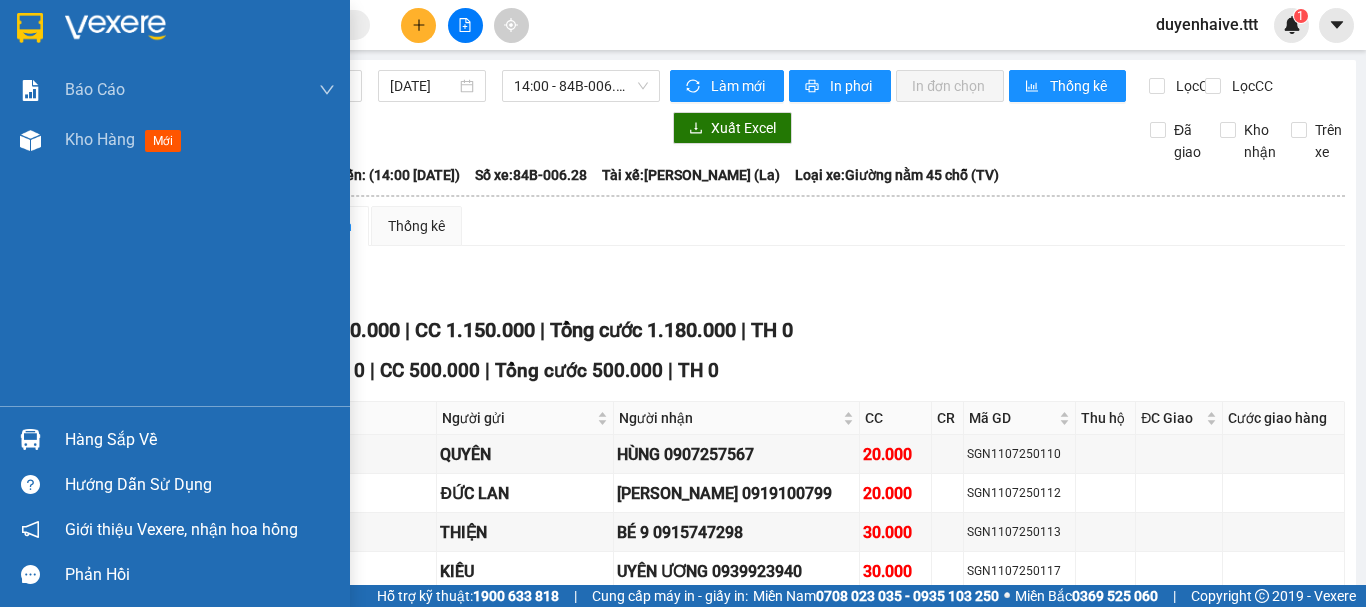 click on "Hàng sắp về" at bounding box center (200, 440) 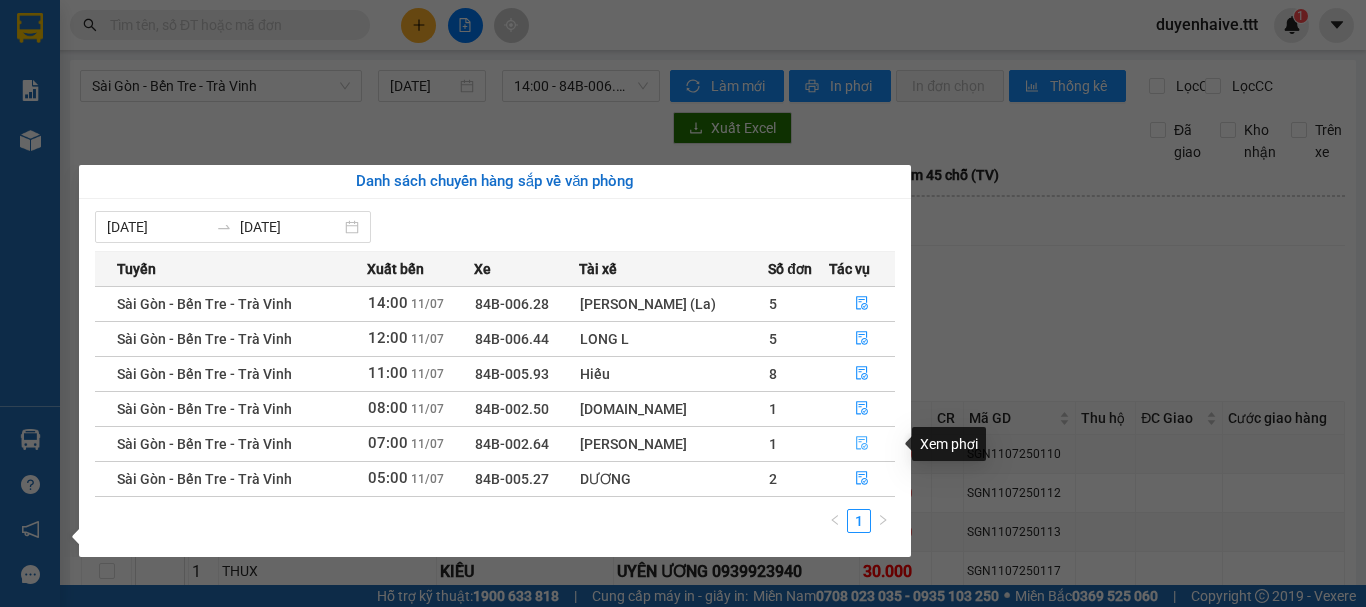 click 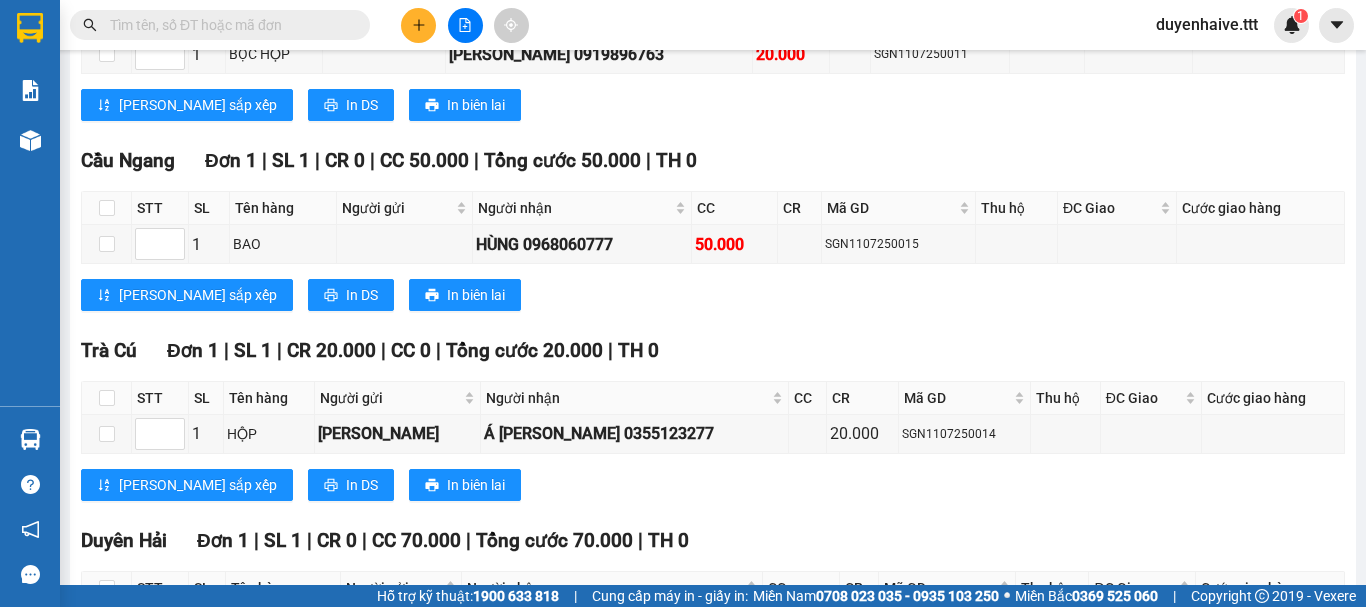 scroll, scrollTop: 579, scrollLeft: 0, axis: vertical 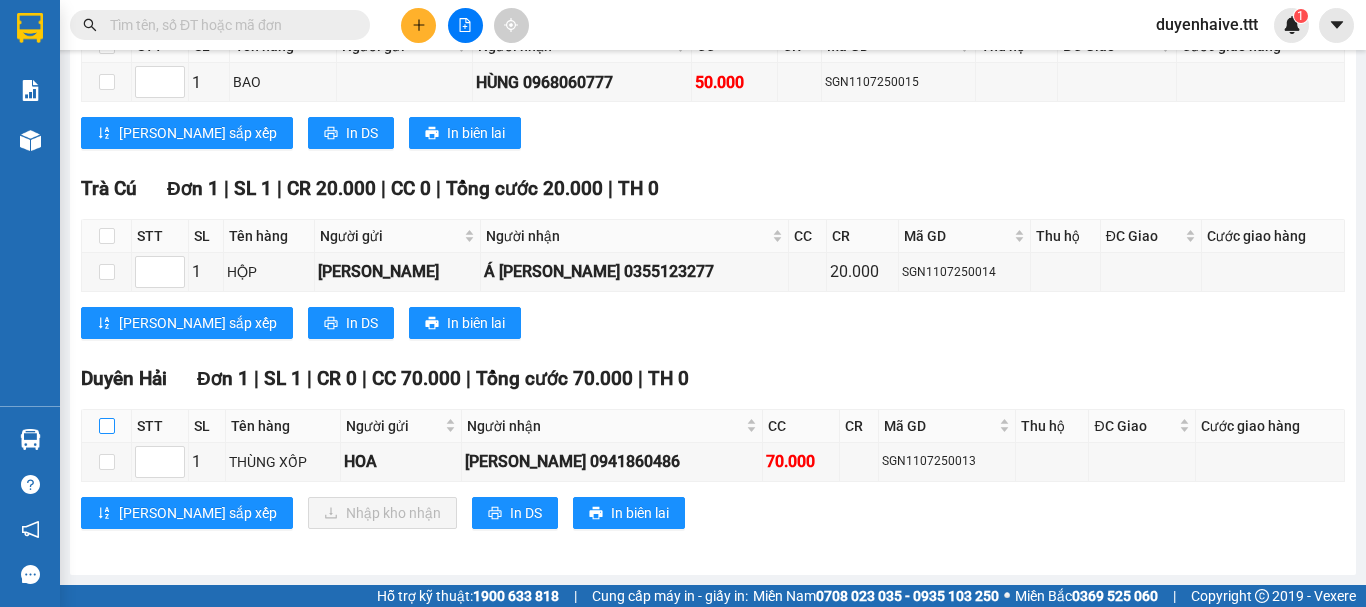 click at bounding box center (107, 426) 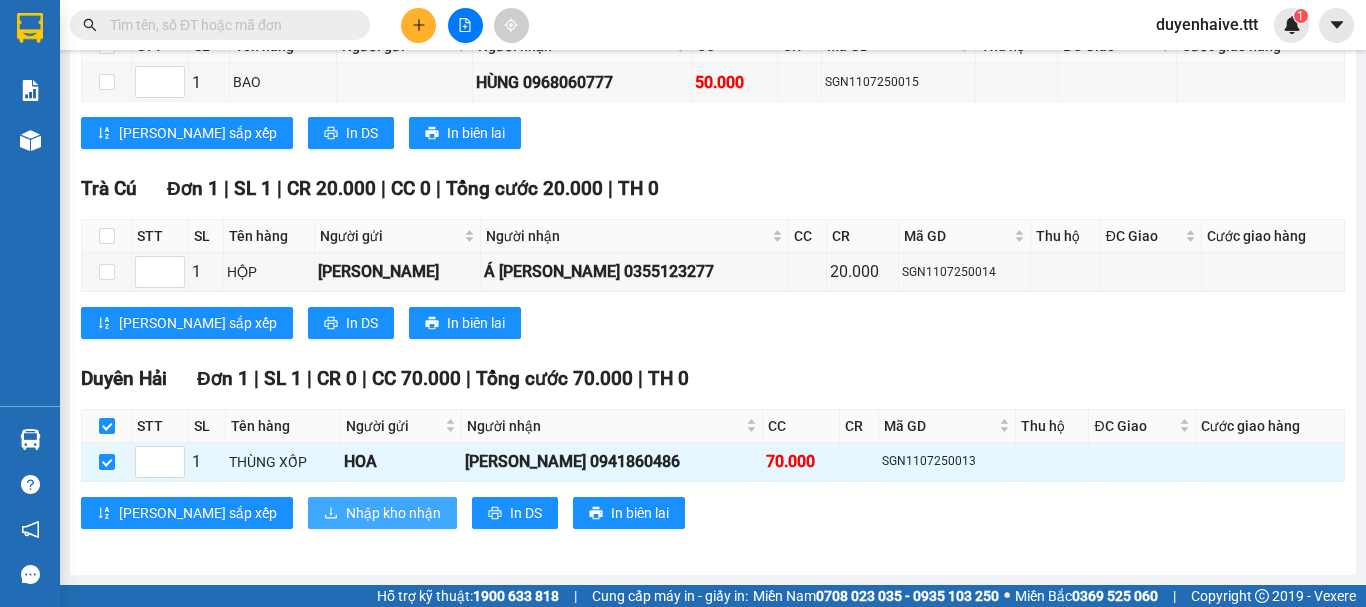 click on "Nhập kho nhận" at bounding box center [393, 513] 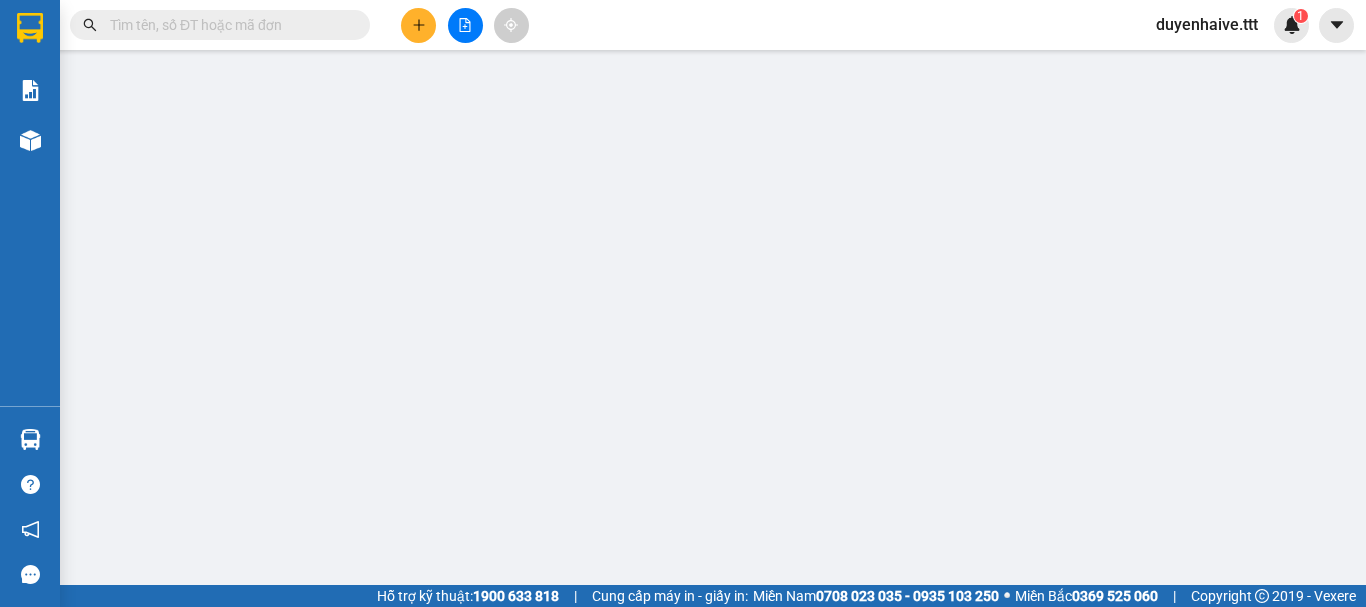 scroll, scrollTop: 0, scrollLeft: 0, axis: both 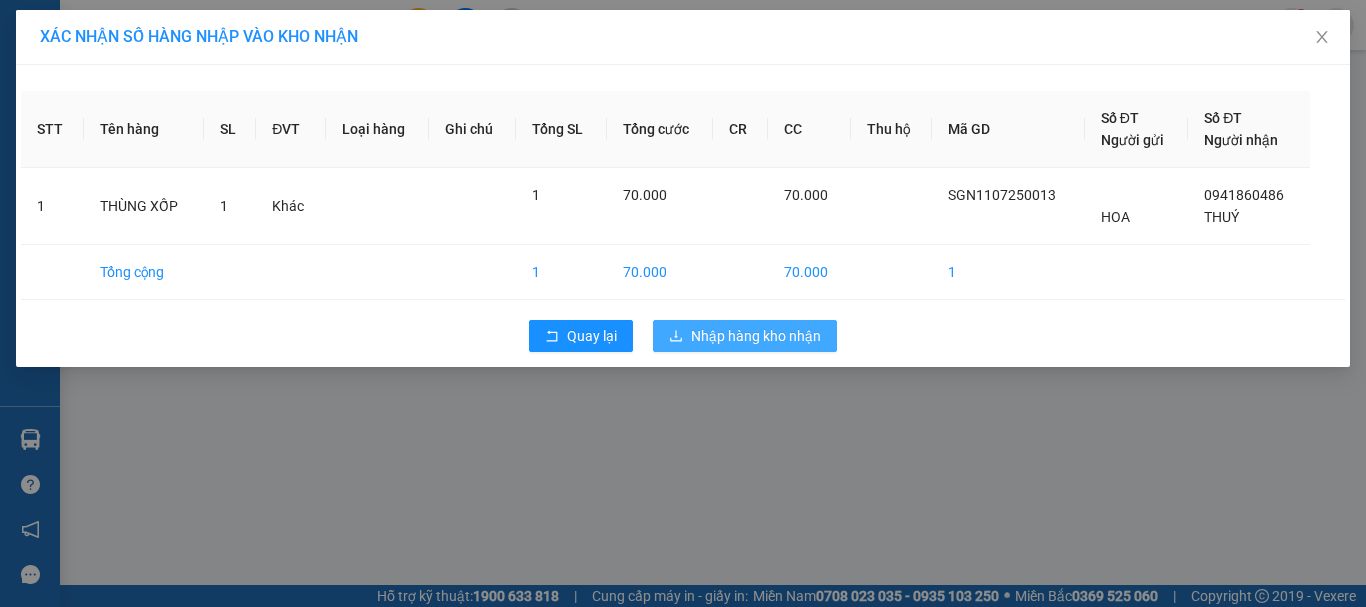 click on "Nhập hàng kho nhận" at bounding box center [756, 336] 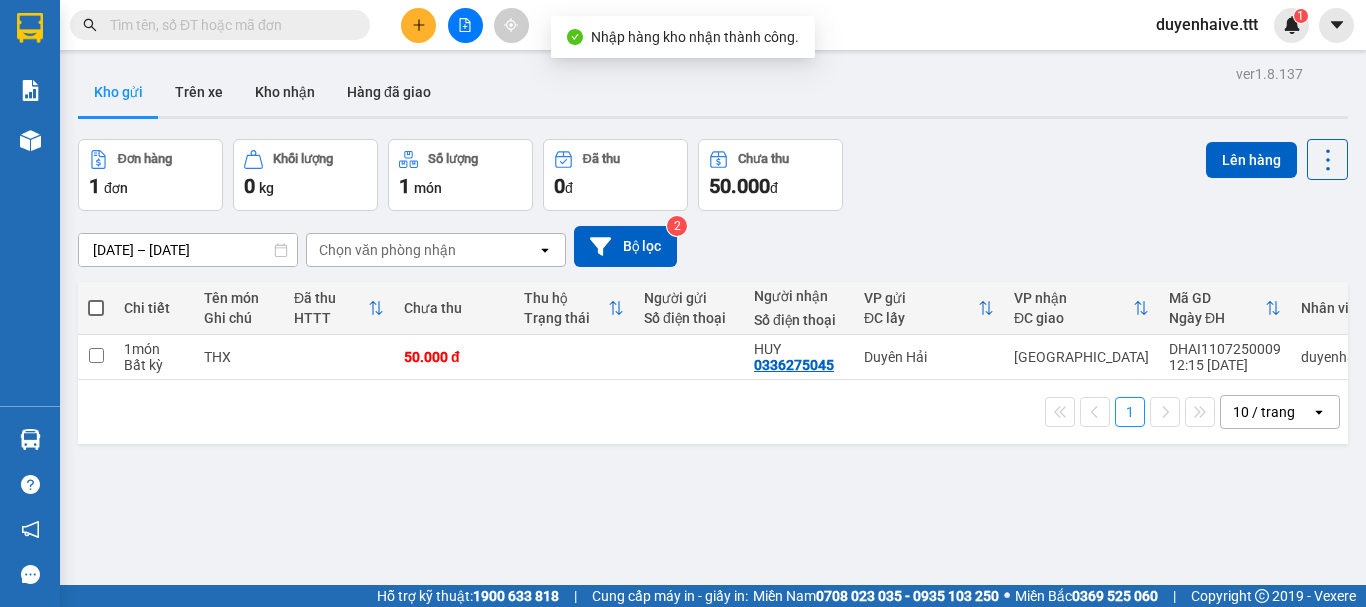 click at bounding box center [228, 25] 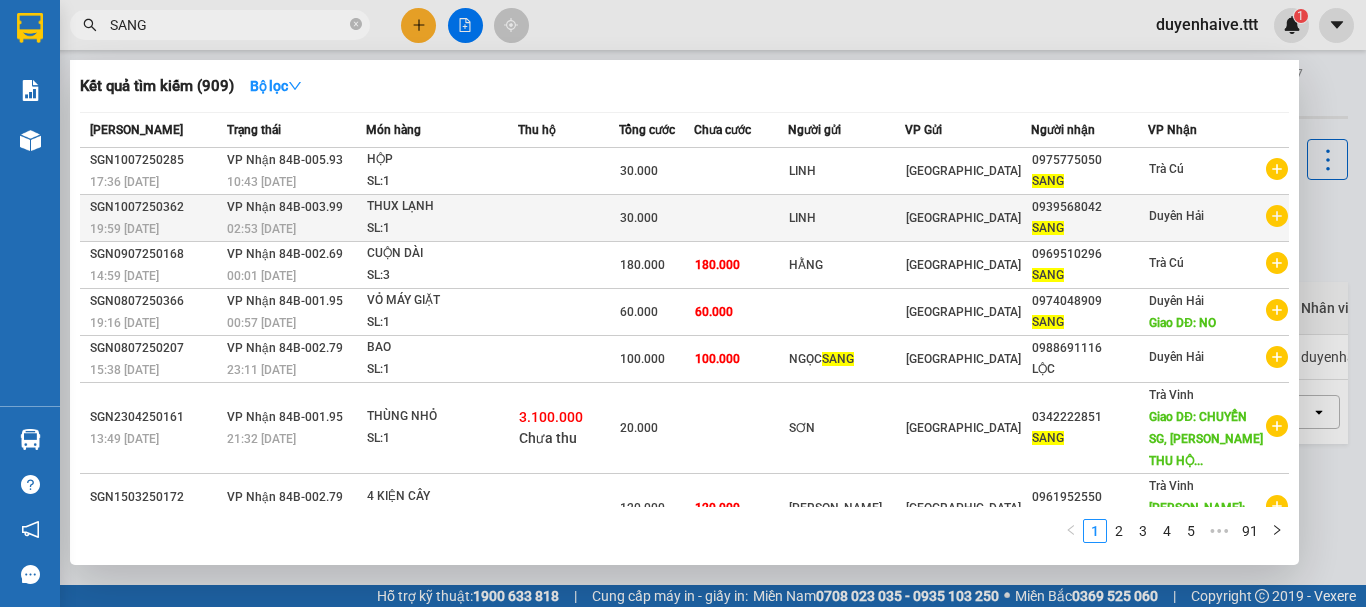 type on "SANG" 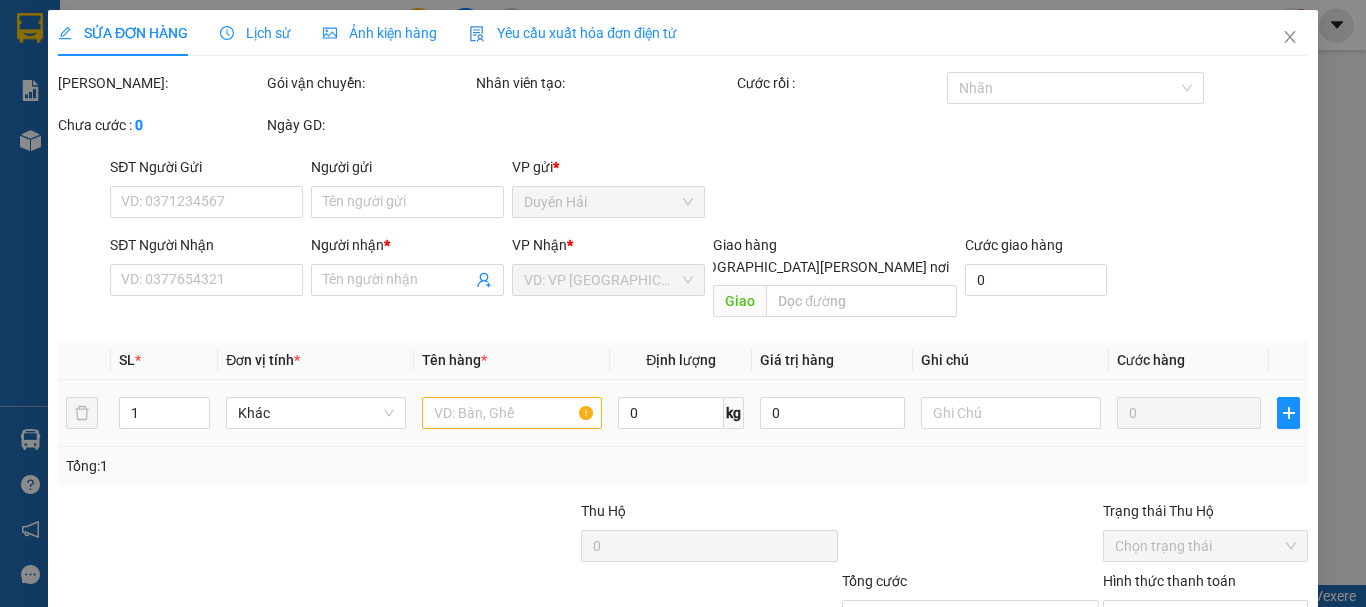 type on "LINH" 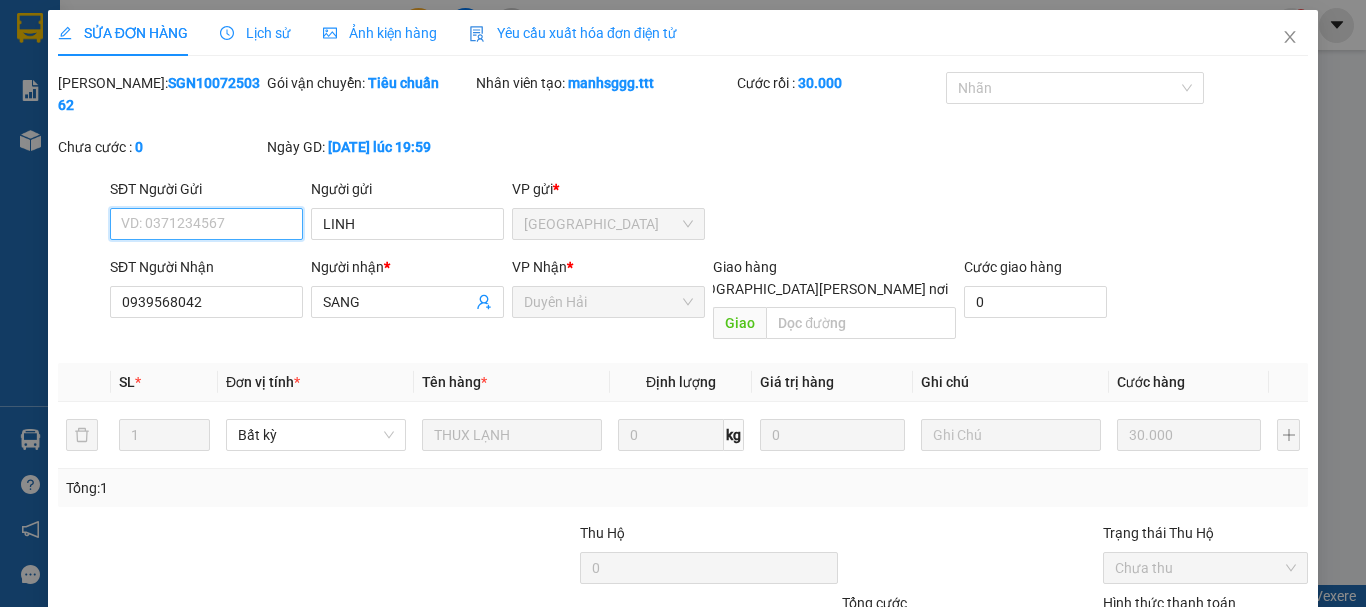 scroll, scrollTop: 127, scrollLeft: 0, axis: vertical 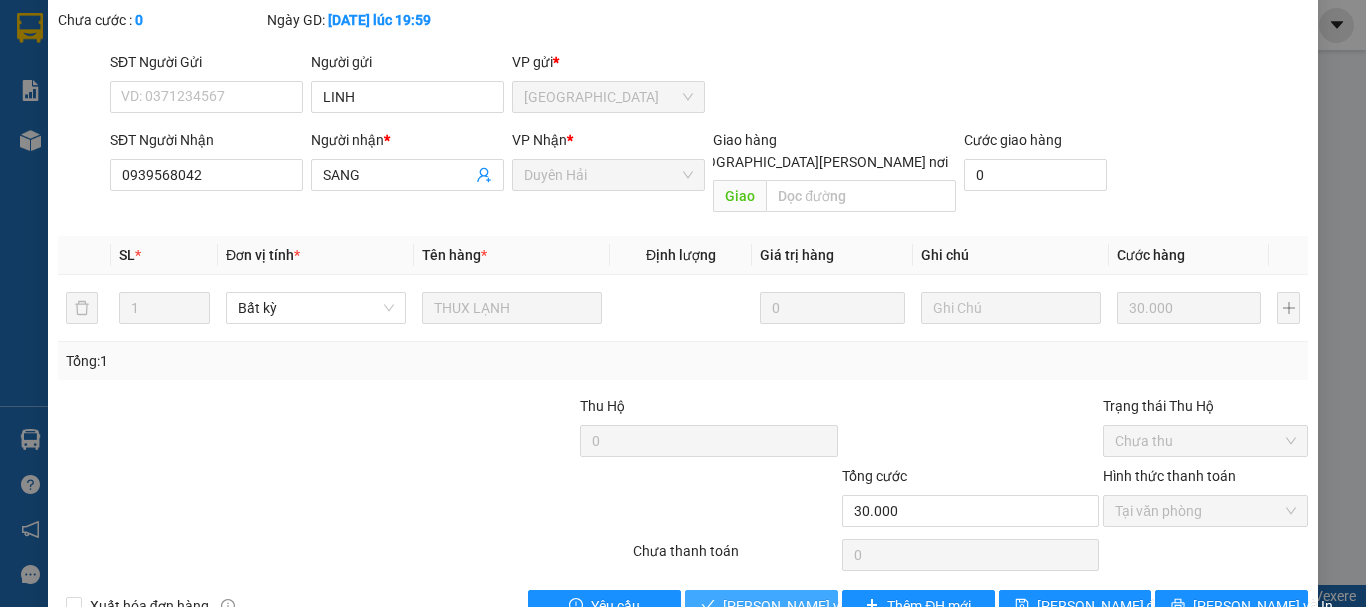 click on "[PERSON_NAME] và [PERSON_NAME] hàng" at bounding box center [858, 606] 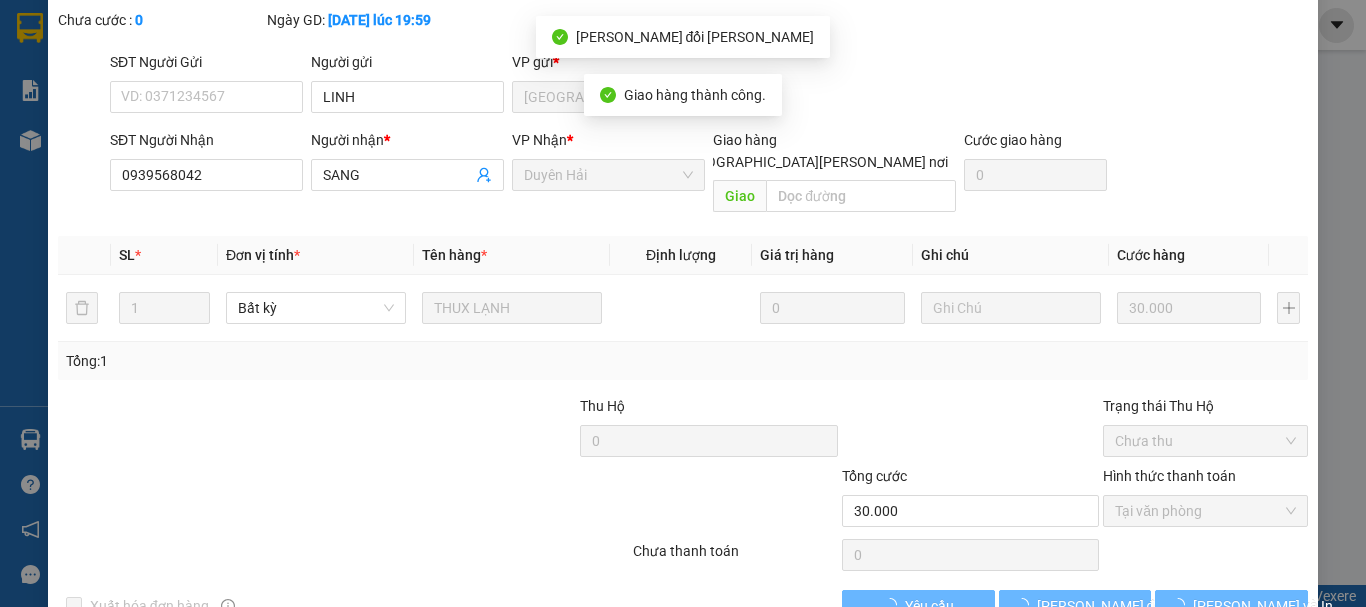 scroll, scrollTop: 0, scrollLeft: 0, axis: both 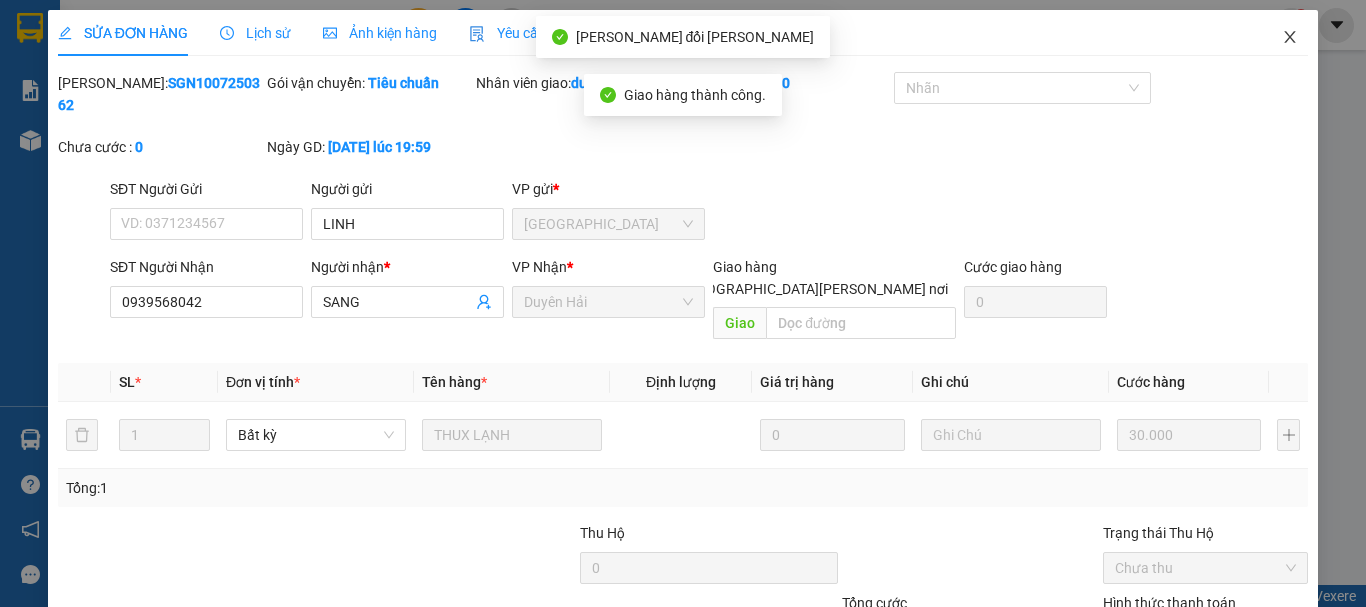 click 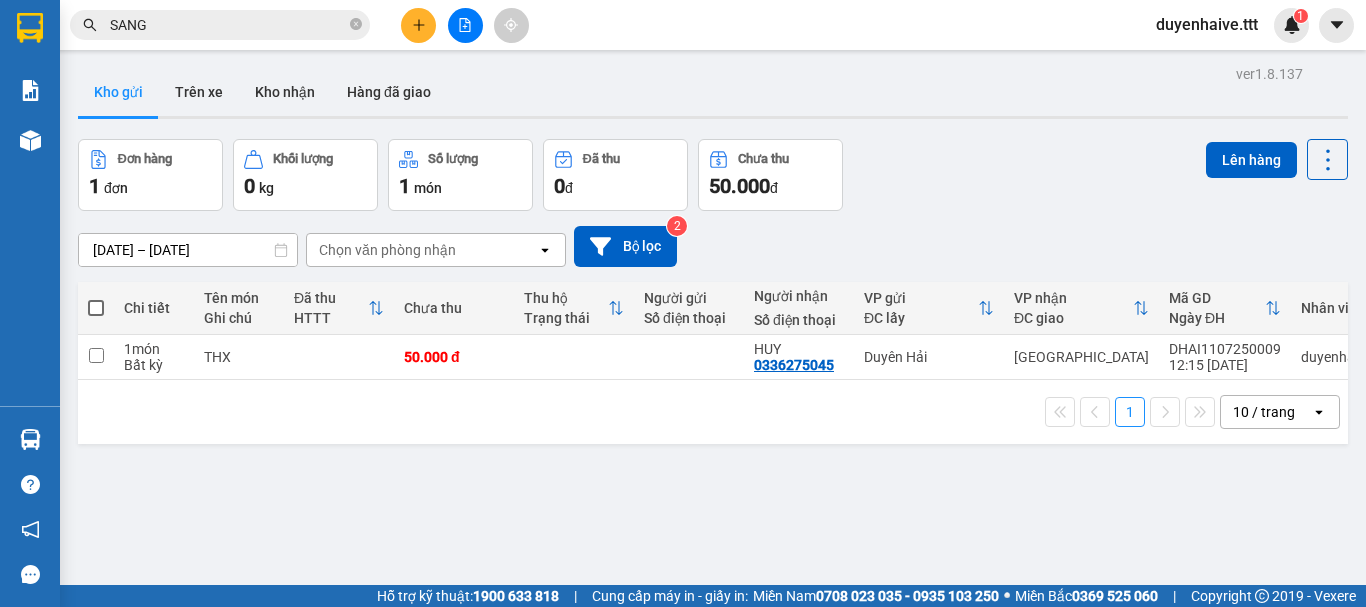 click on "SANG" at bounding box center (220, 25) 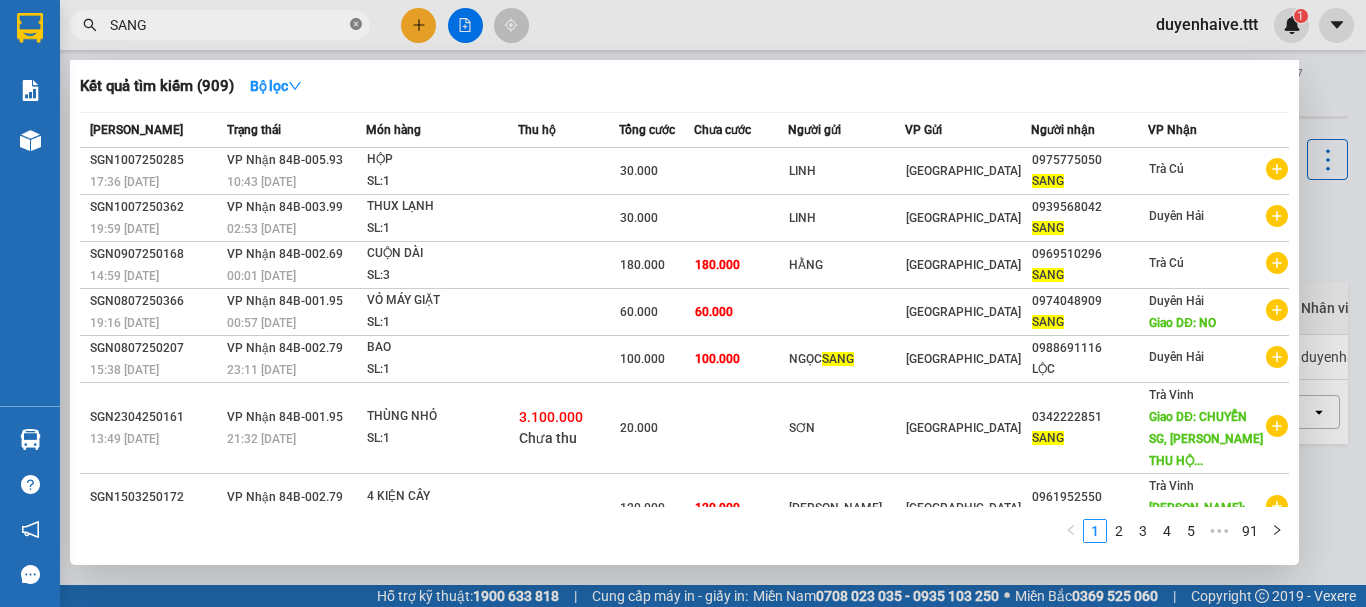 click 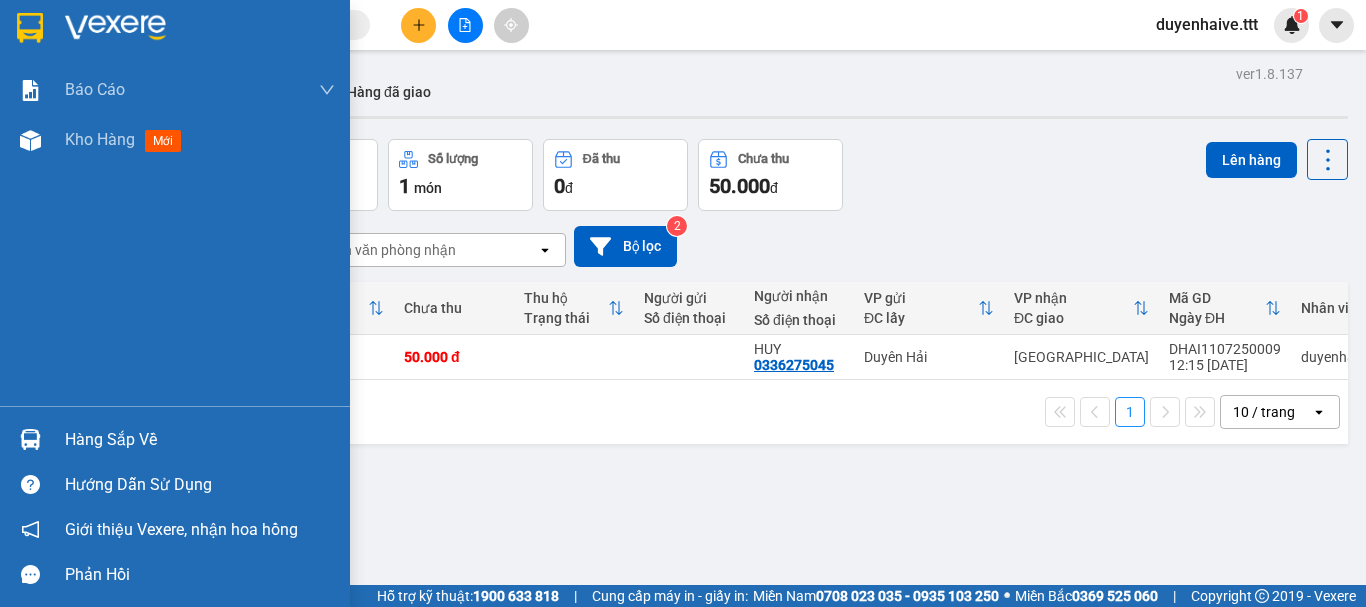click on "Hàng sắp về" at bounding box center (200, 440) 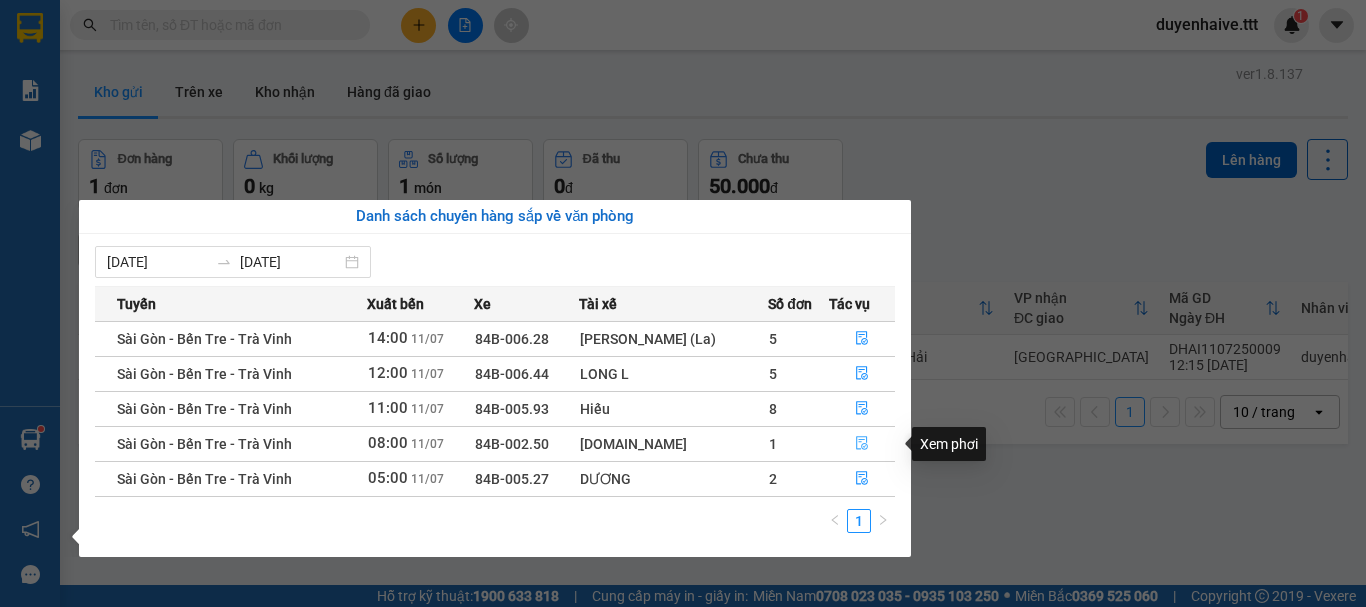 click 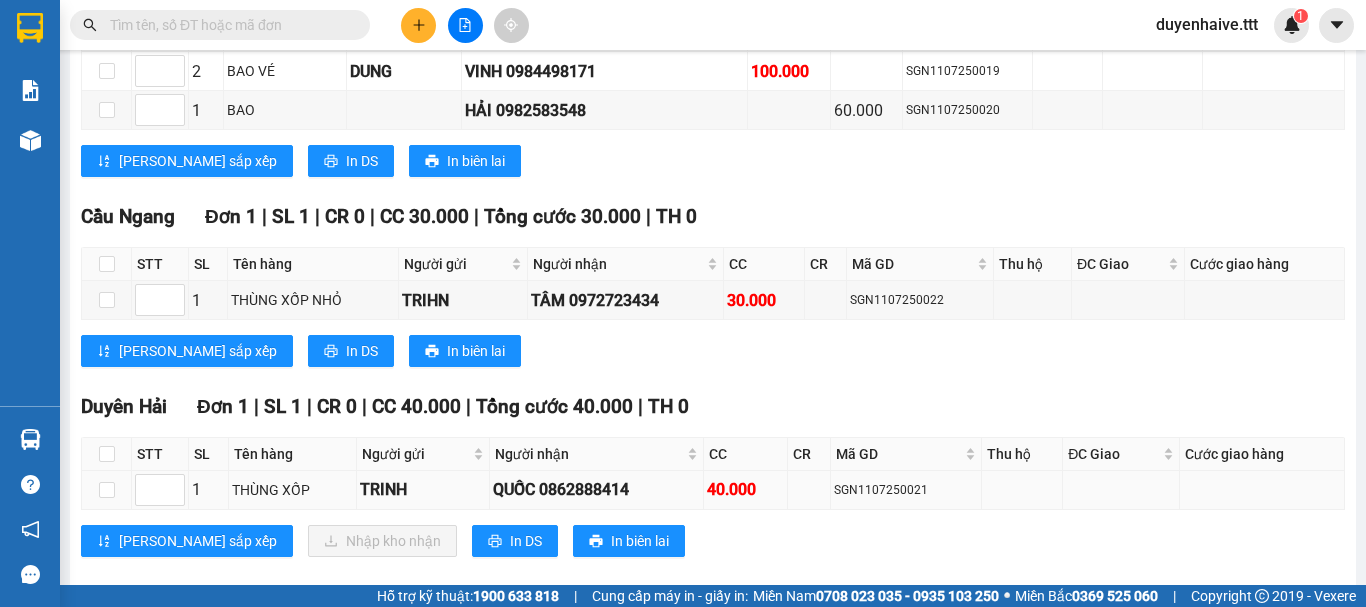 scroll, scrollTop: 545, scrollLeft: 0, axis: vertical 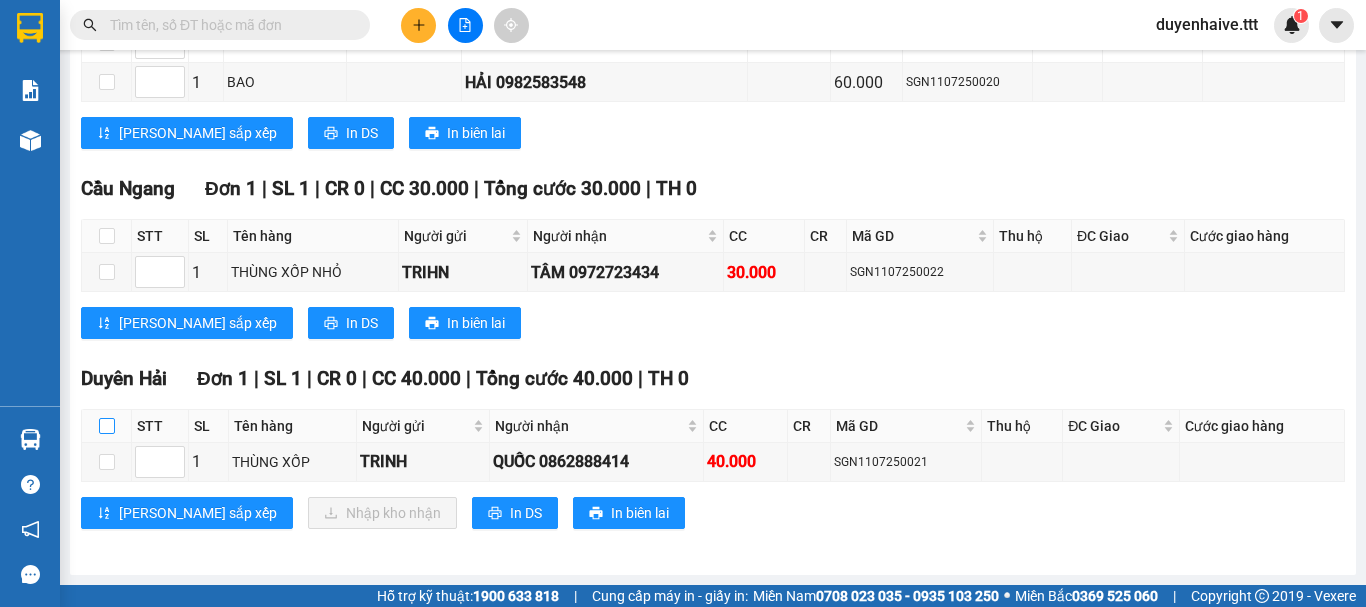 click at bounding box center (107, 426) 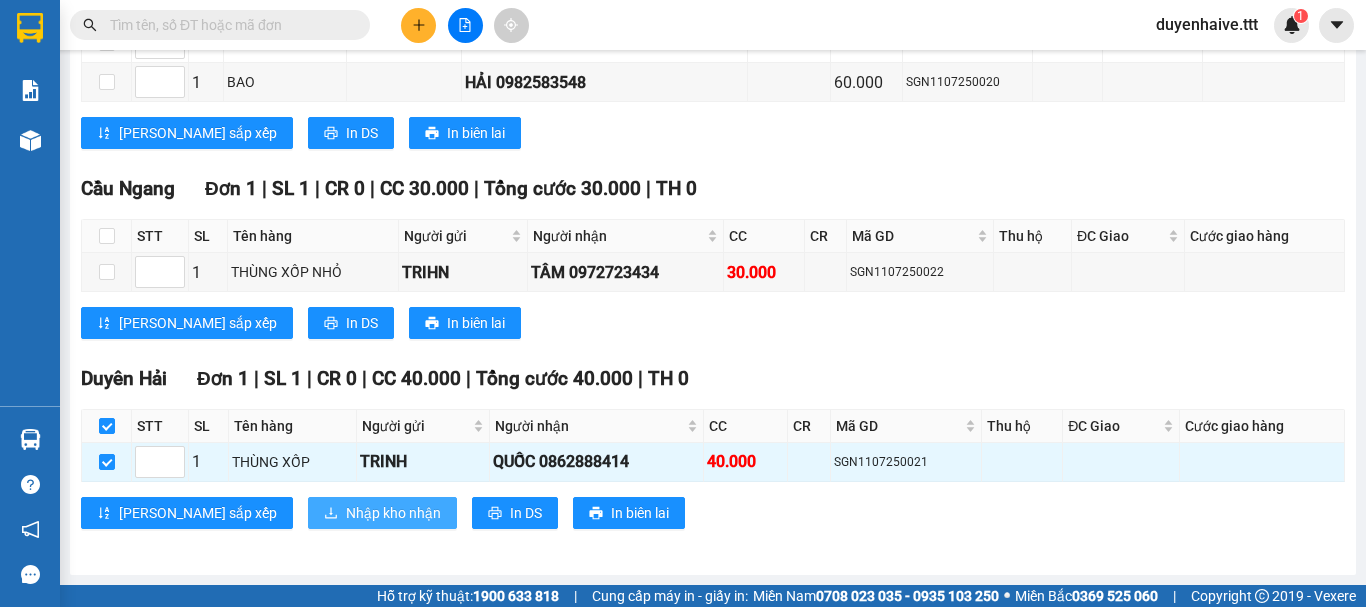 click on "Nhập kho nhận" at bounding box center (393, 513) 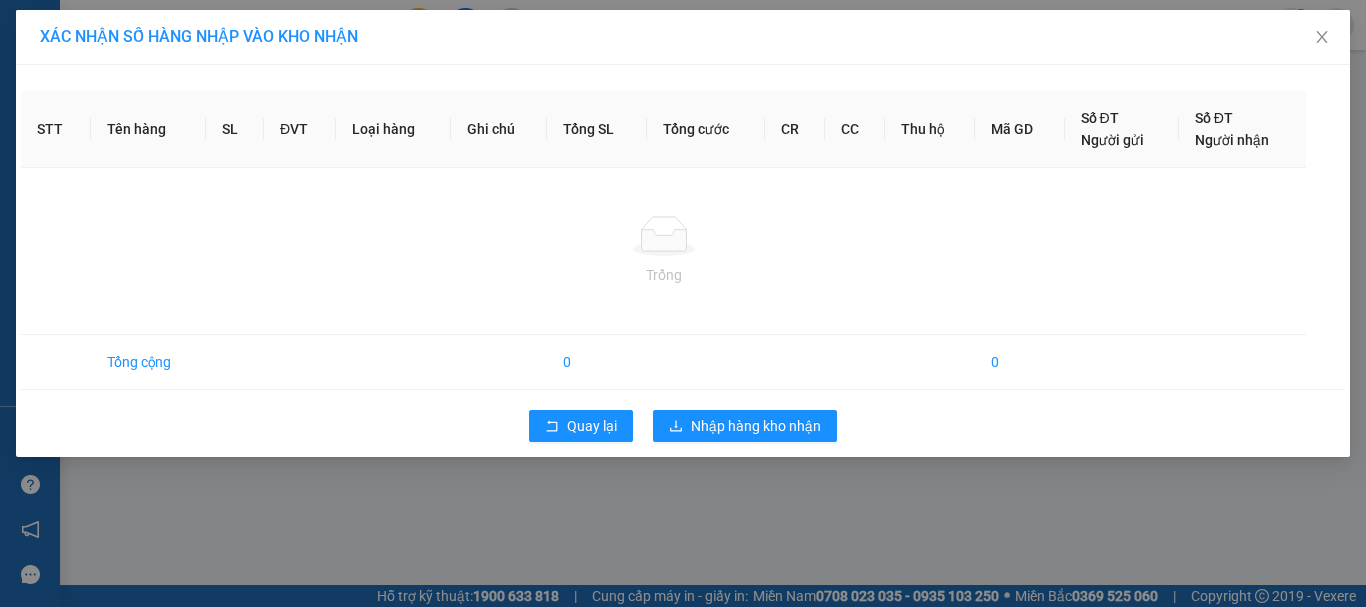 scroll, scrollTop: 0, scrollLeft: 0, axis: both 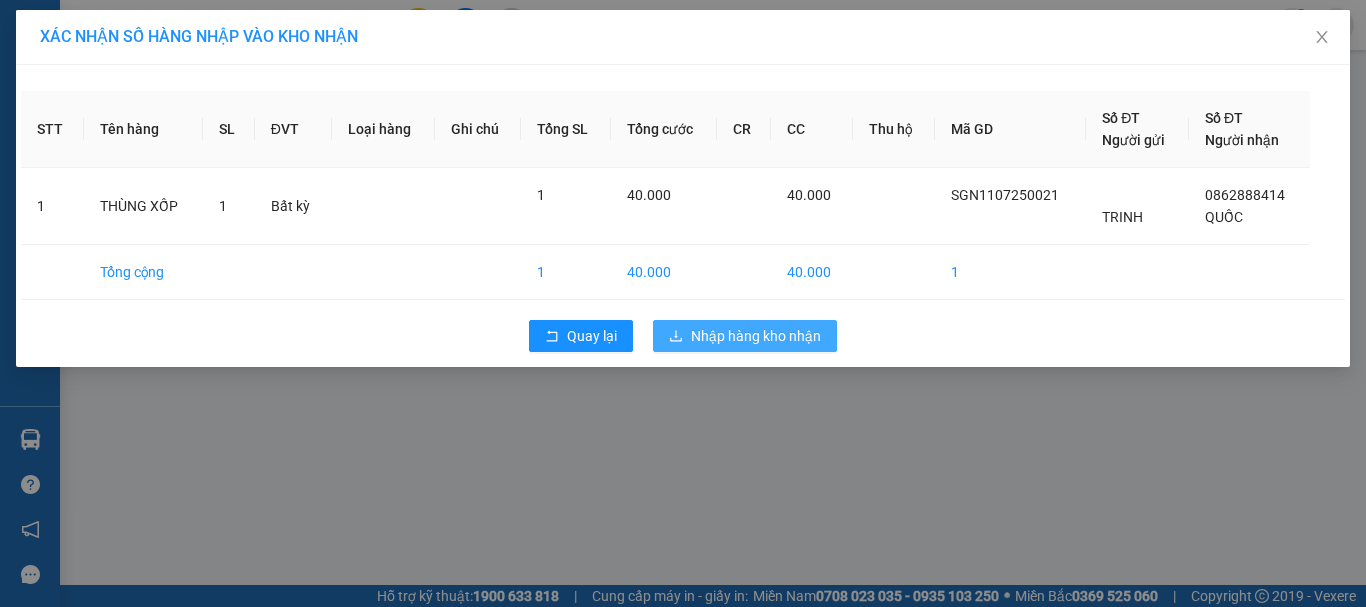 click on "Nhập hàng kho nhận" at bounding box center [756, 336] 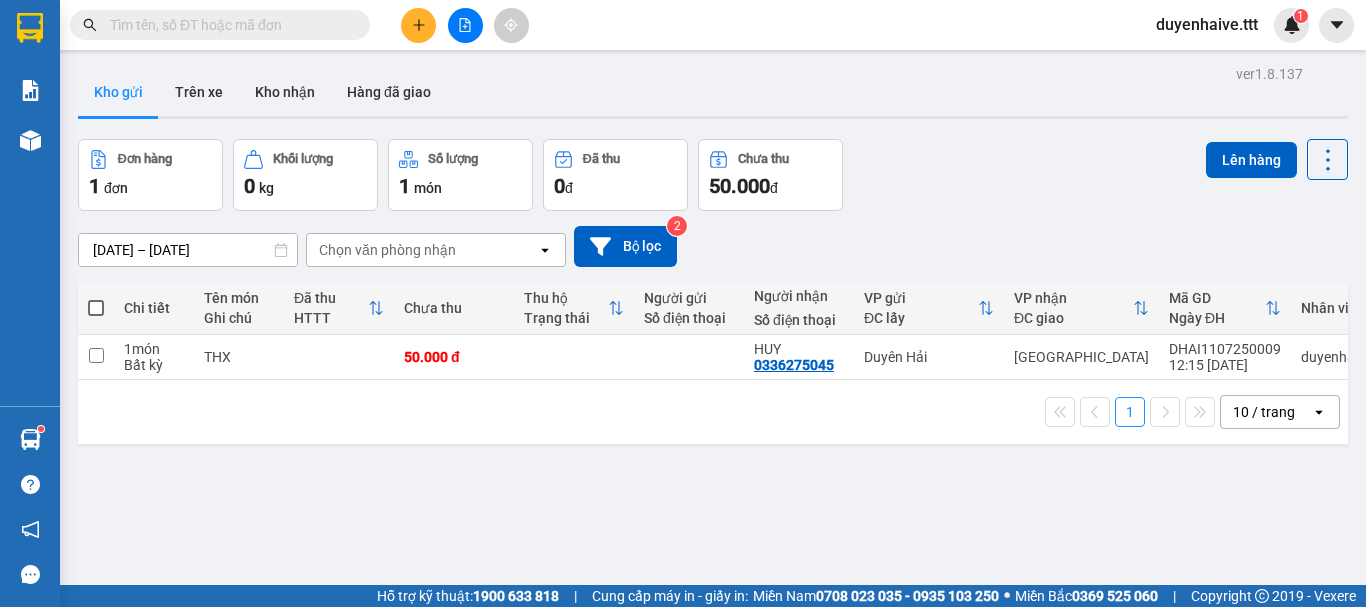 click at bounding box center [228, 25] 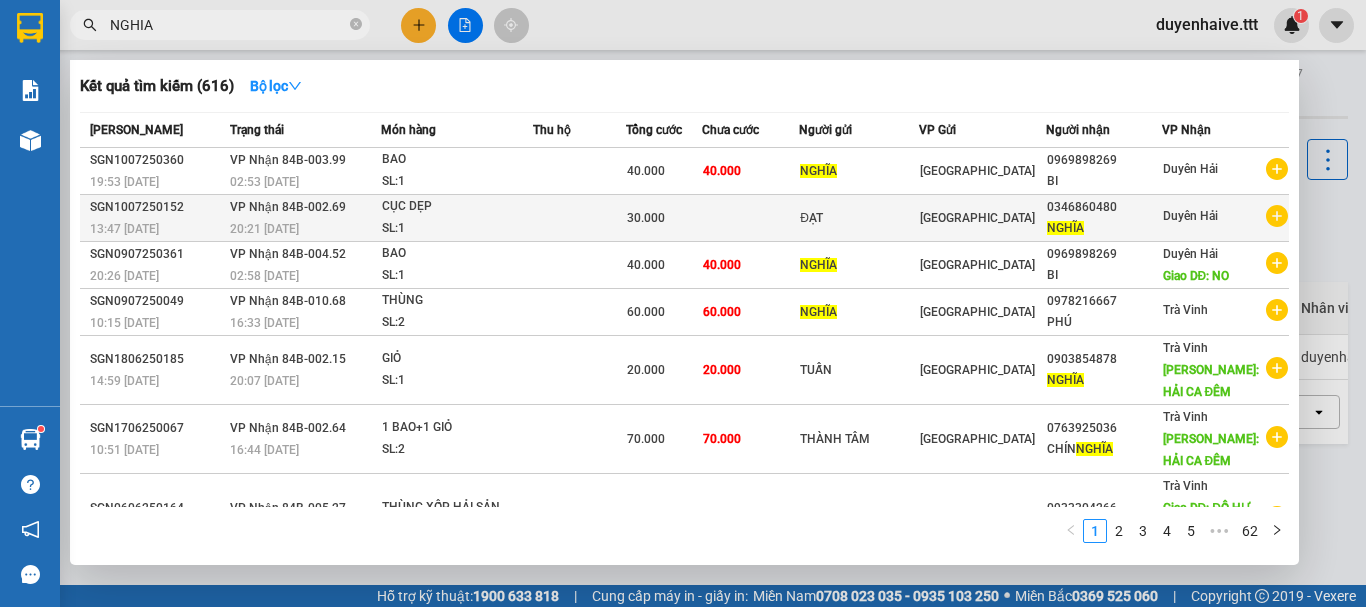 type on "NGHIA" 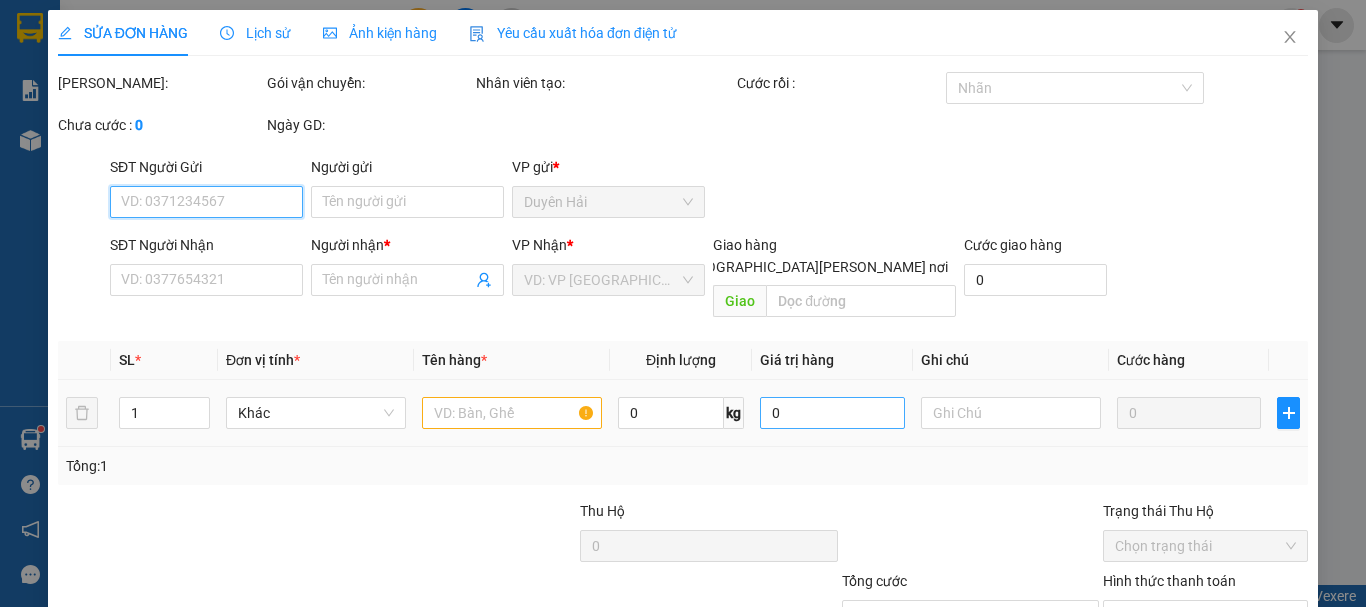 scroll, scrollTop: 137, scrollLeft: 0, axis: vertical 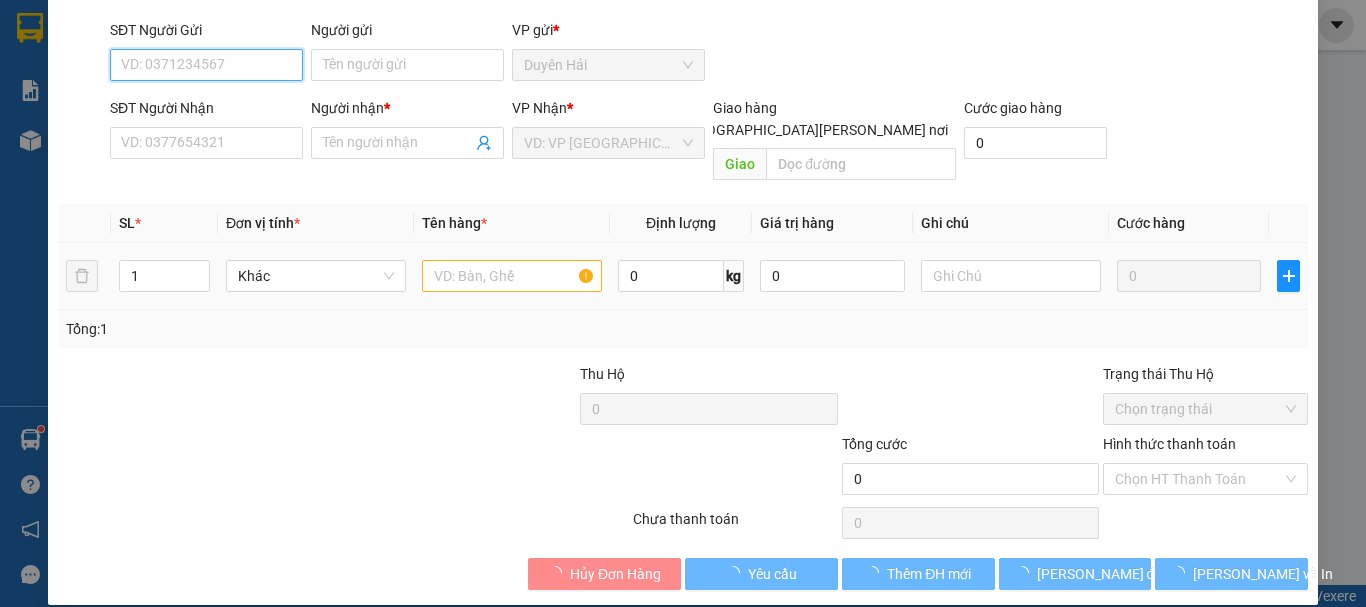 type on "ĐẠT" 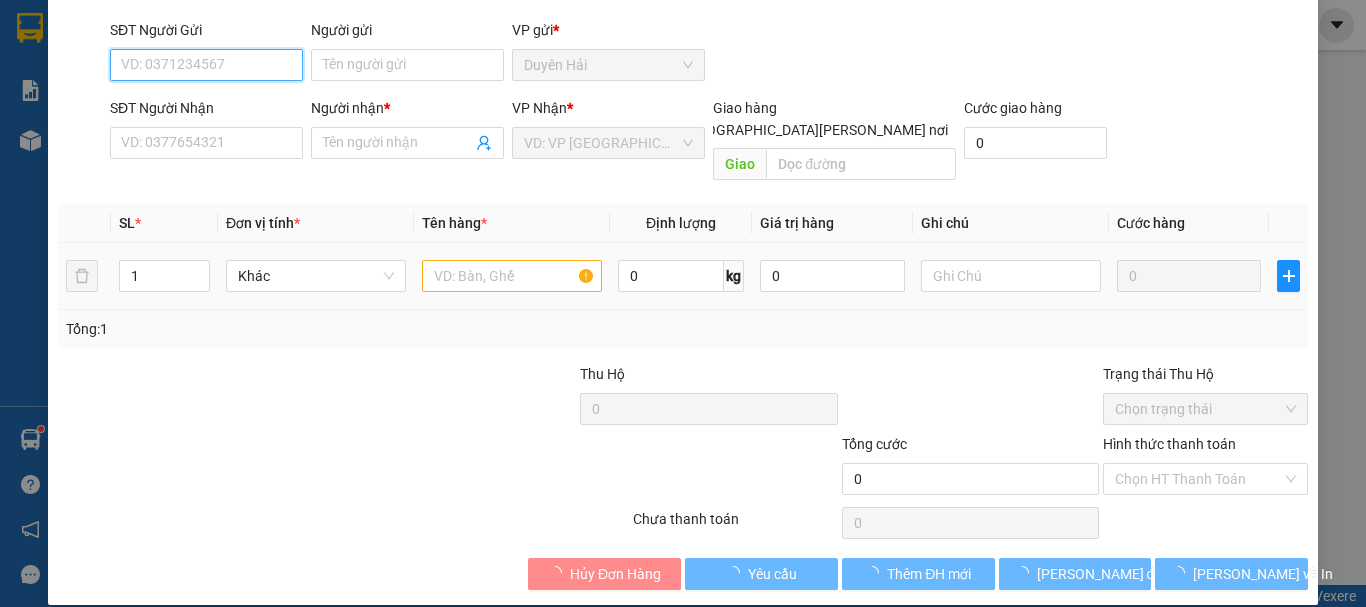 type on "0346860480" 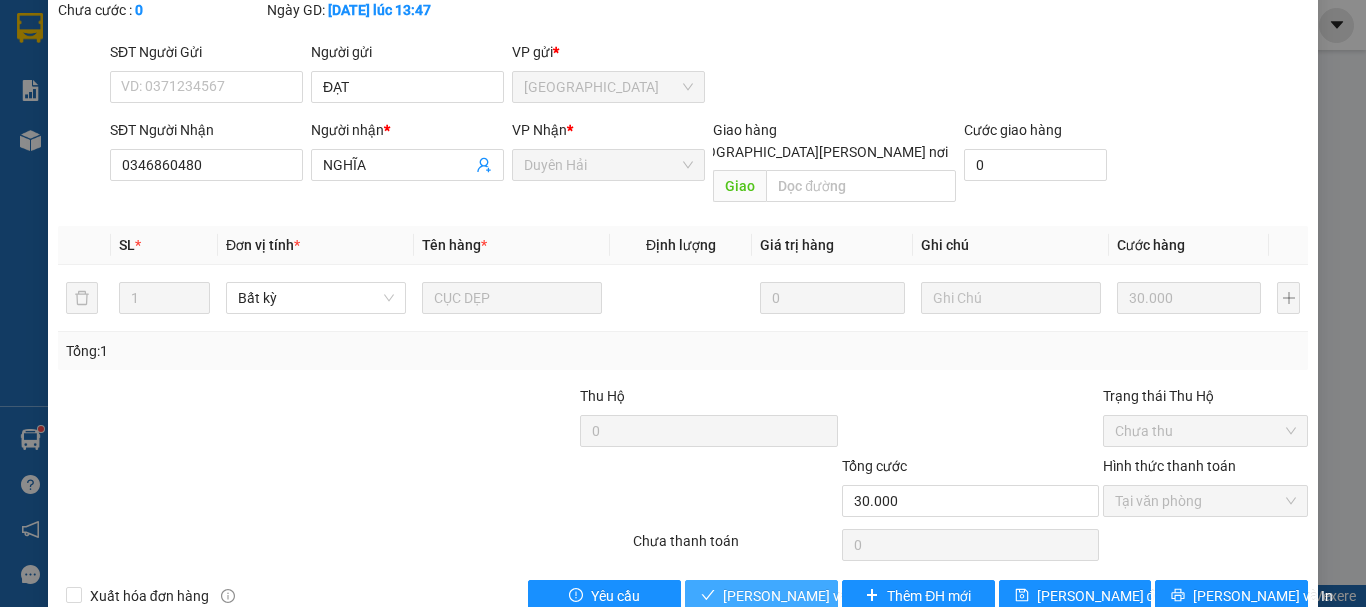 click on "[PERSON_NAME] và [PERSON_NAME] hàng" at bounding box center [858, 596] 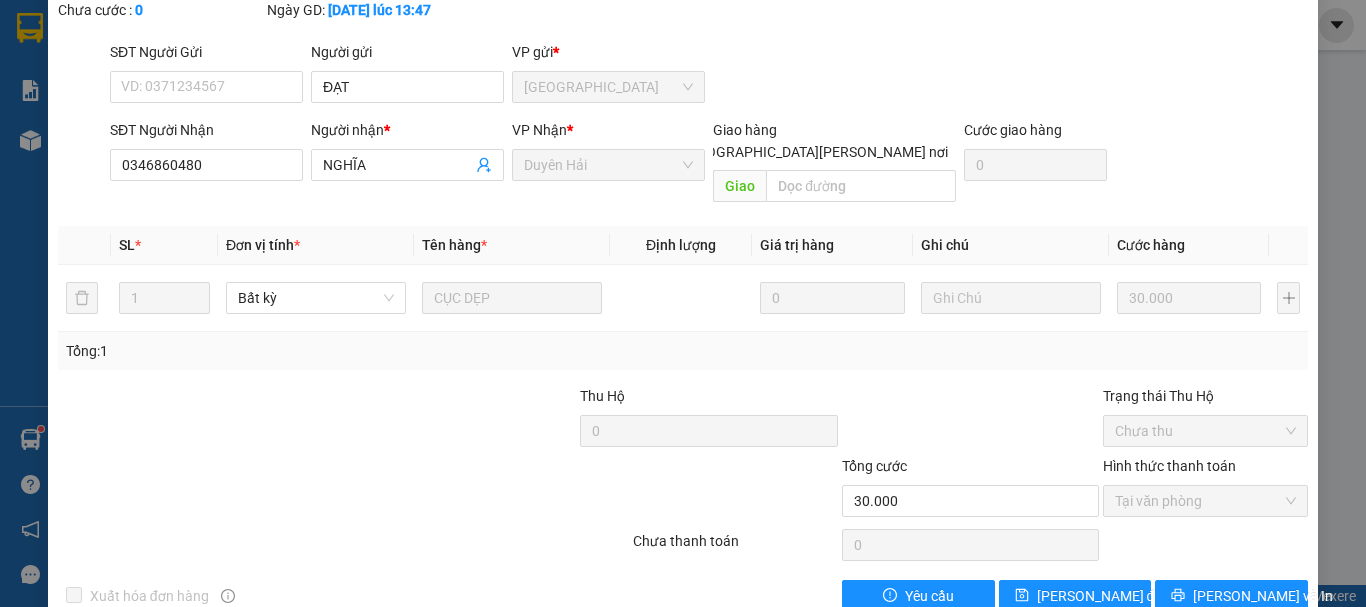 scroll, scrollTop: 0, scrollLeft: 0, axis: both 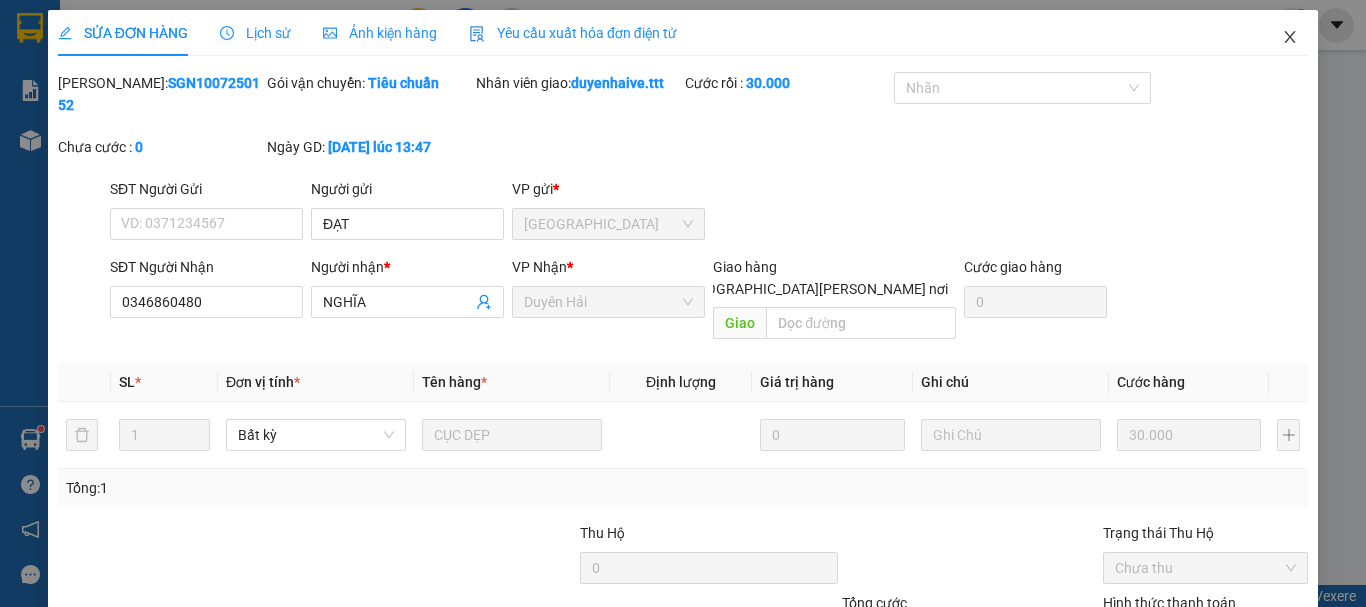 click 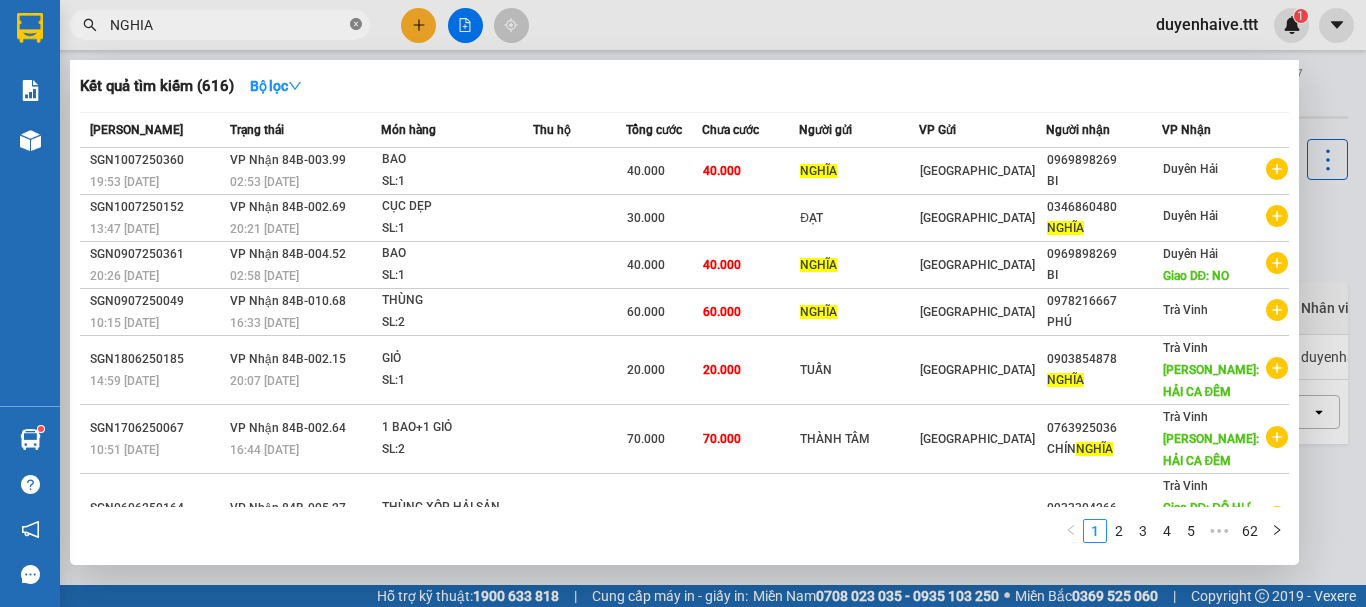 click 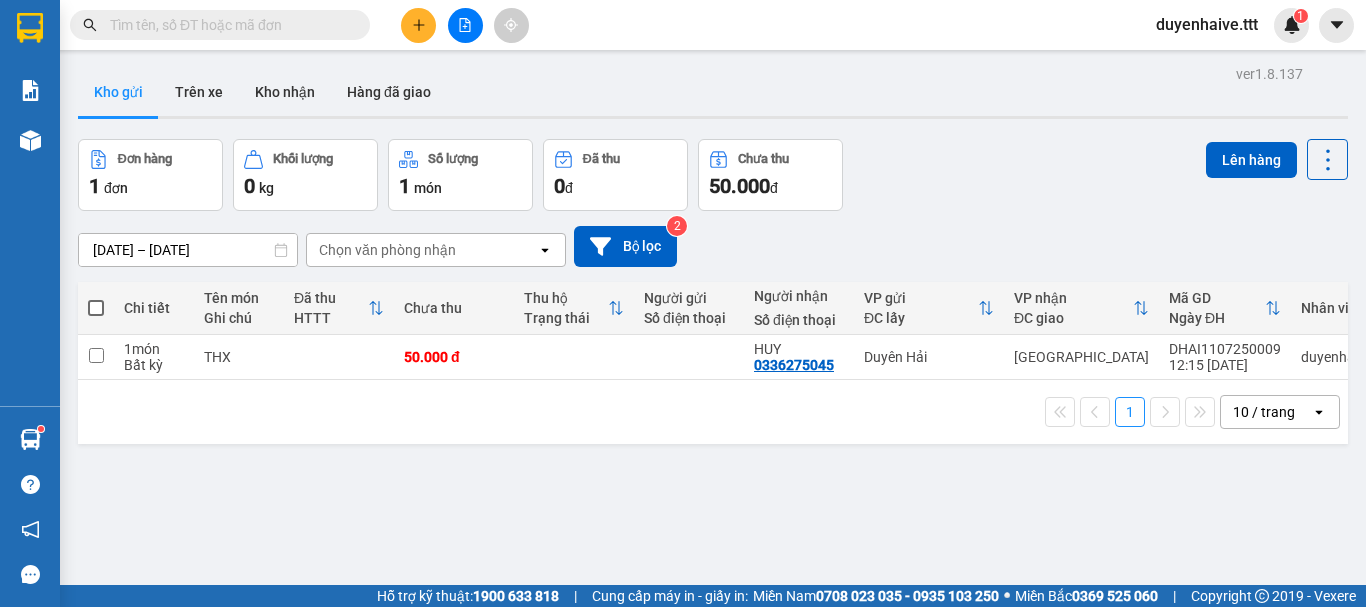 click at bounding box center (228, 25) 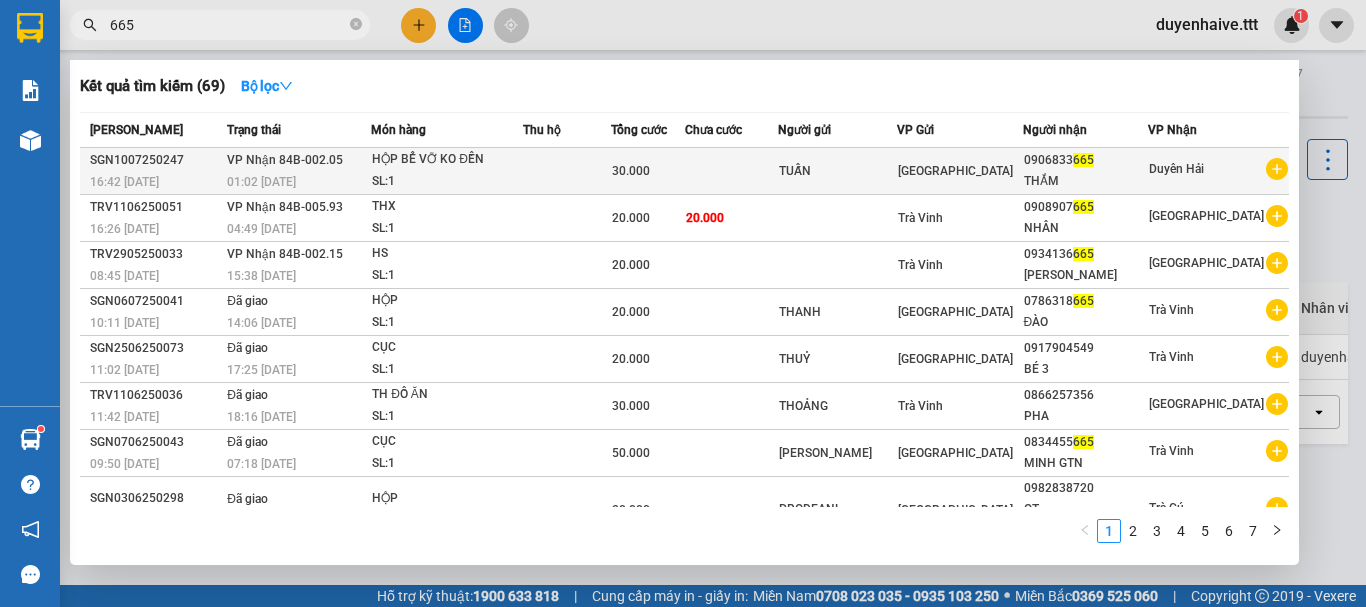 type on "665" 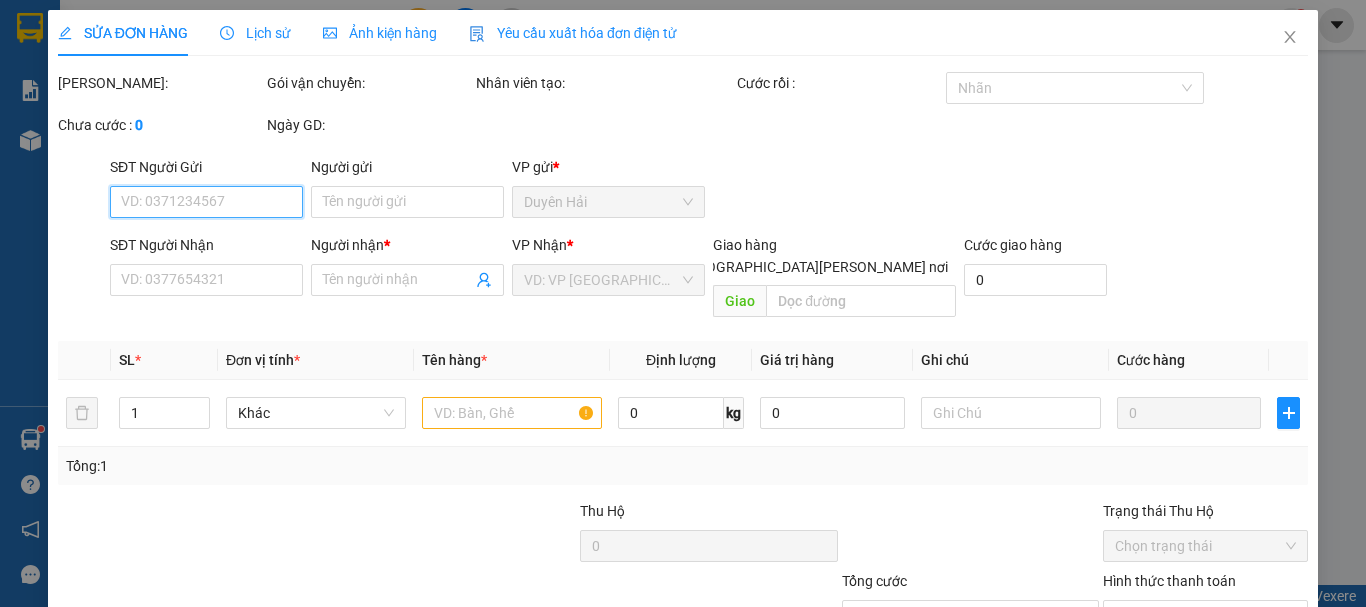 type on "TUẤN" 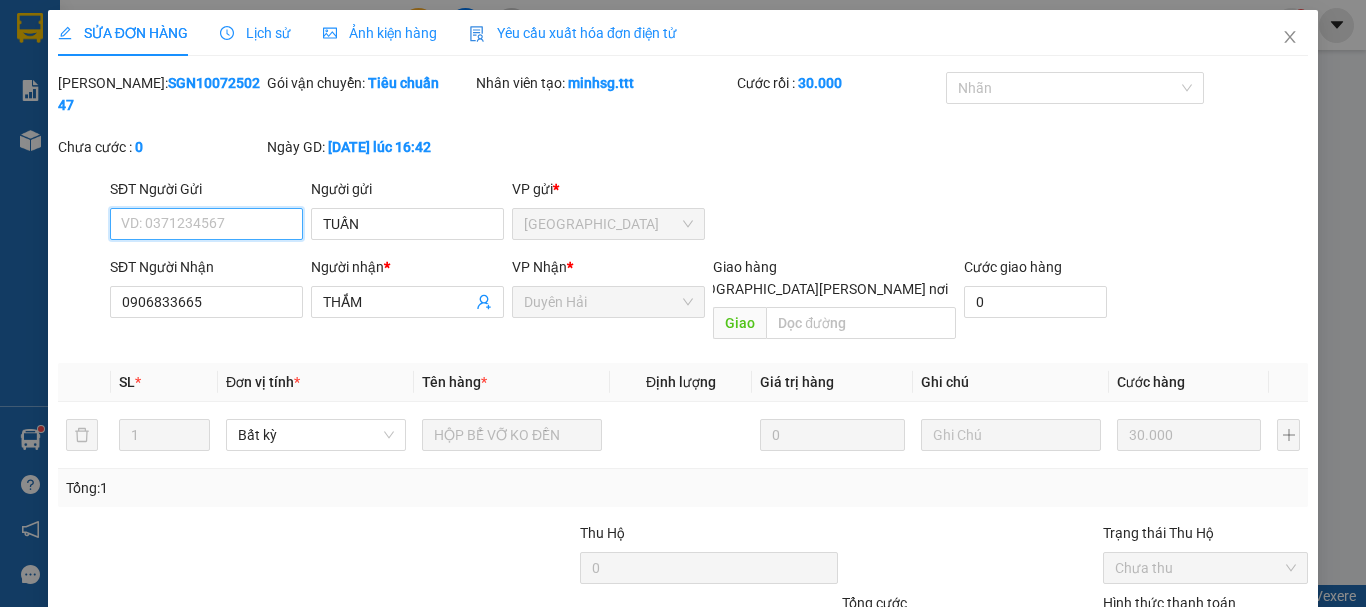 scroll, scrollTop: 137, scrollLeft: 0, axis: vertical 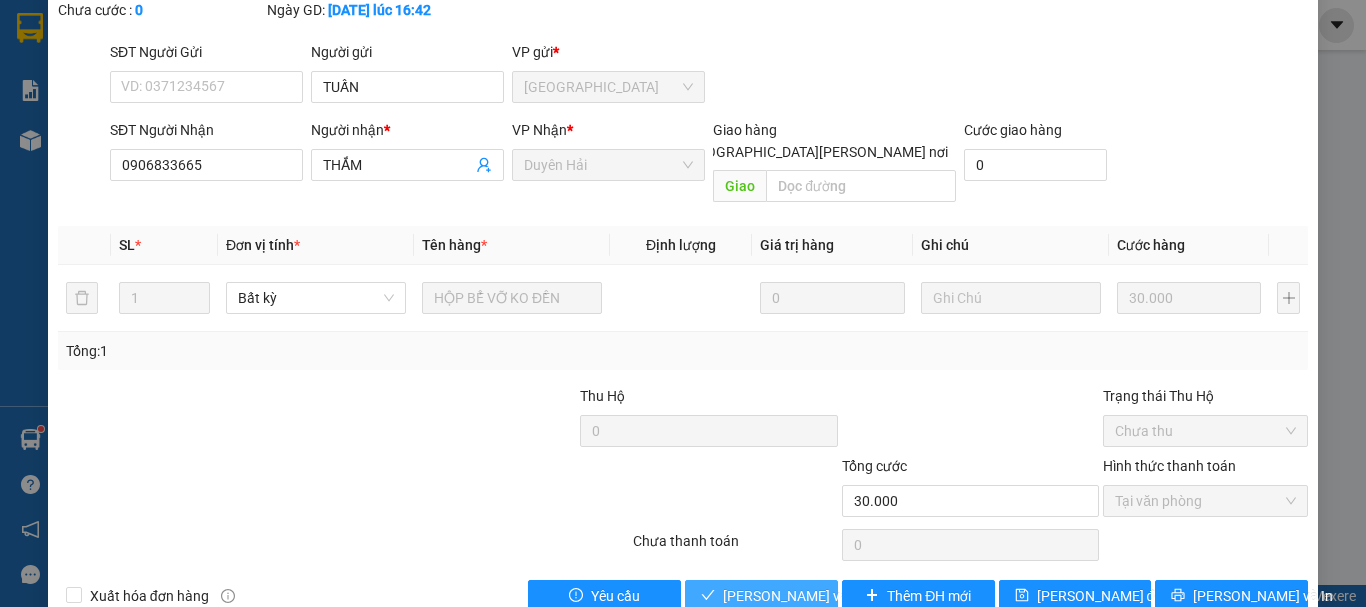 drag, startPoint x: 793, startPoint y: 552, endPoint x: 1365, endPoint y: 602, distance: 574.18115 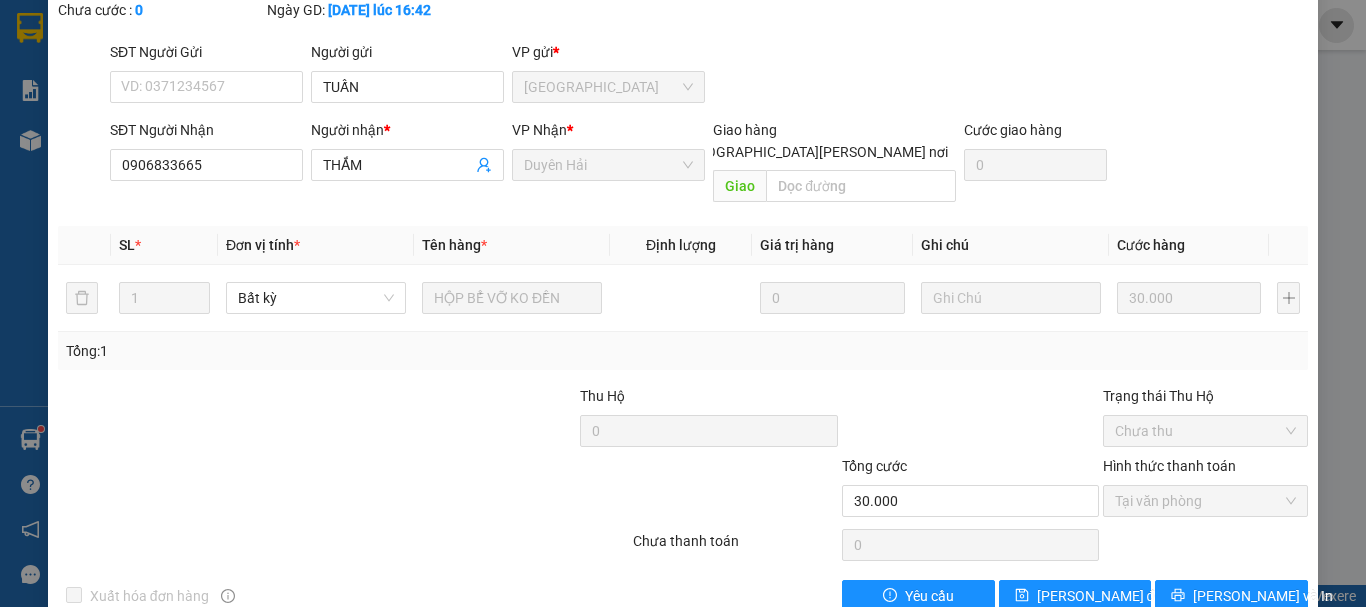 scroll, scrollTop: 0, scrollLeft: 0, axis: both 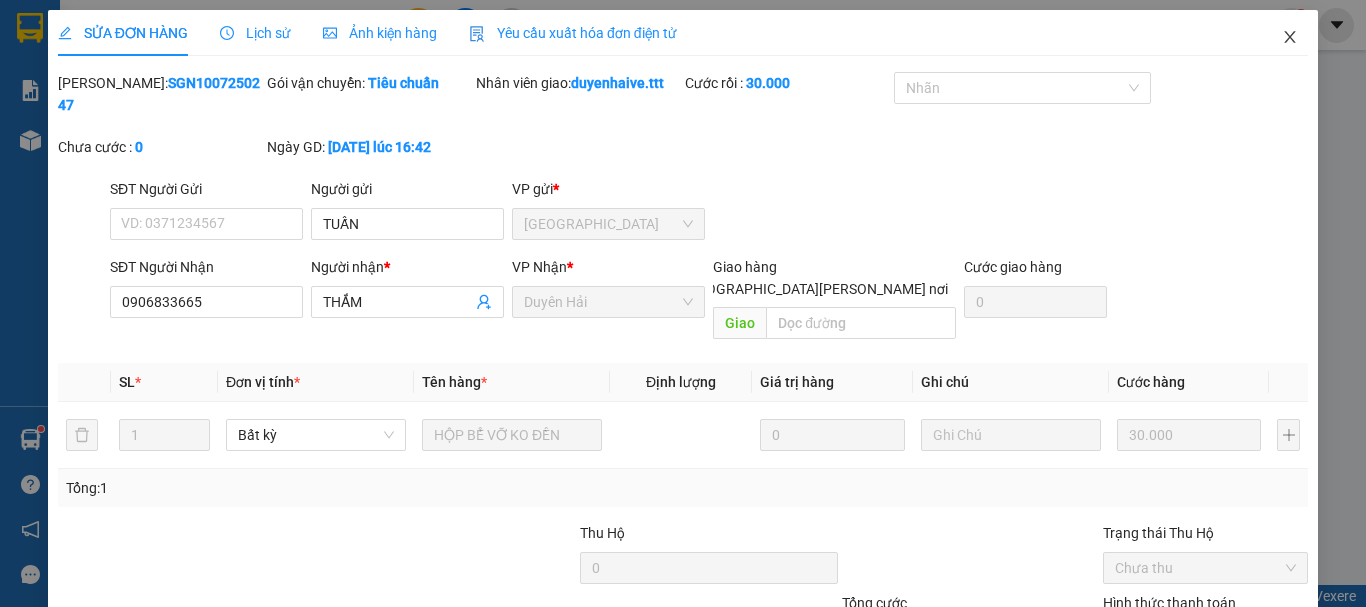 click at bounding box center (1290, 38) 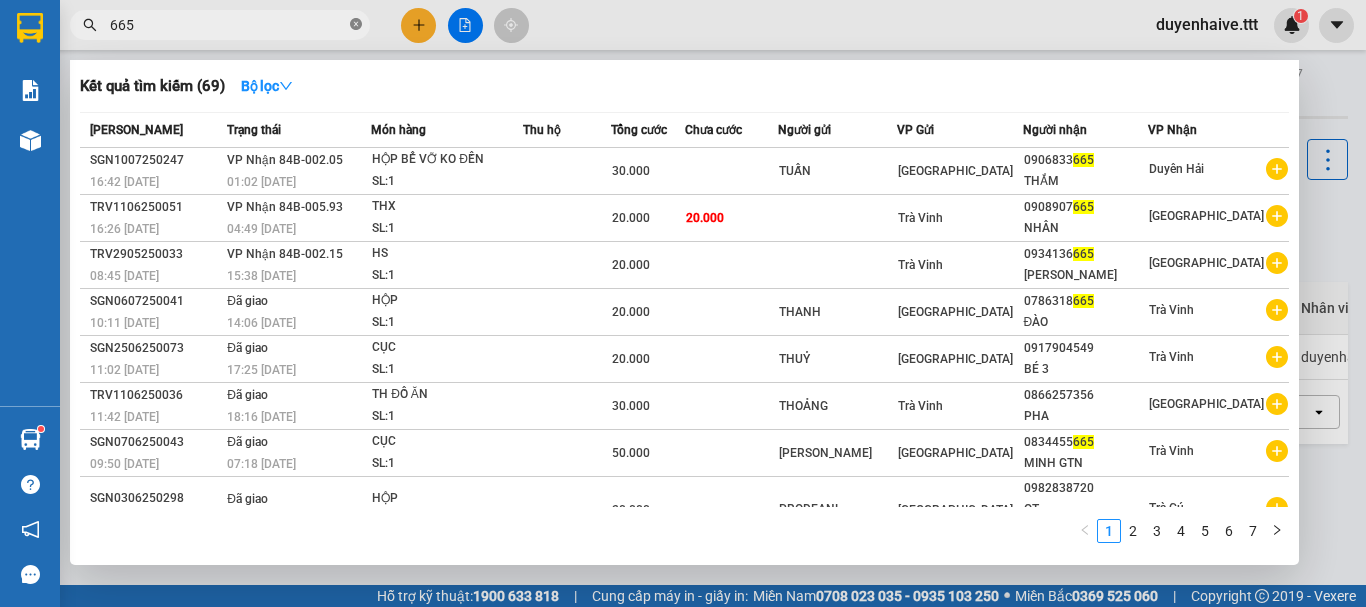 click 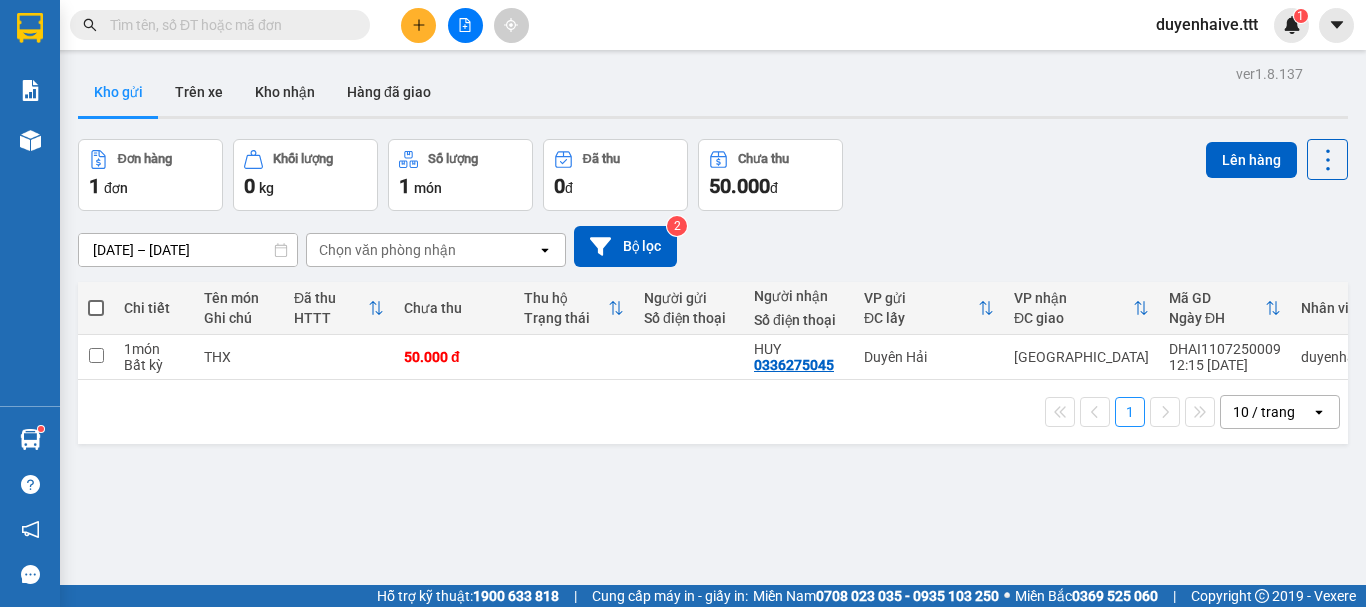 click at bounding box center [228, 25] 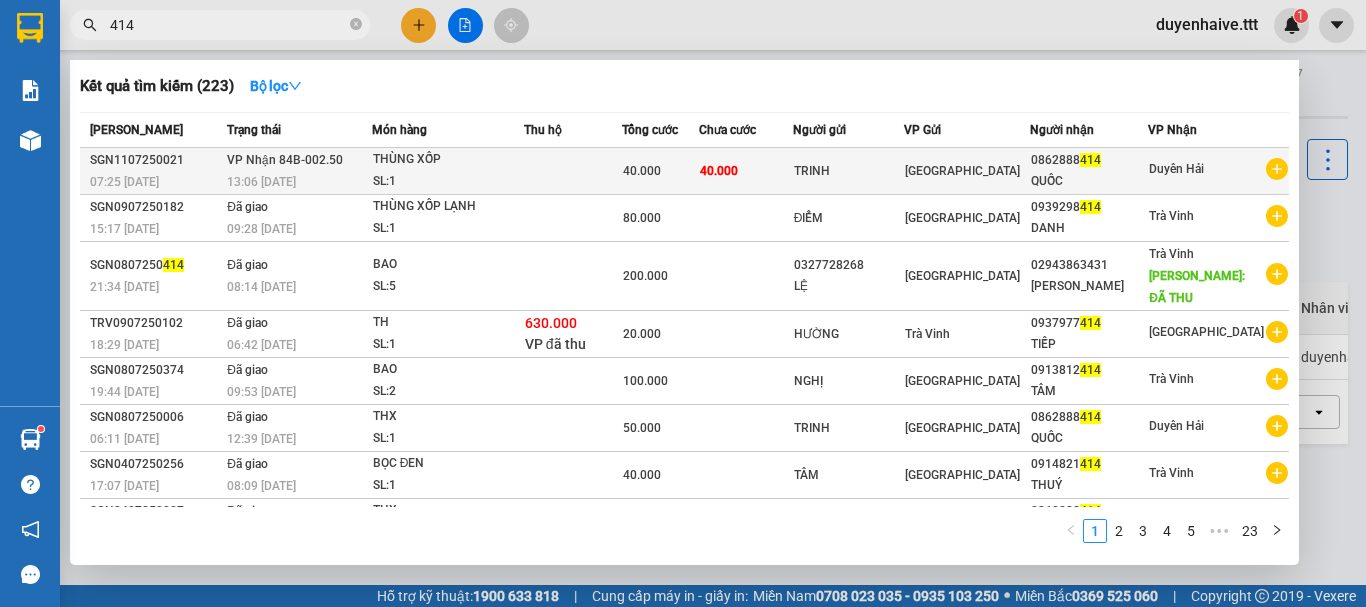 type on "414" 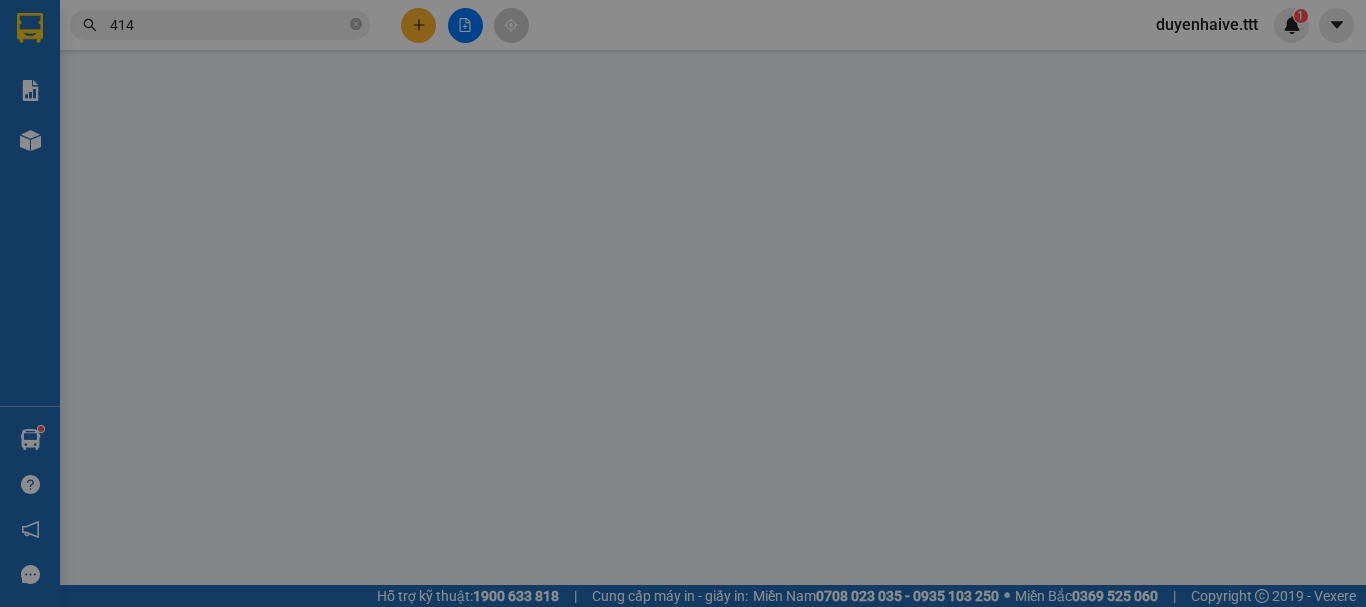 type on "TRINH" 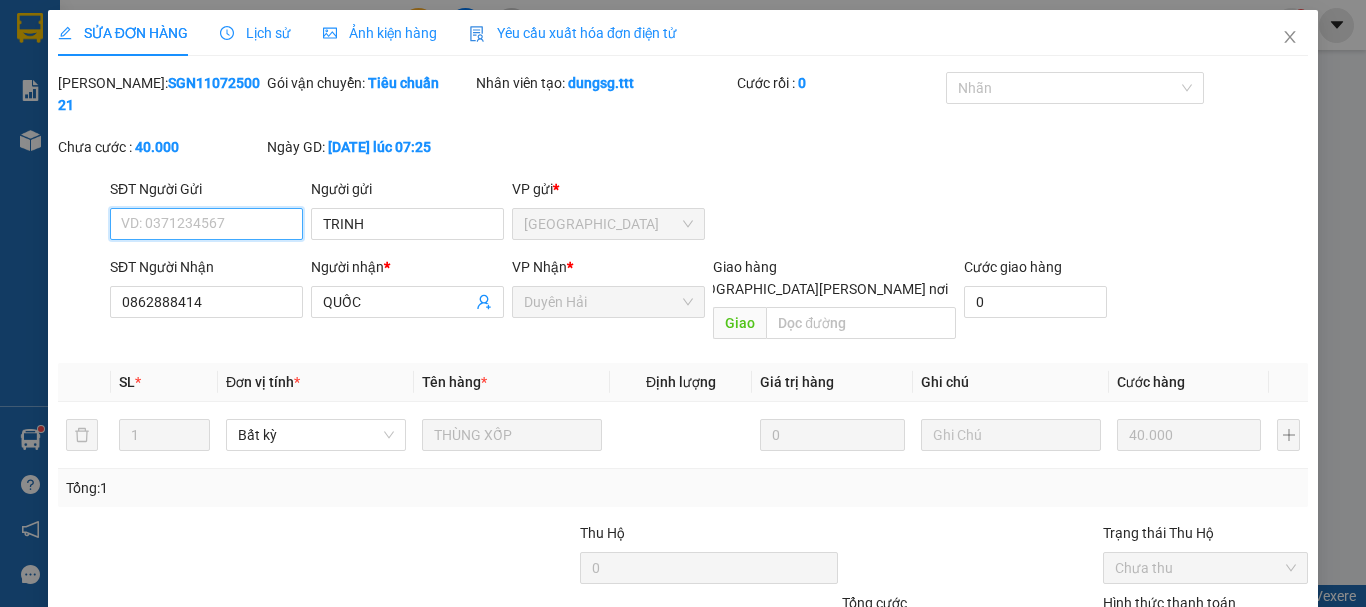 scroll, scrollTop: 137, scrollLeft: 0, axis: vertical 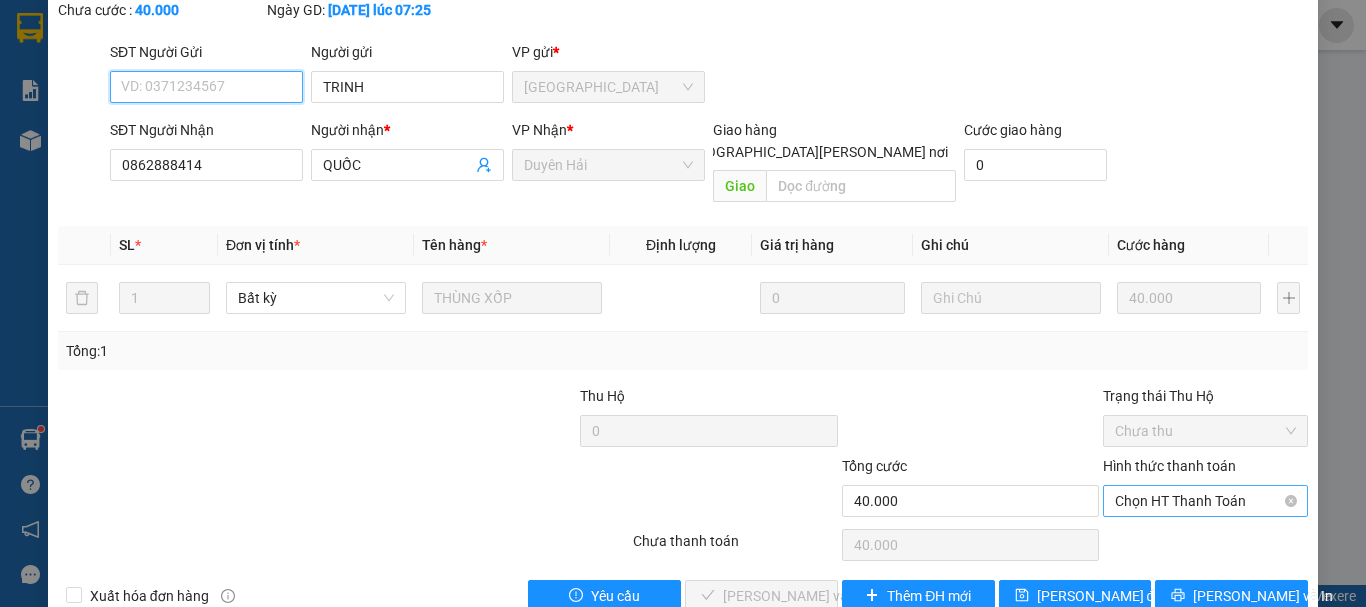 click on "Chọn HT Thanh Toán" at bounding box center (1205, 501) 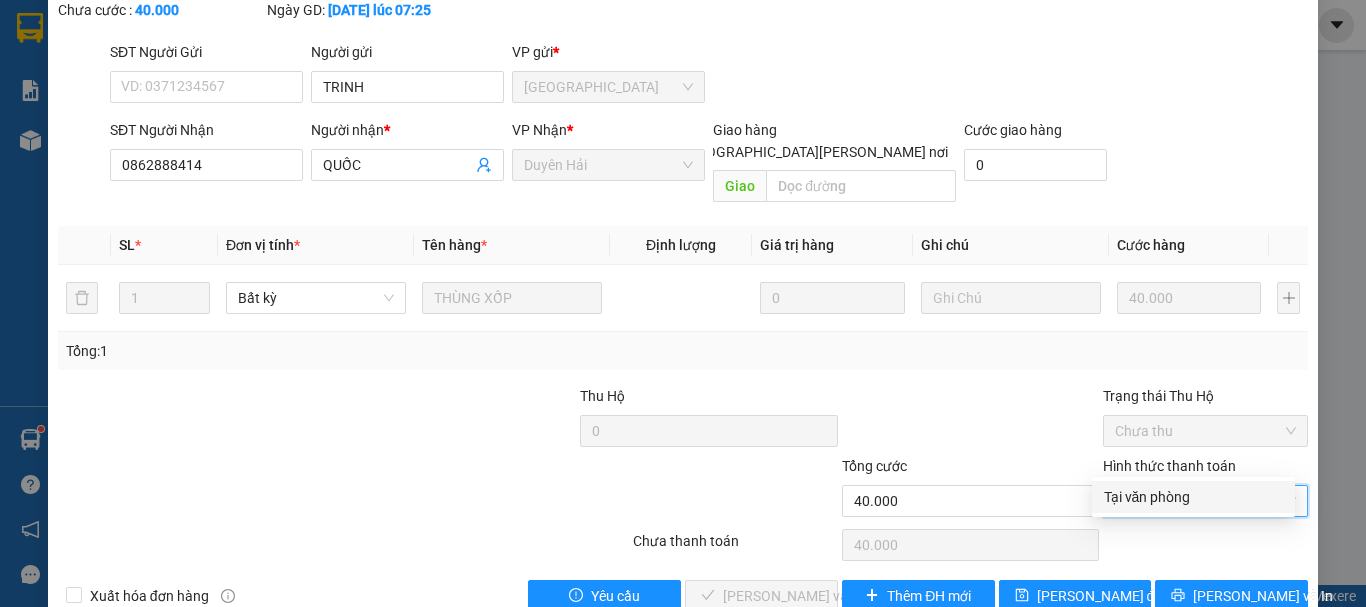 click on "Tại văn phòng" at bounding box center [1193, 497] 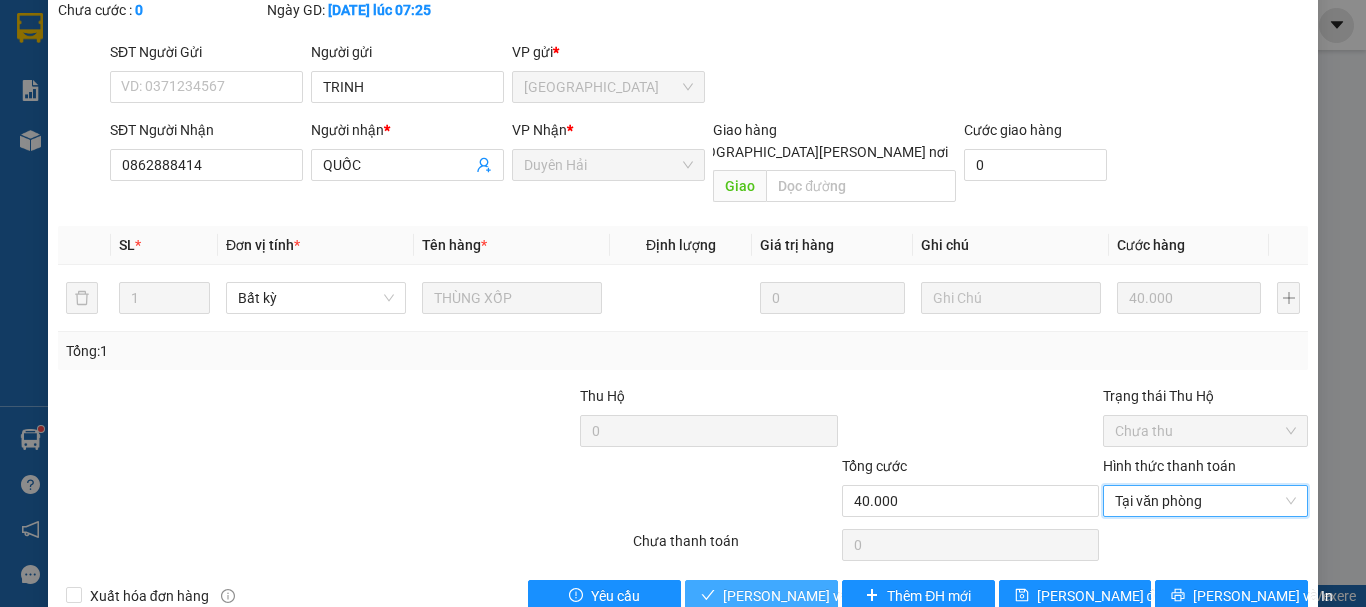 click on "[PERSON_NAME] và [PERSON_NAME] hàng" at bounding box center [858, 596] 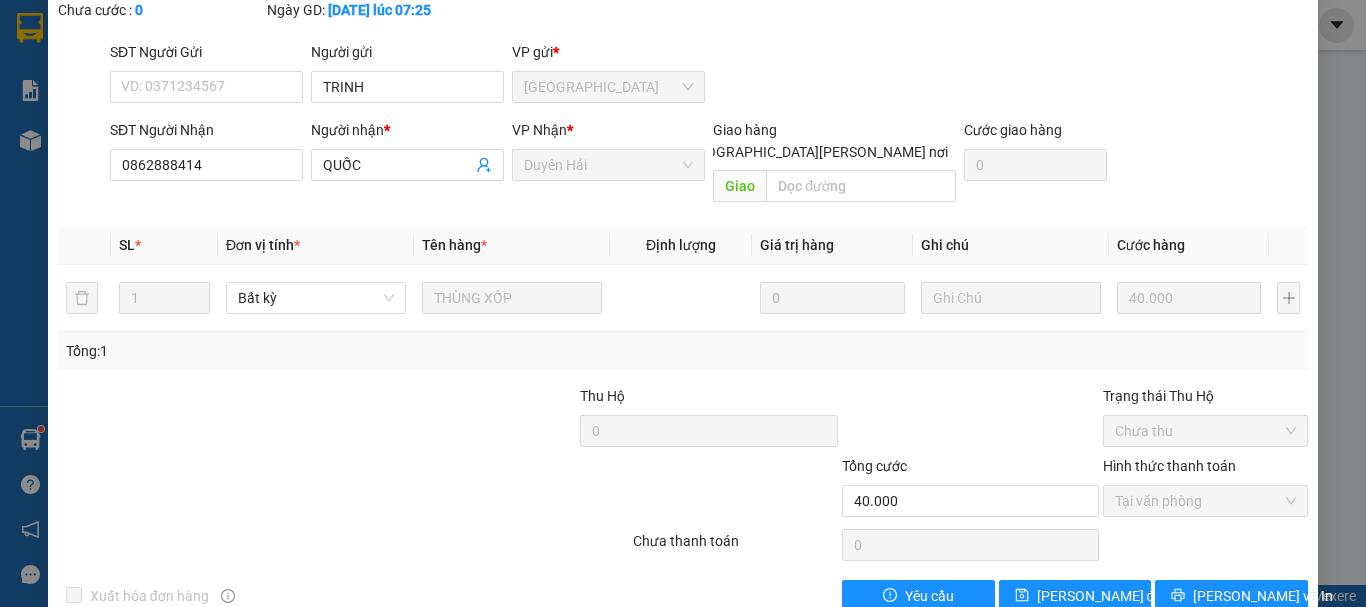 scroll, scrollTop: 0, scrollLeft: 0, axis: both 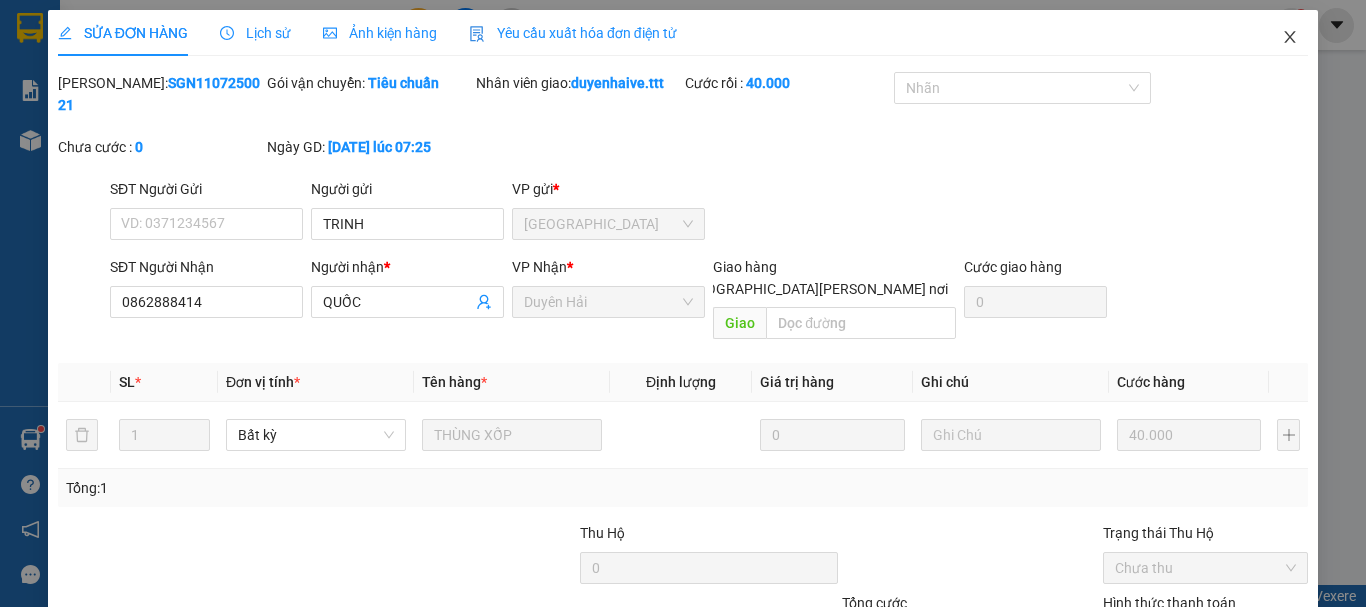 click 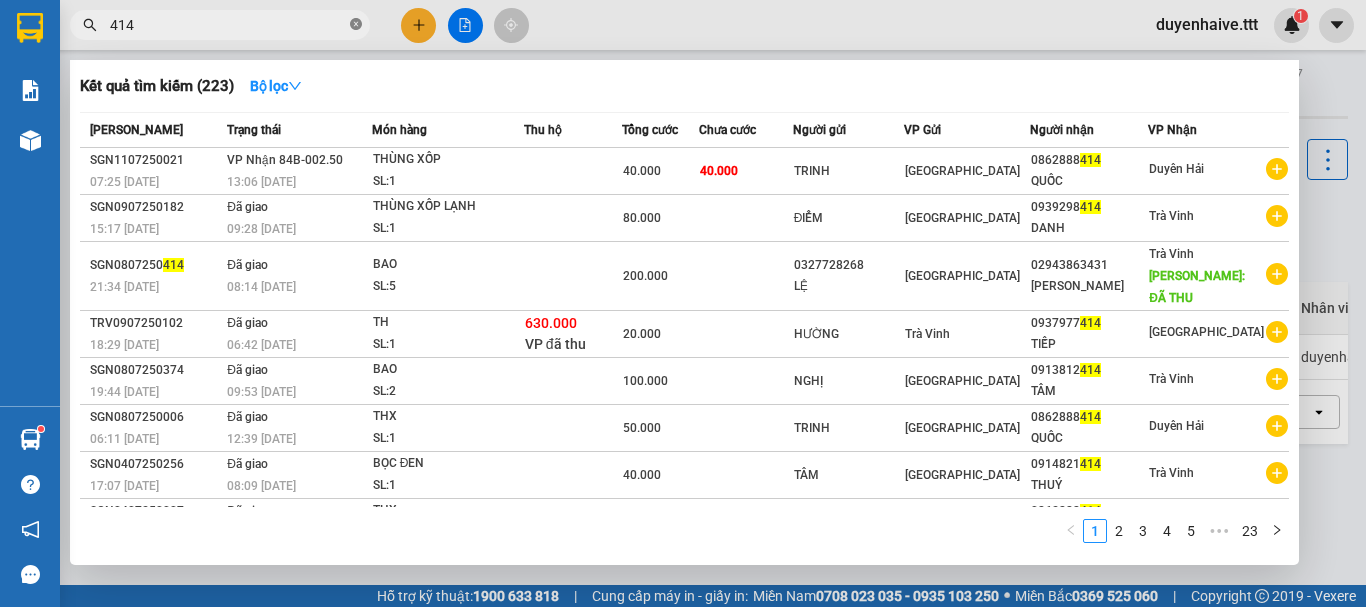 click 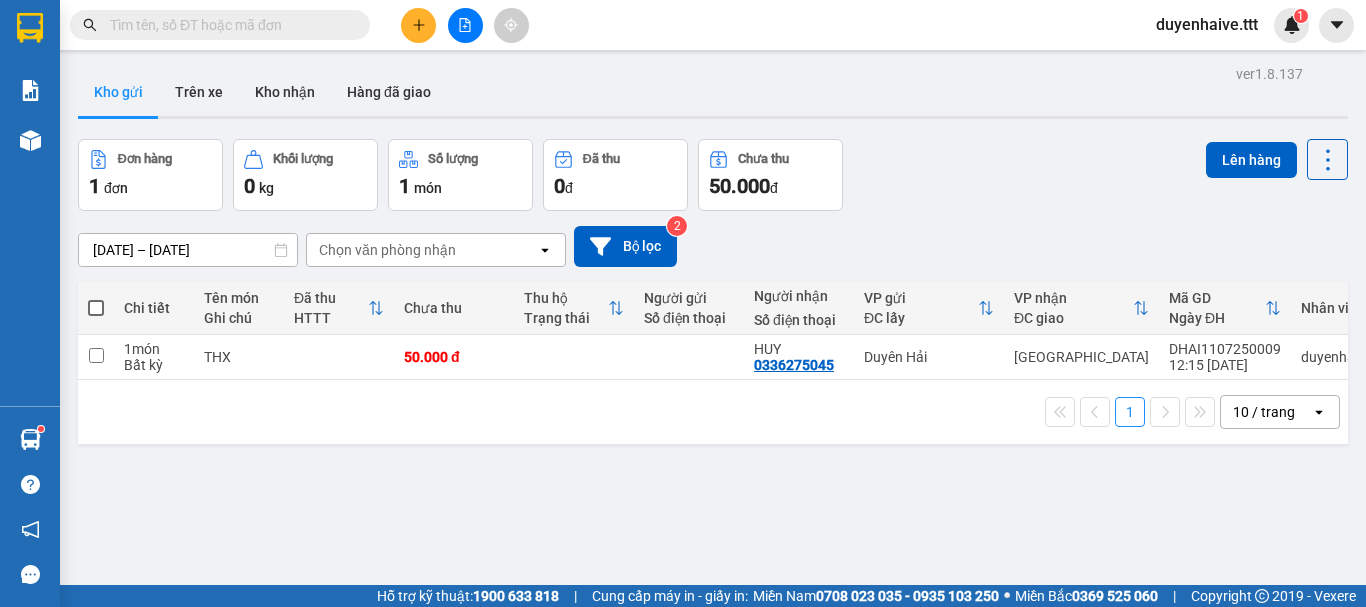 click at bounding box center (228, 25) 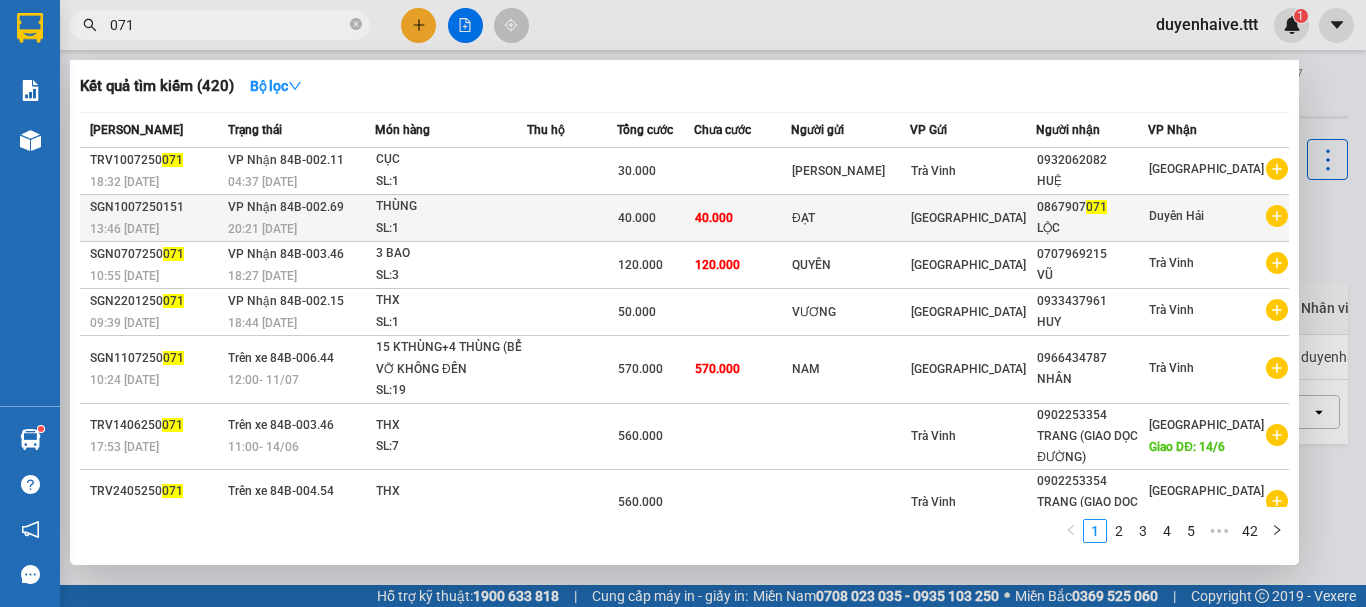type on "071" 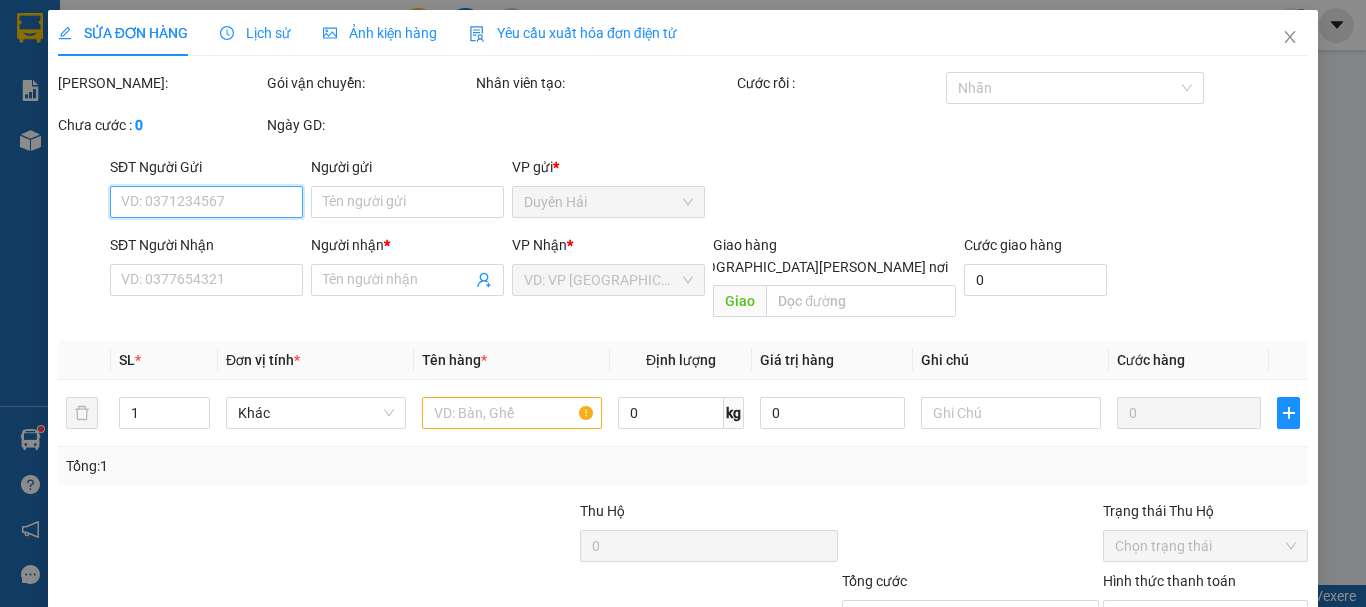 scroll, scrollTop: 137, scrollLeft: 0, axis: vertical 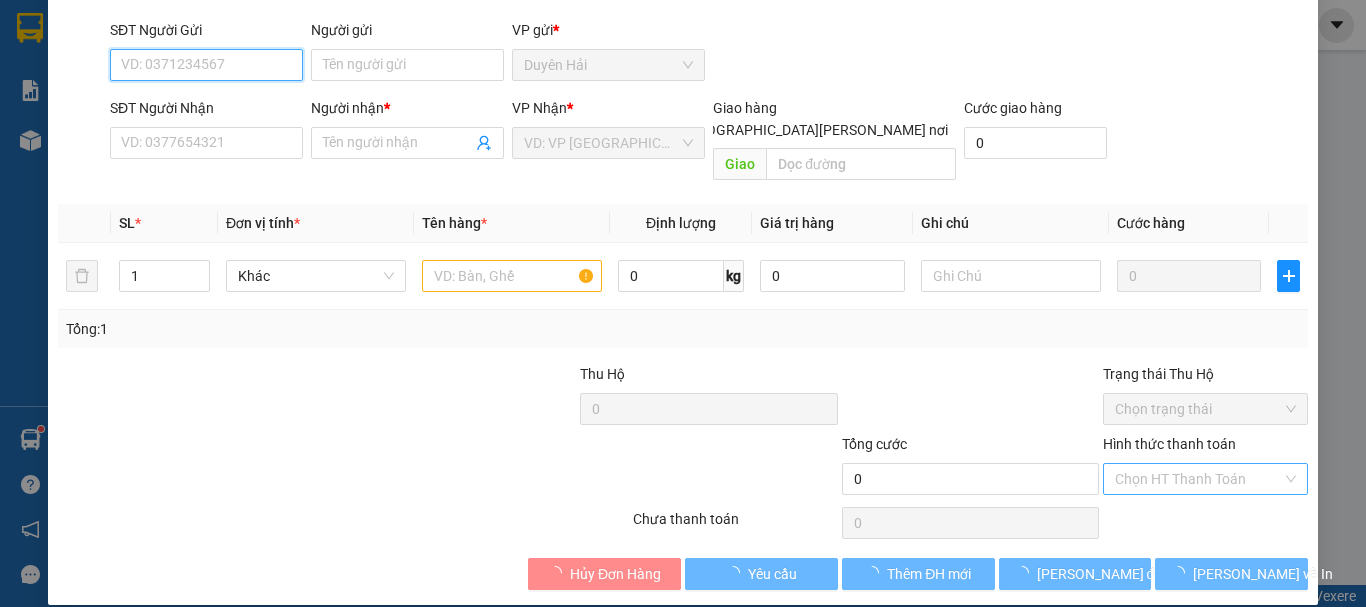 type on "ĐẠT" 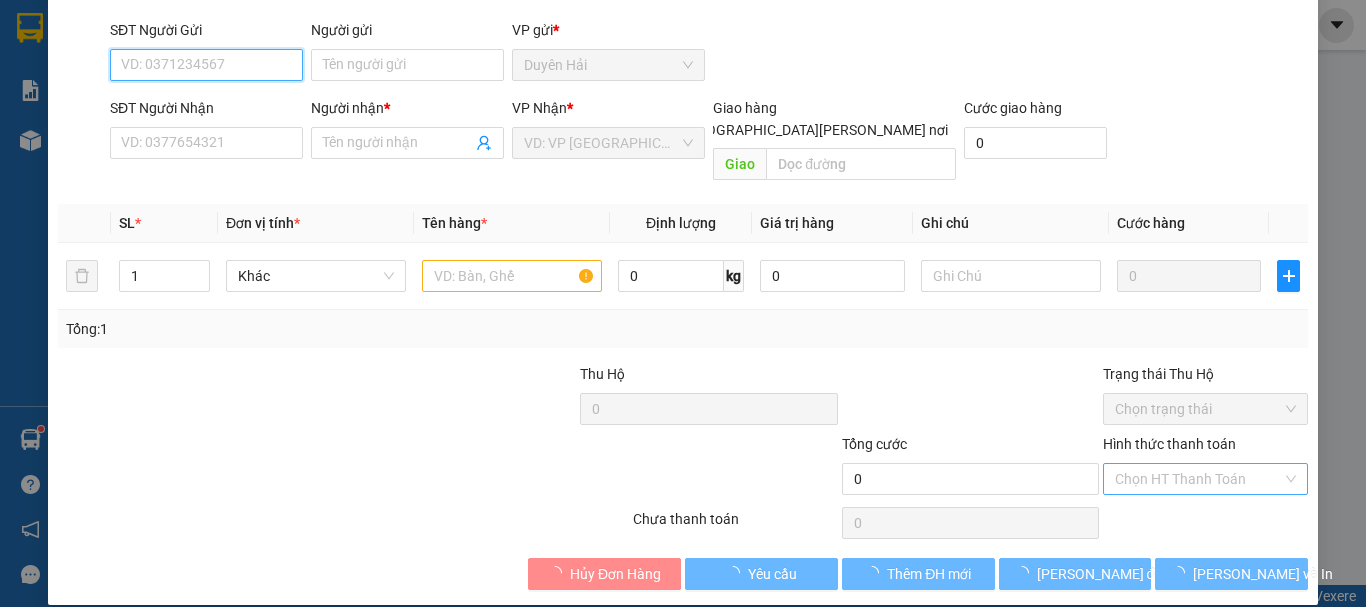 type on "0867907071" 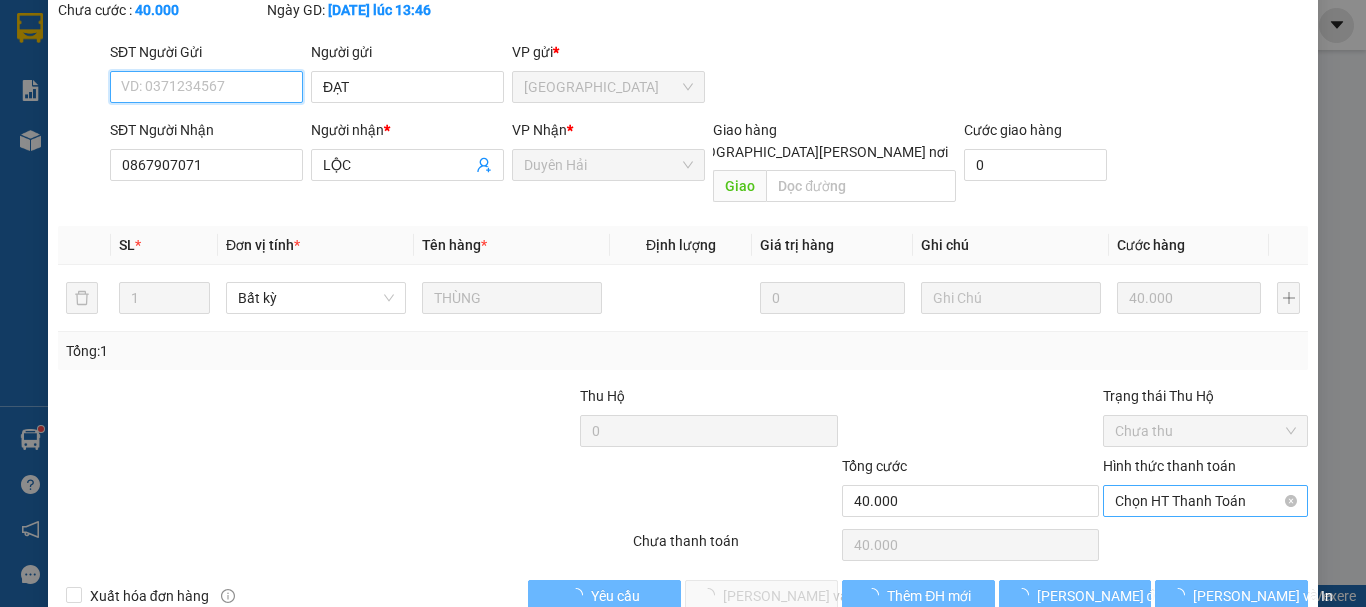 click on "Chọn HT Thanh Toán" at bounding box center [1205, 501] 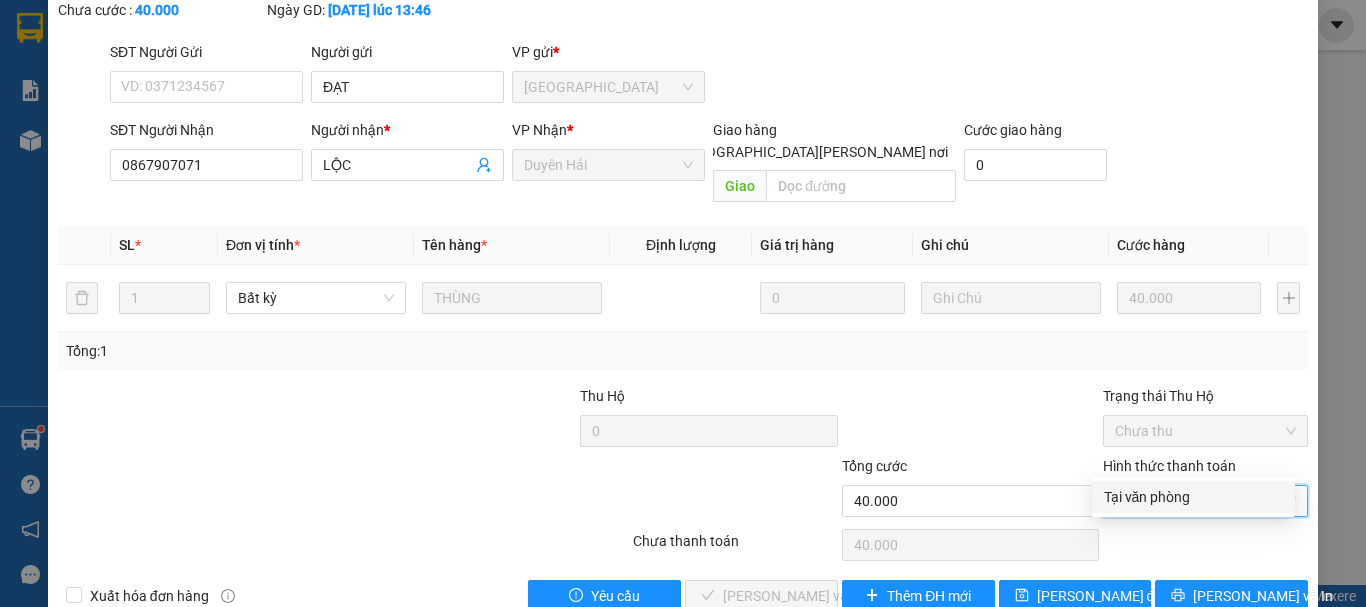 click on "Tại văn phòng" at bounding box center (1193, 497) 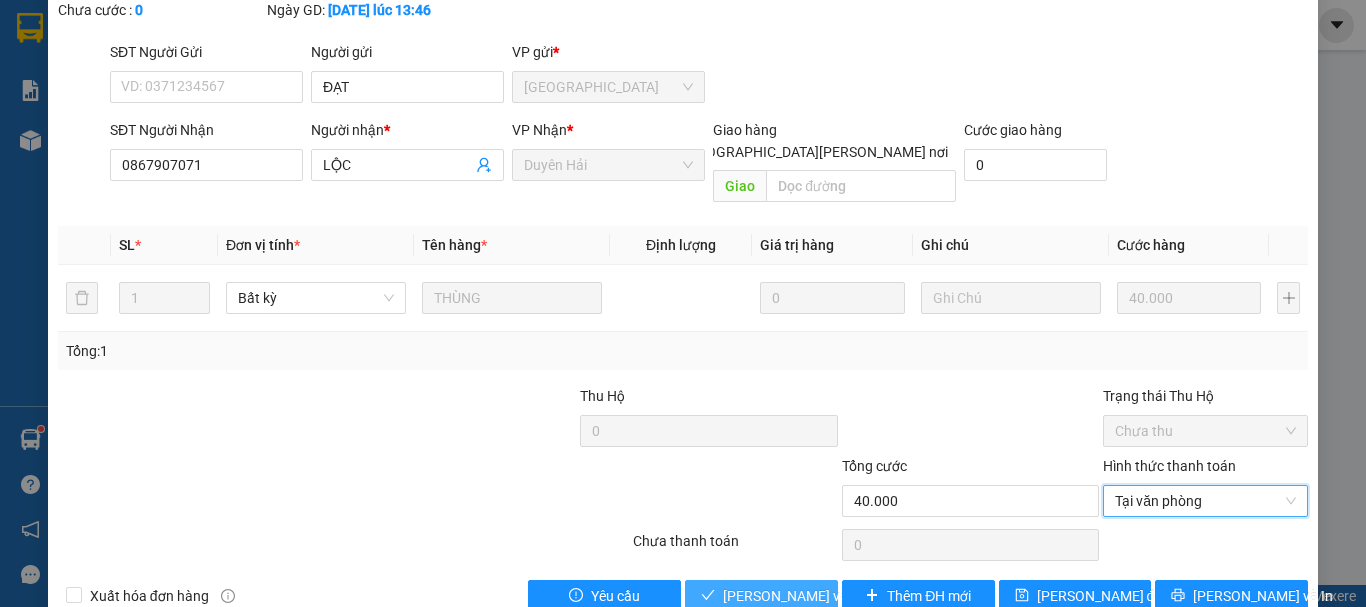click on "[PERSON_NAME] và [PERSON_NAME] hàng" at bounding box center (858, 596) 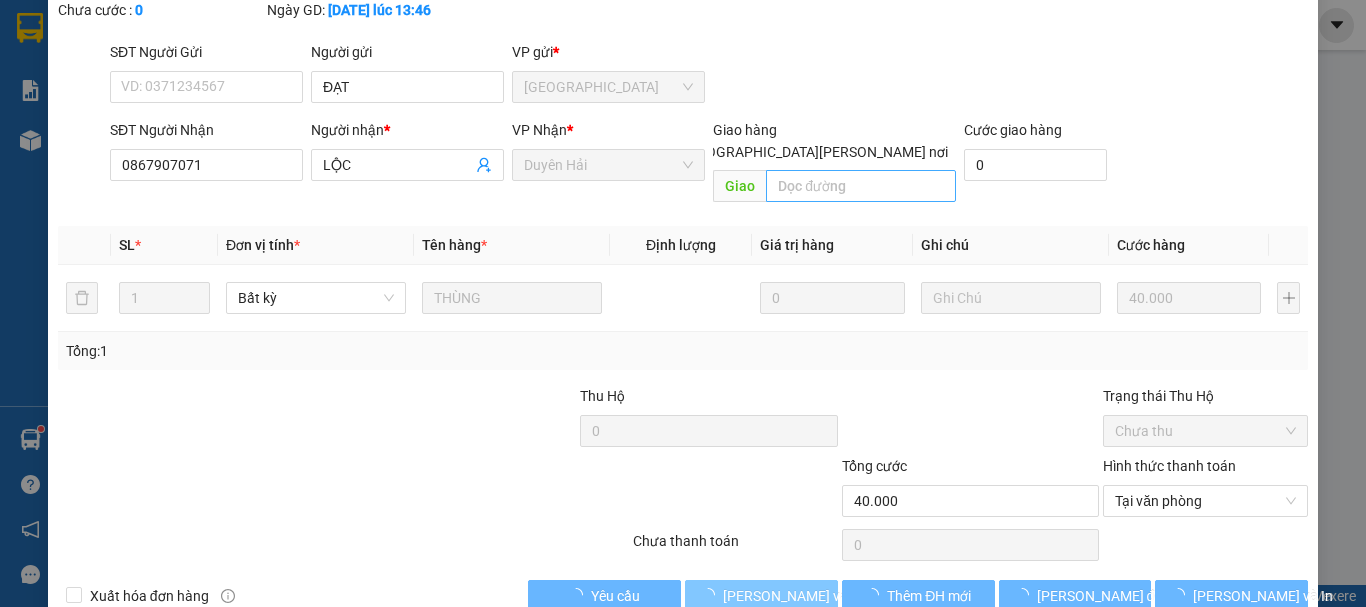 scroll, scrollTop: 0, scrollLeft: 0, axis: both 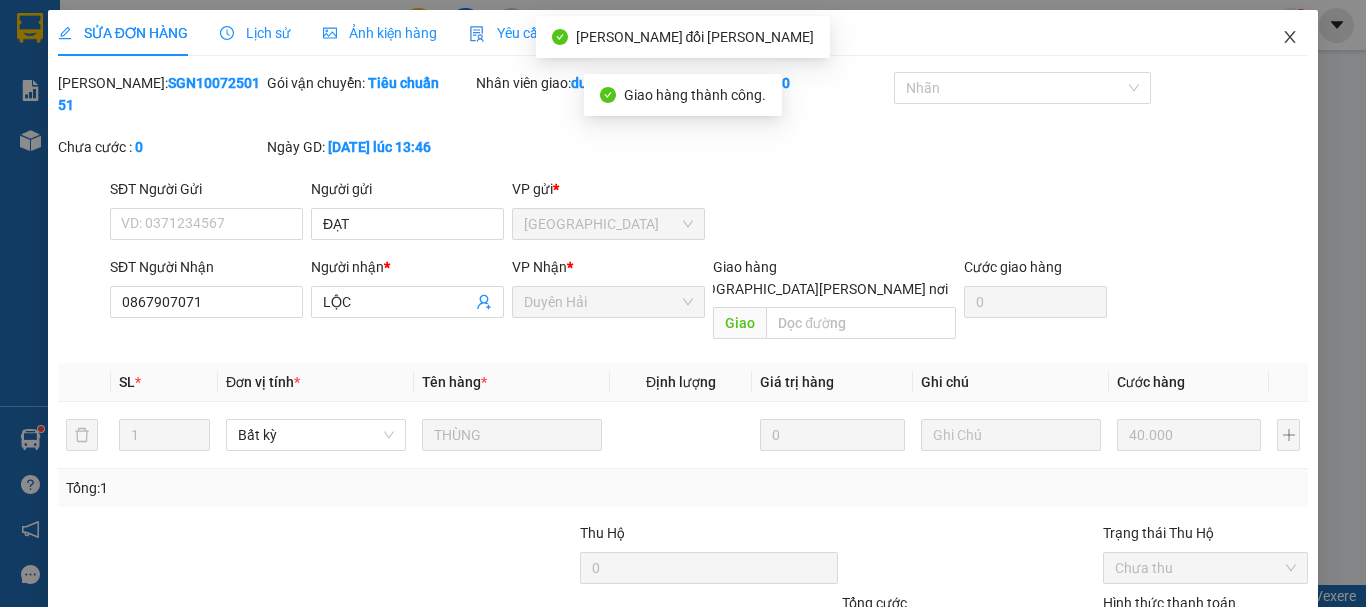 click at bounding box center (1290, 38) 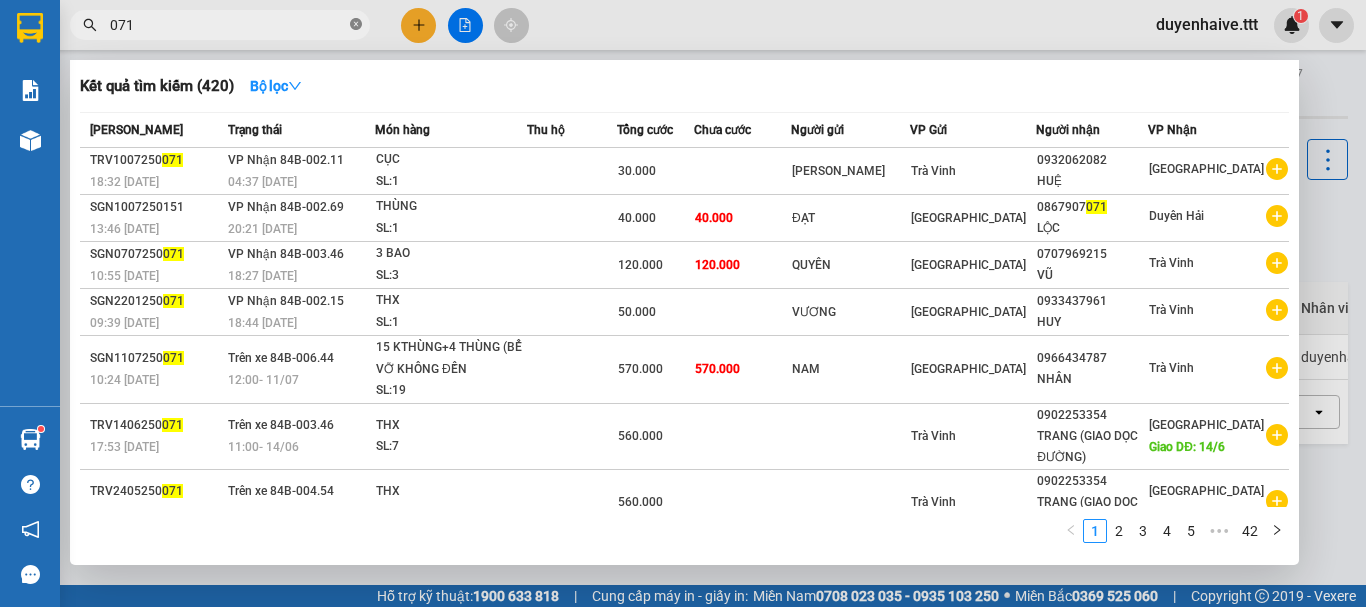 click 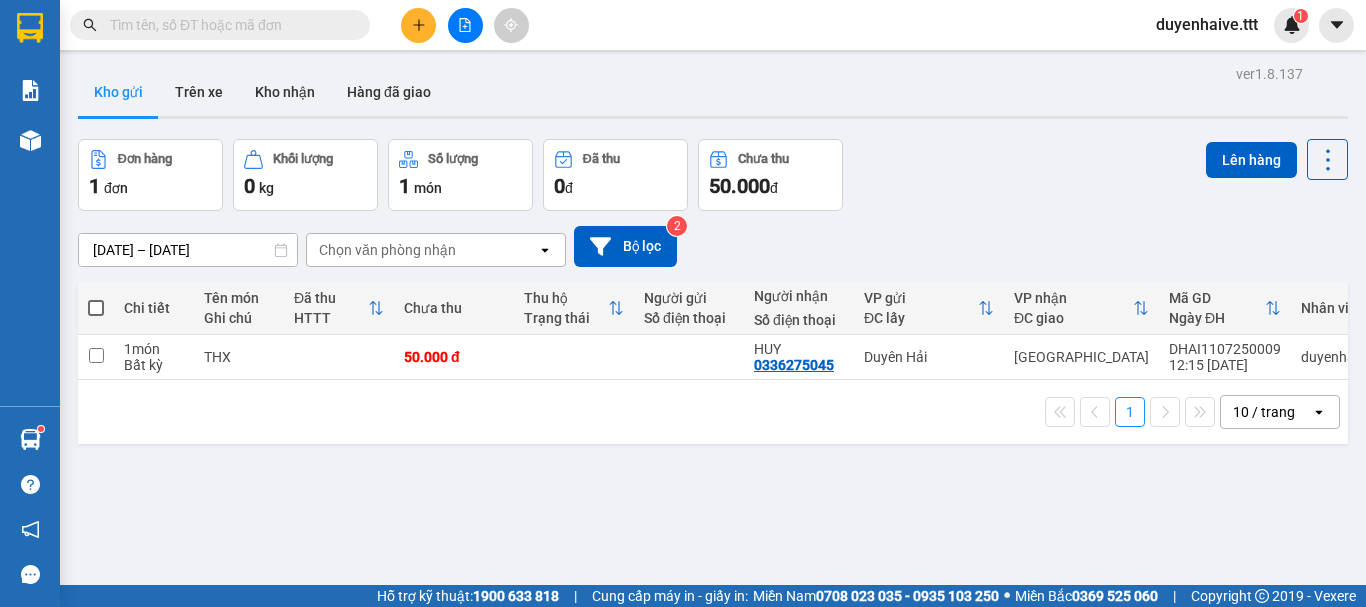 click at bounding box center (96, 308) 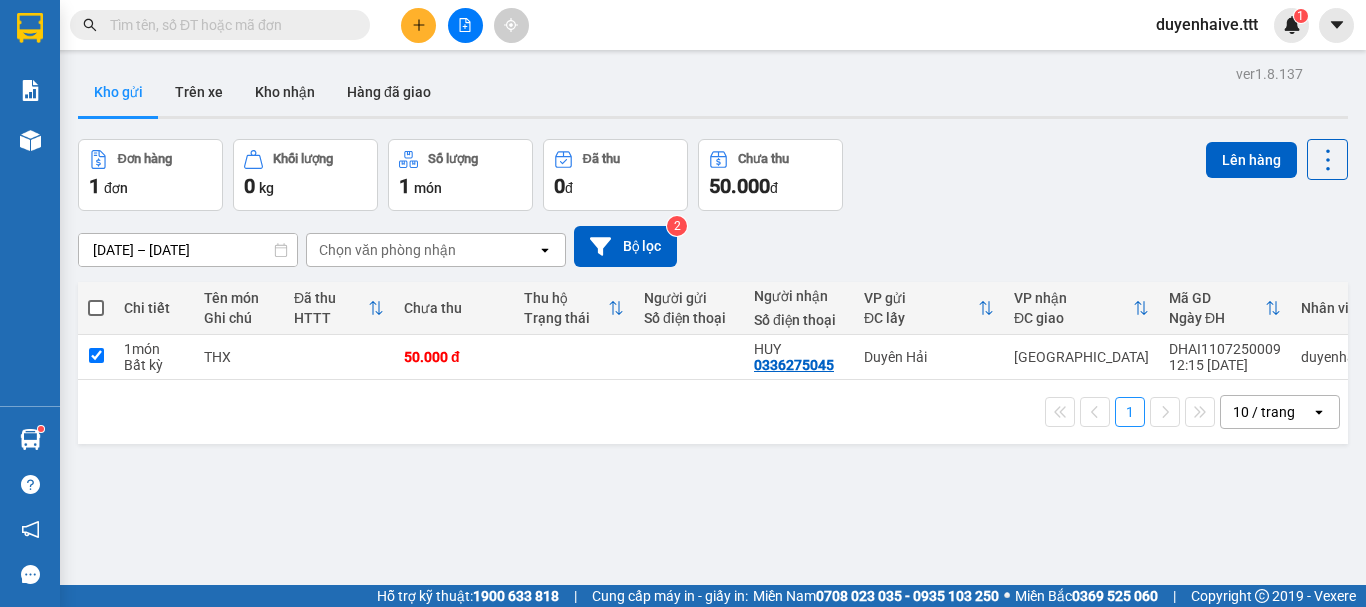 checkbox on "true" 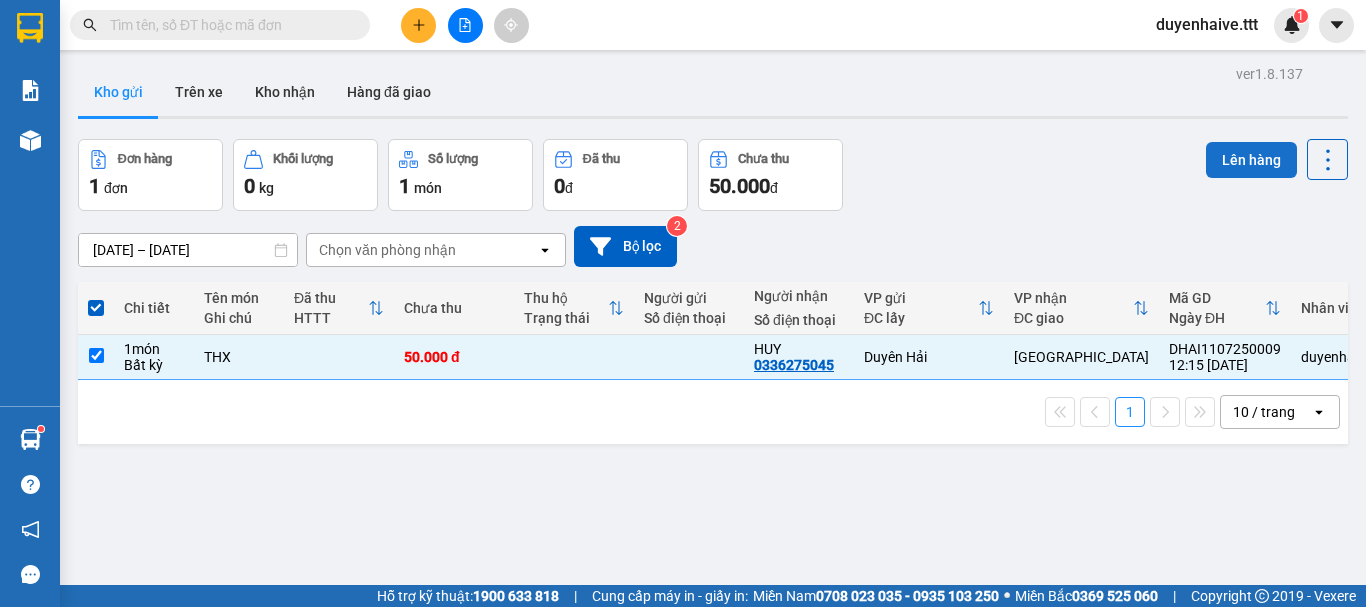 click on "Lên hàng" at bounding box center [1251, 160] 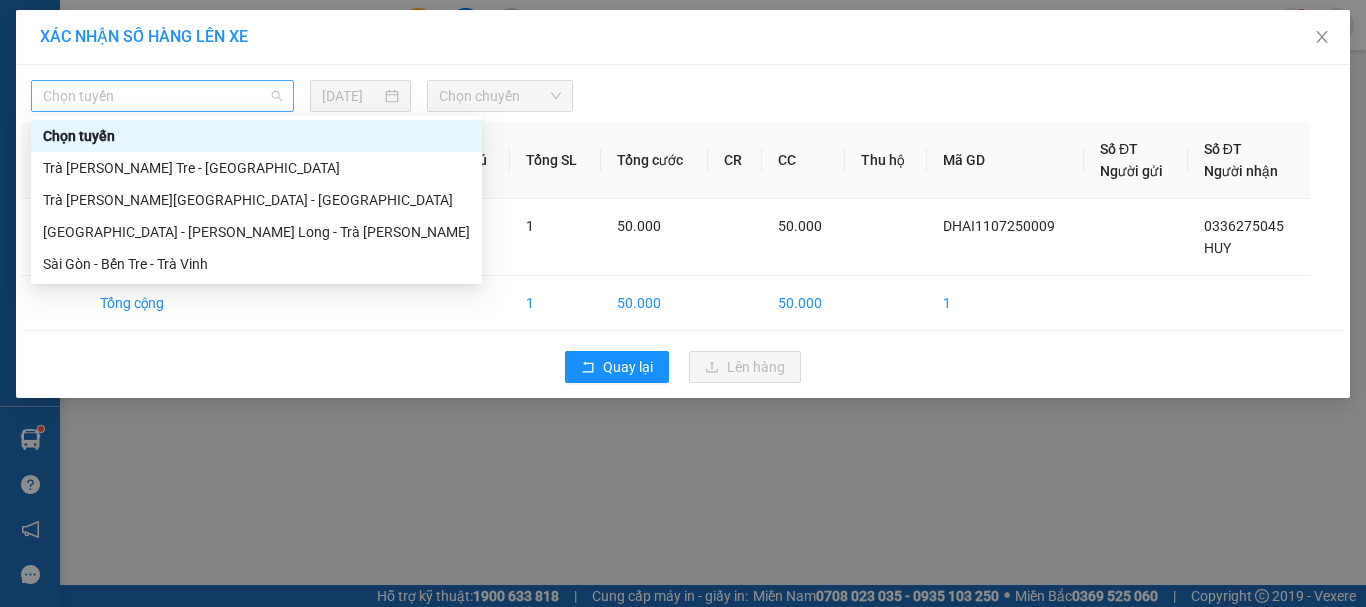 click on "Chọn tuyến" at bounding box center [162, 96] 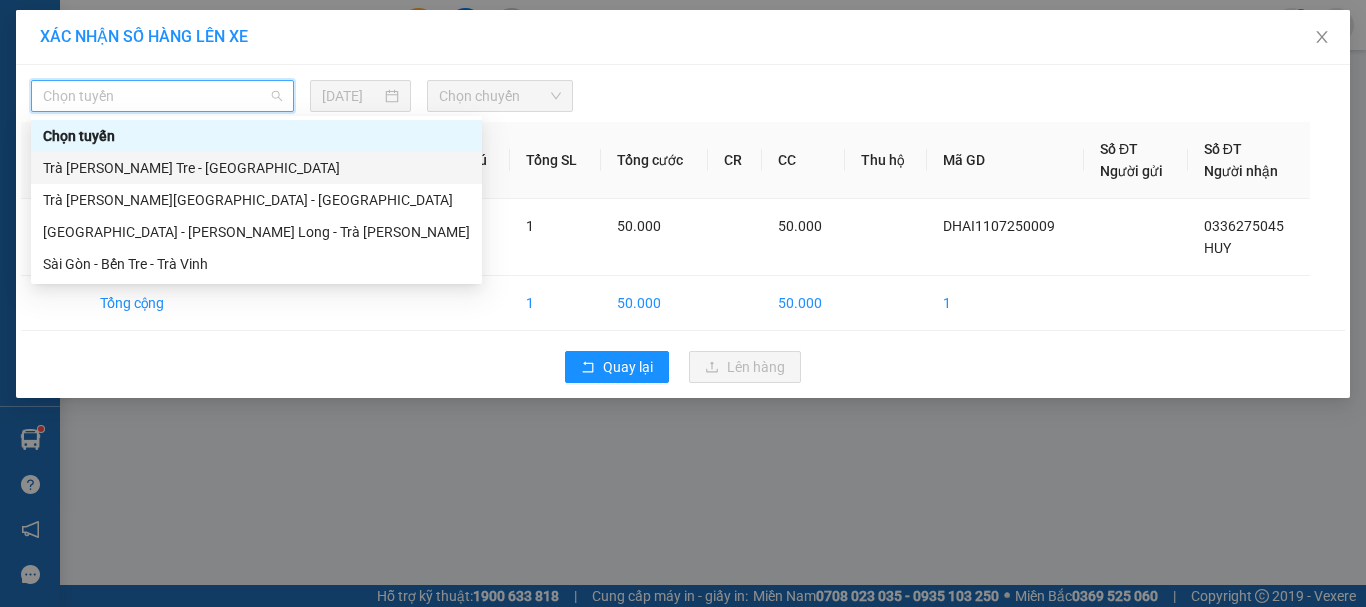 click on "Trà [PERSON_NAME] Tre - [GEOGRAPHIC_DATA]" at bounding box center [256, 168] 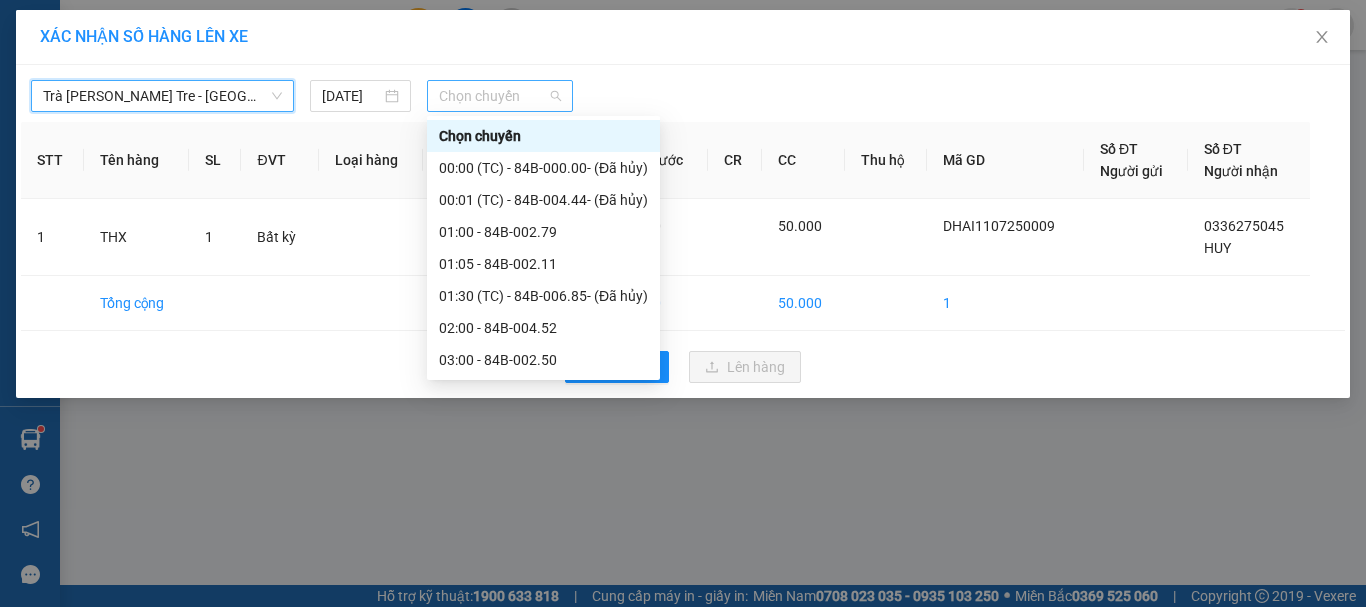 click on "Chọn chuyến" at bounding box center (500, 96) 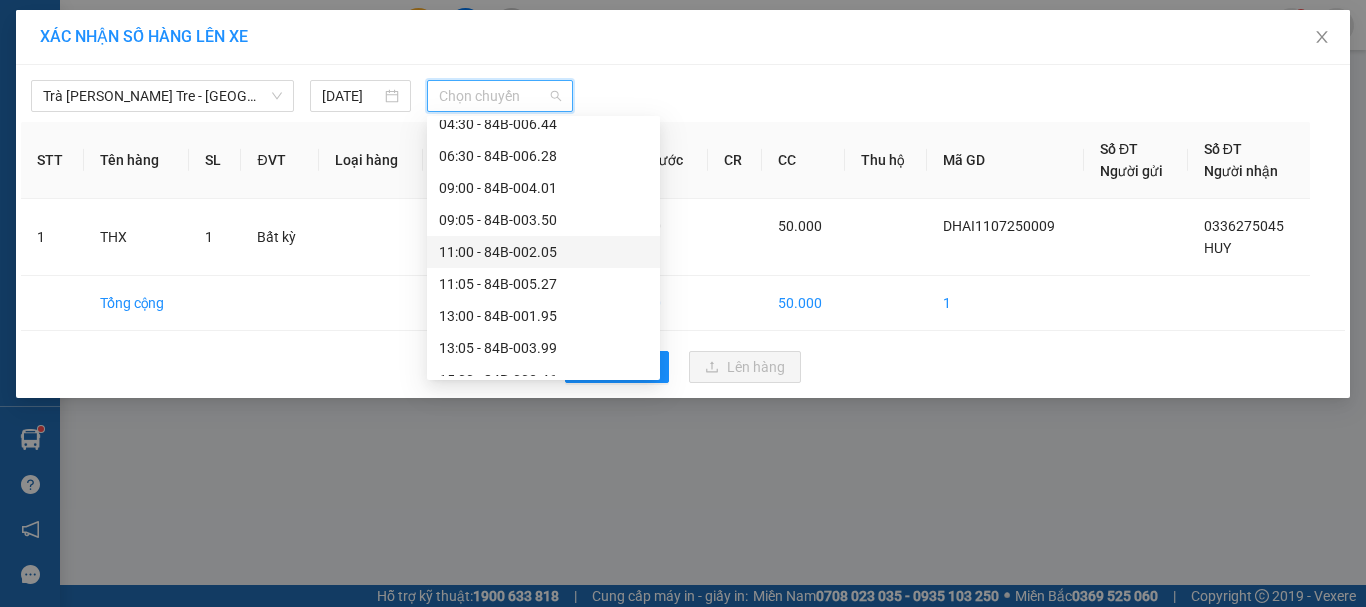 scroll, scrollTop: 400, scrollLeft: 0, axis: vertical 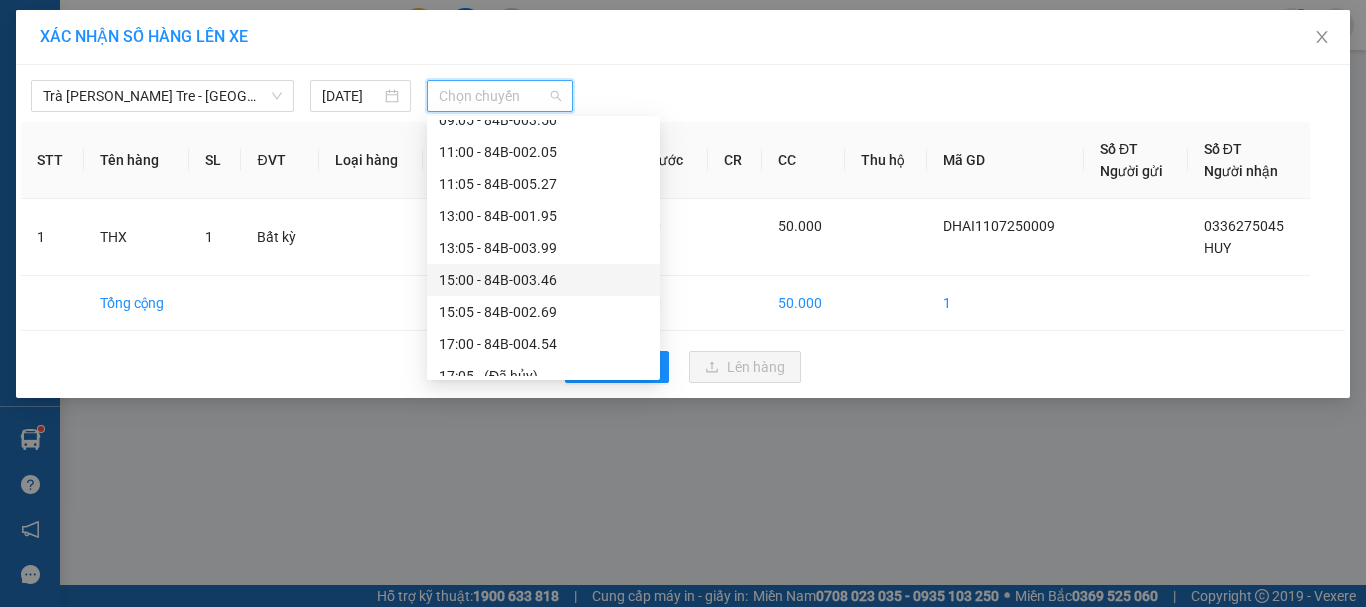 click on "15:00     - 84B-003.46" at bounding box center [543, 280] 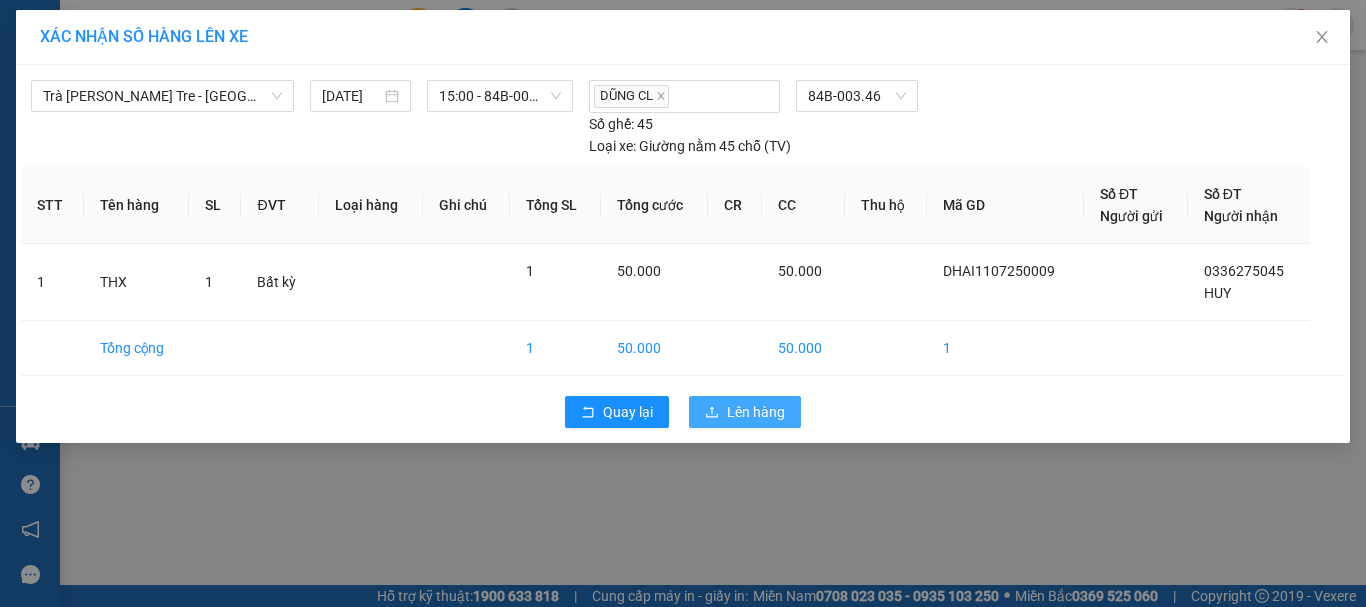 click on "Lên hàng" at bounding box center [756, 412] 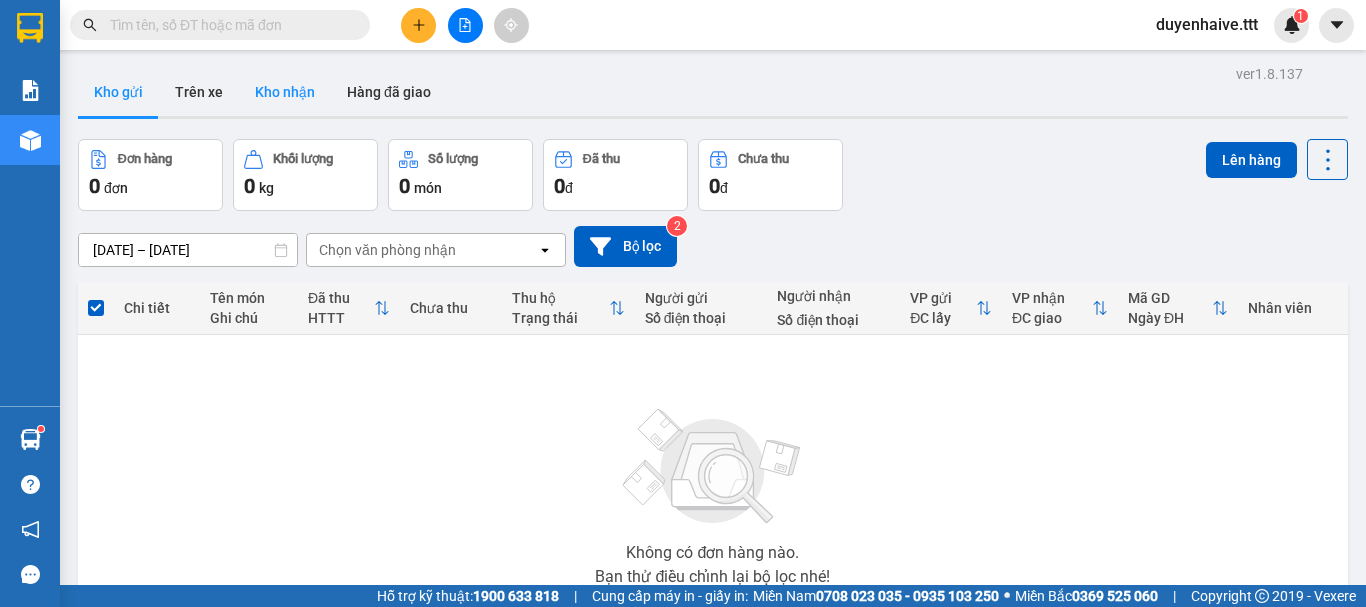 click on "Kho nhận" at bounding box center (285, 92) 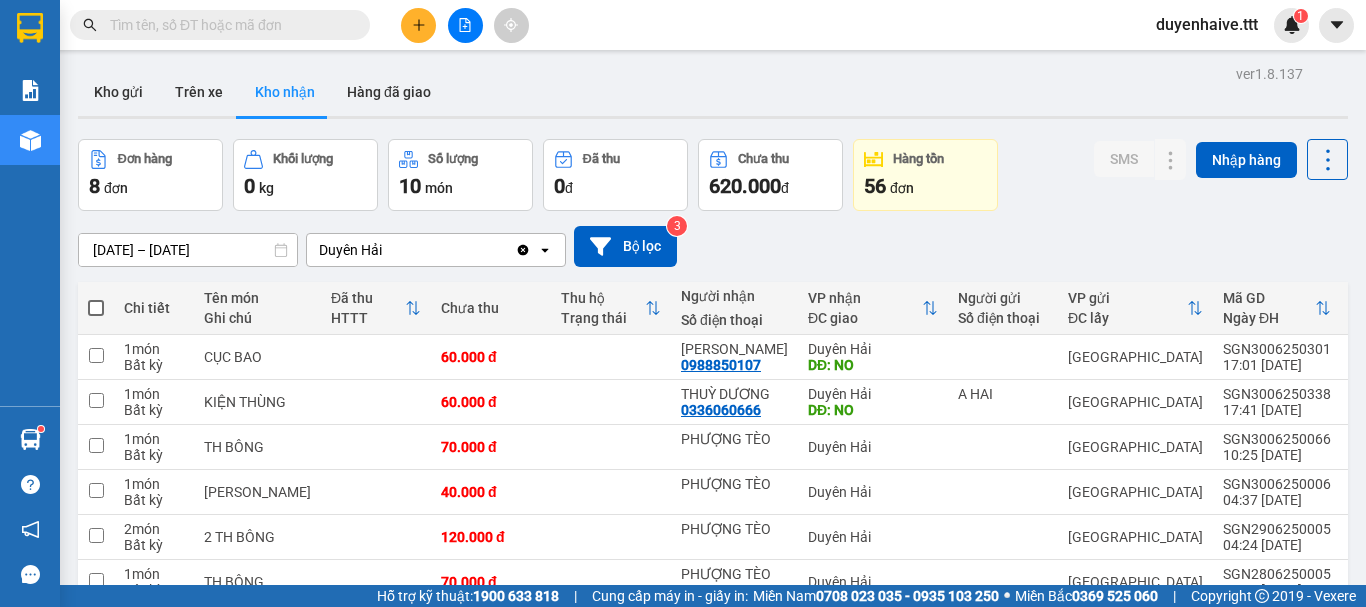 click on "ver  1.8.137 Kho gửi Trên xe [PERSON_NAME] Hàng đã [PERSON_NAME] hàng 8 đơn [PERSON_NAME] 0 kg Số [PERSON_NAME] 10 món Đã thu 0  [PERSON_NAME] thu 620.000  đ Hàng tồn 56 đơn SMS Nhập hàng [DATE] – [DATE] Press the down arrow key to interact with the calendar and select a date. Press the escape button to close the calendar. Selected date range is from [DATE] to [DATE]. [PERSON_NAME] Hải Clear value open Bộ lọc 3 [PERSON_NAME] Tên món Ghi chú Đã thu HTTT Chưa thu Thu [PERSON_NAME] thái Người [PERSON_NAME] Số điện thoại [PERSON_NAME] ĐC [PERSON_NAME] Người gửi Số điện thoại VP gửi ĐC lấy Mã GD Ngày ĐH [PERSON_NAME] SMS Tồn kho 1  món Bất kỳ [PERSON_NAME] 60.000 đ [PERSON_NAME] 0988850107 [PERSON_NAME] Hải DĐ: NO [GEOGRAPHIC_DATA] SGN3006250301 17:01 [DATE] dungsg.ttt 1 11   ngày 1  món Bất kỳ [PERSON_NAME]  60.000 đ [PERSON_NAME] 0336060666 [PERSON_NAME] Hải DĐ: NO A HAI  [GEOGRAPHIC_DATA] SGN3006250338 17:41 [DATE] namsg.ttt 1 11   ngày 1  món Bất kỳ TH BÔNG 70.000 đ [PERSON_NAME]" at bounding box center [713, 413] 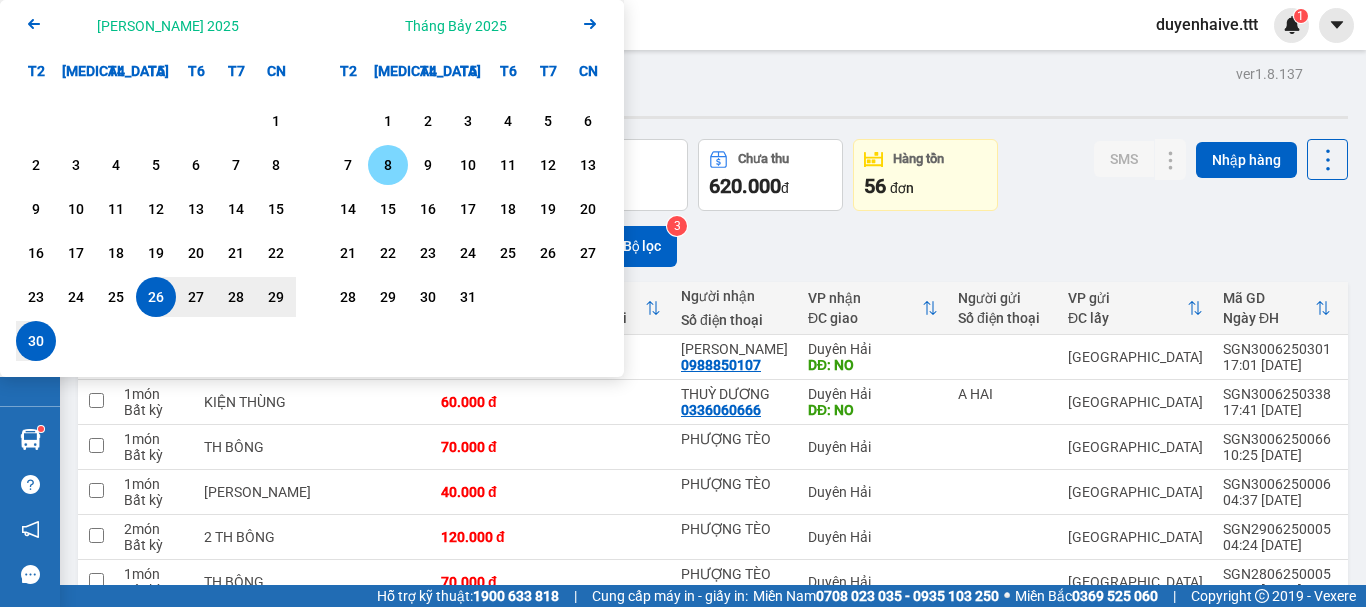 click on "8" at bounding box center (388, 165) 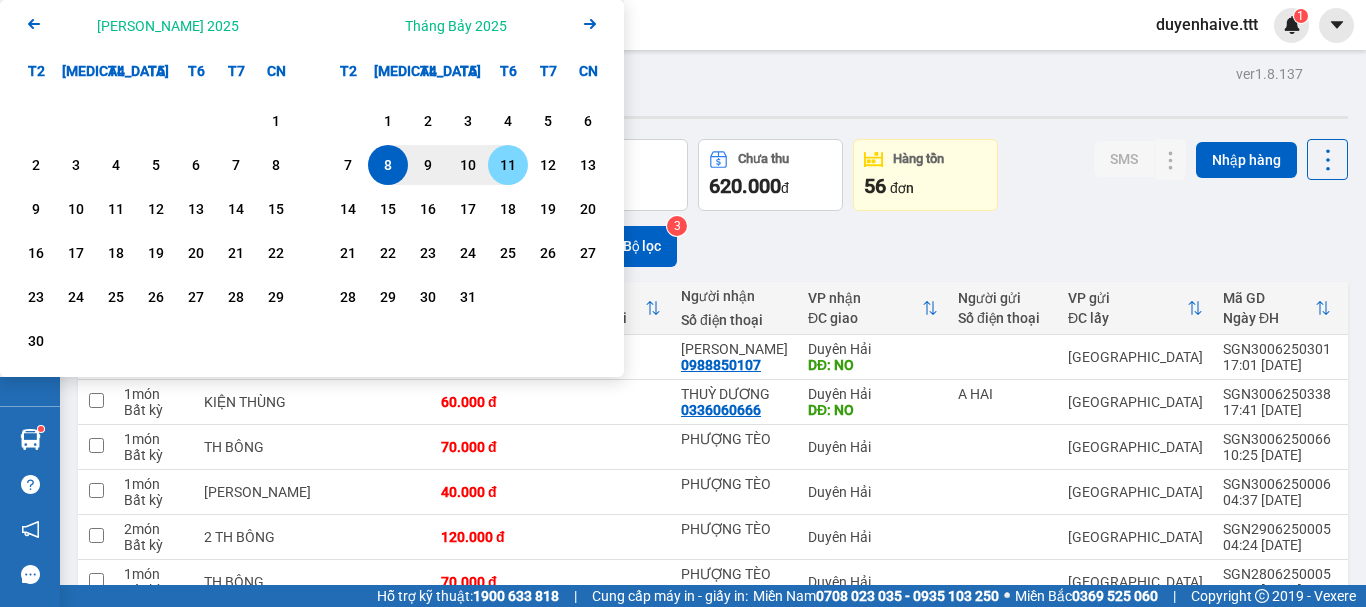 click on "11" at bounding box center [508, 165] 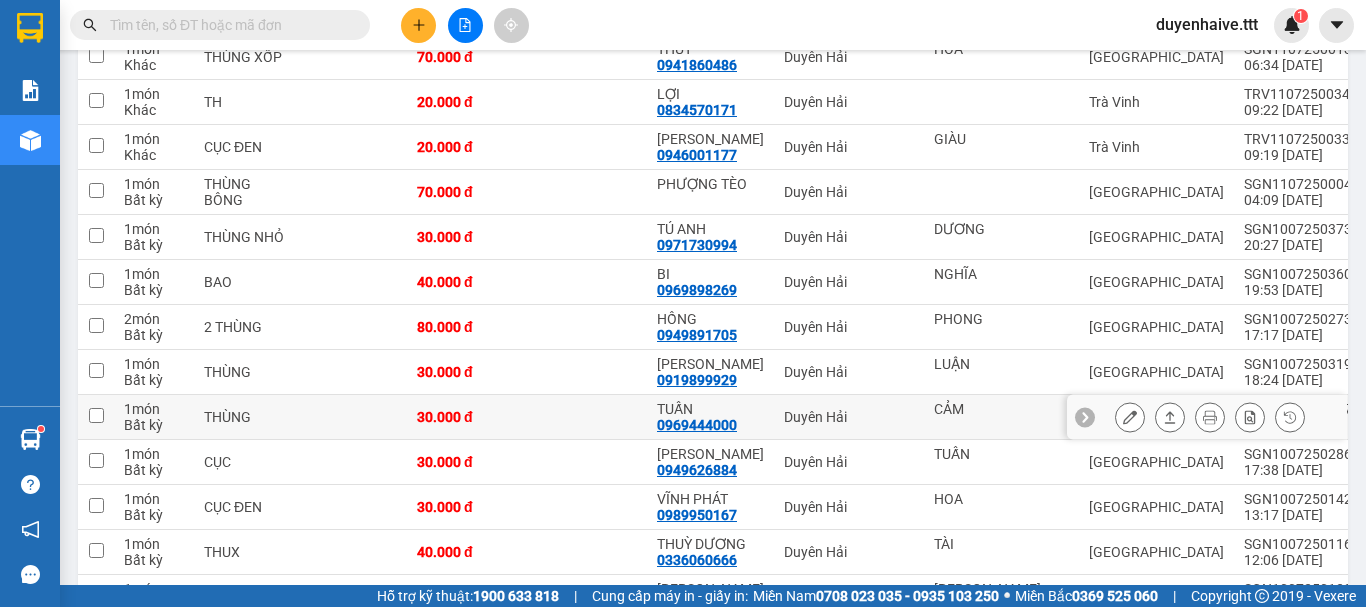 scroll, scrollTop: 600, scrollLeft: 0, axis: vertical 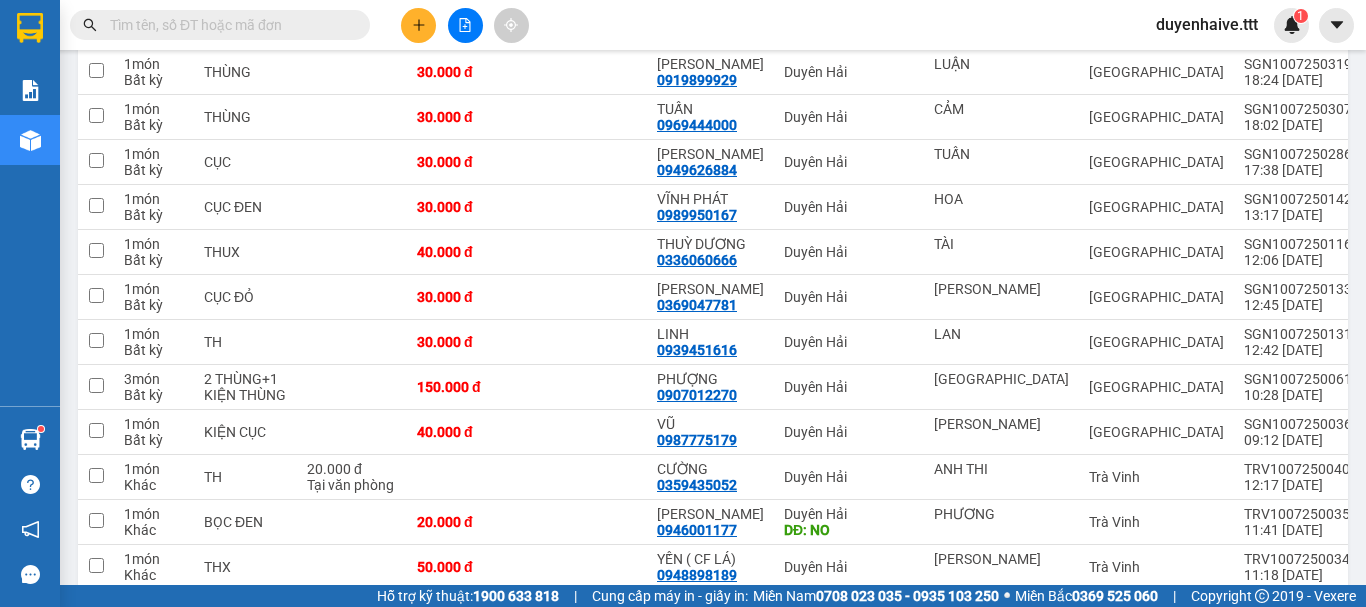 click at bounding box center (220, 25) 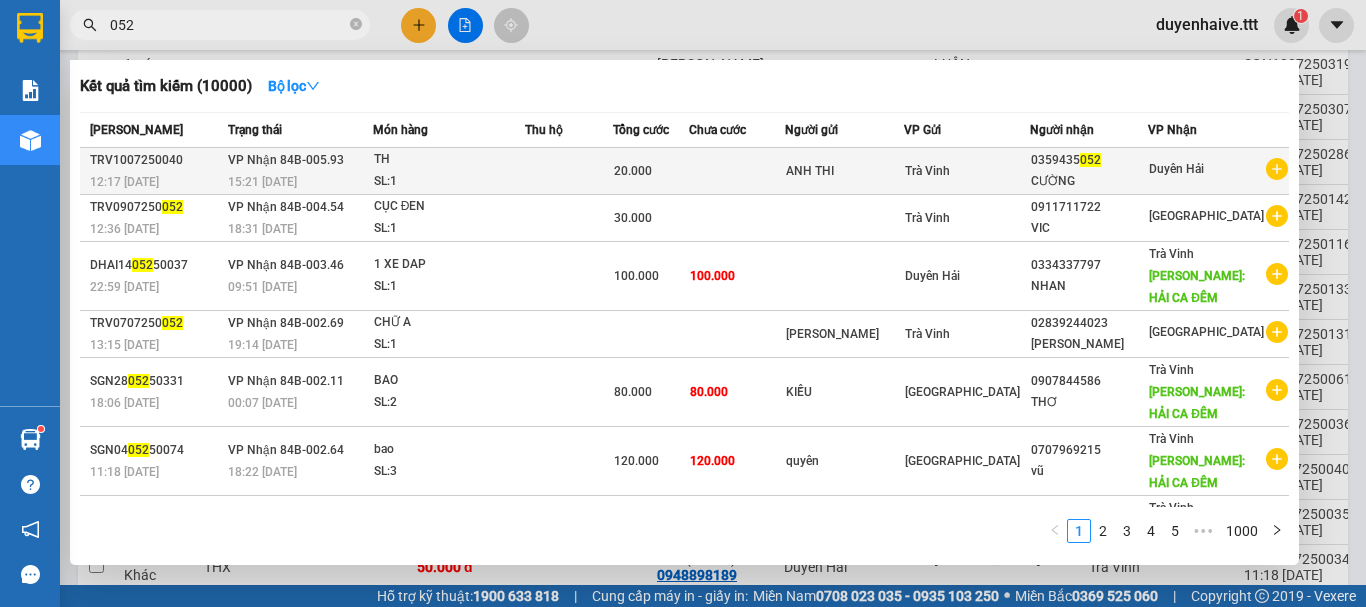 type on "052" 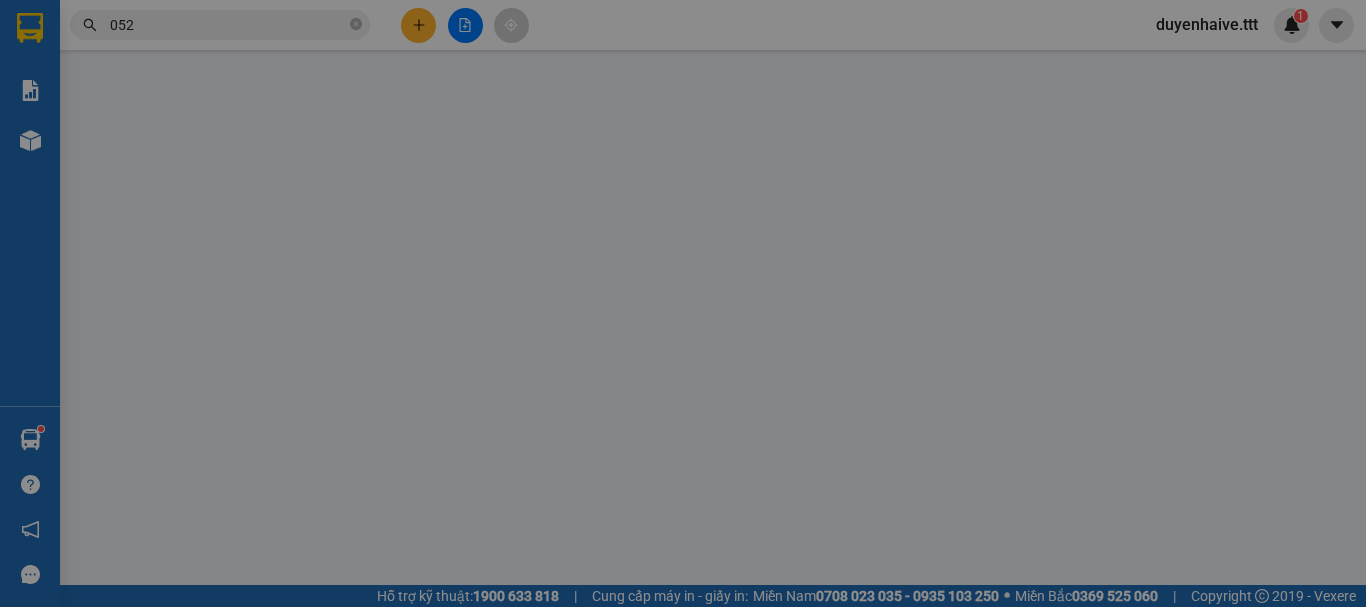 scroll, scrollTop: 0, scrollLeft: 0, axis: both 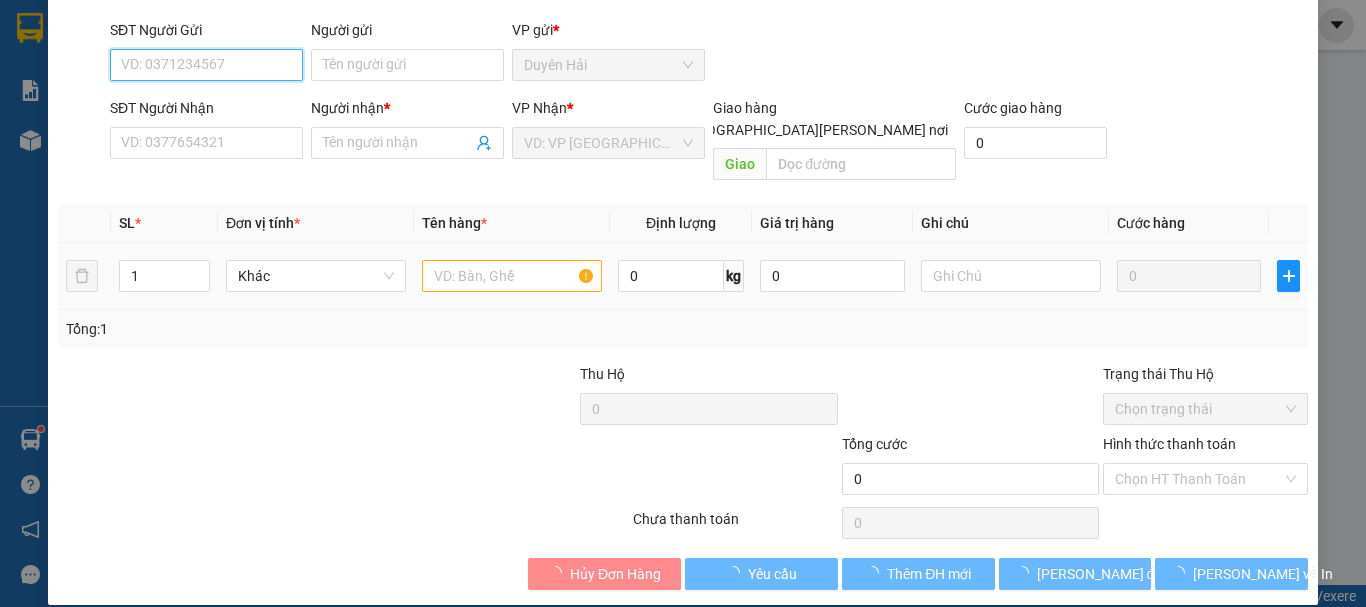 type on "ANH THI" 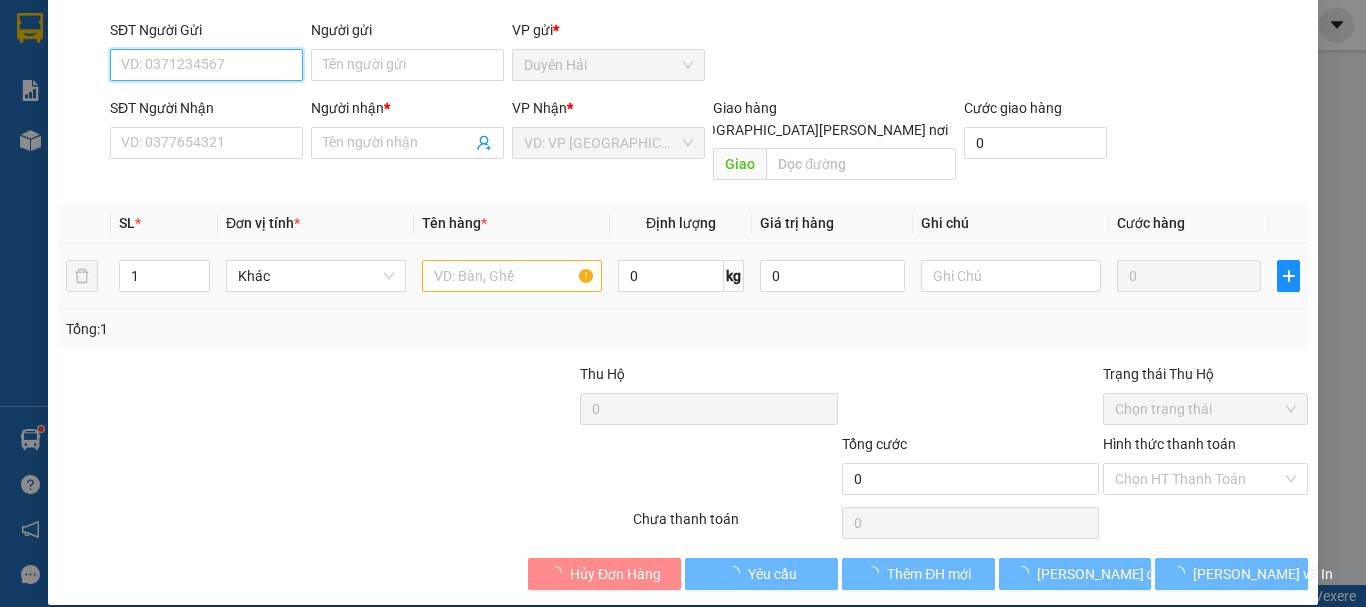 type on "0359435052" 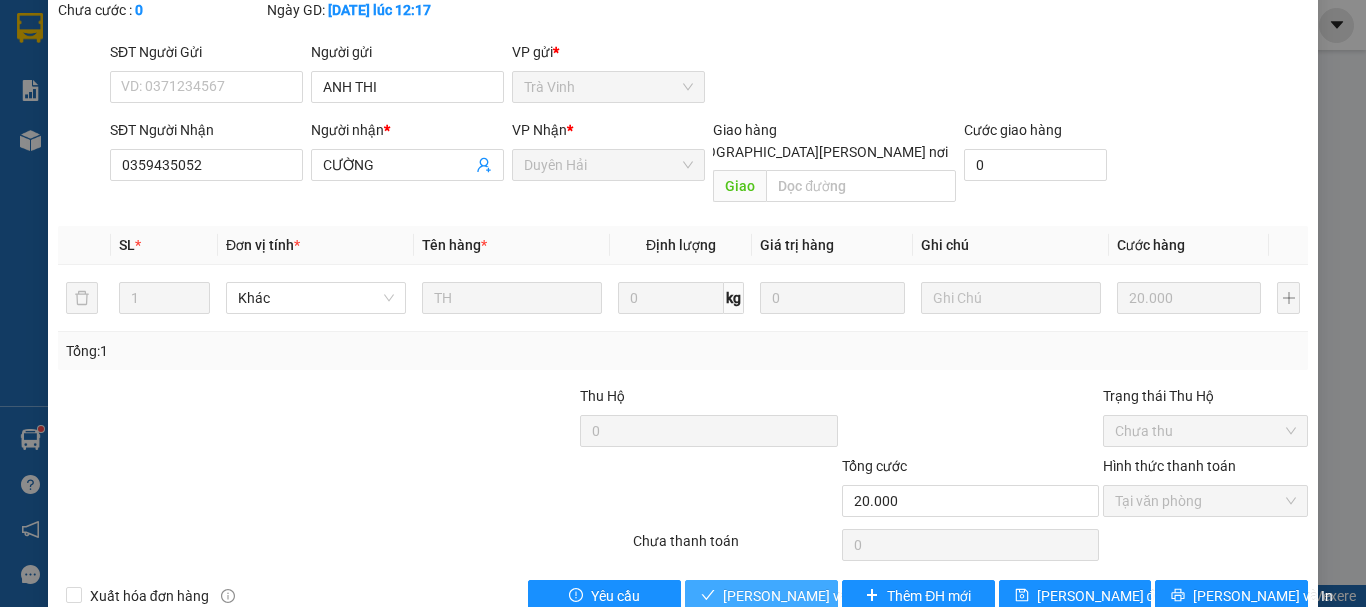 click on "[PERSON_NAME] và [PERSON_NAME] hàng" at bounding box center [858, 596] 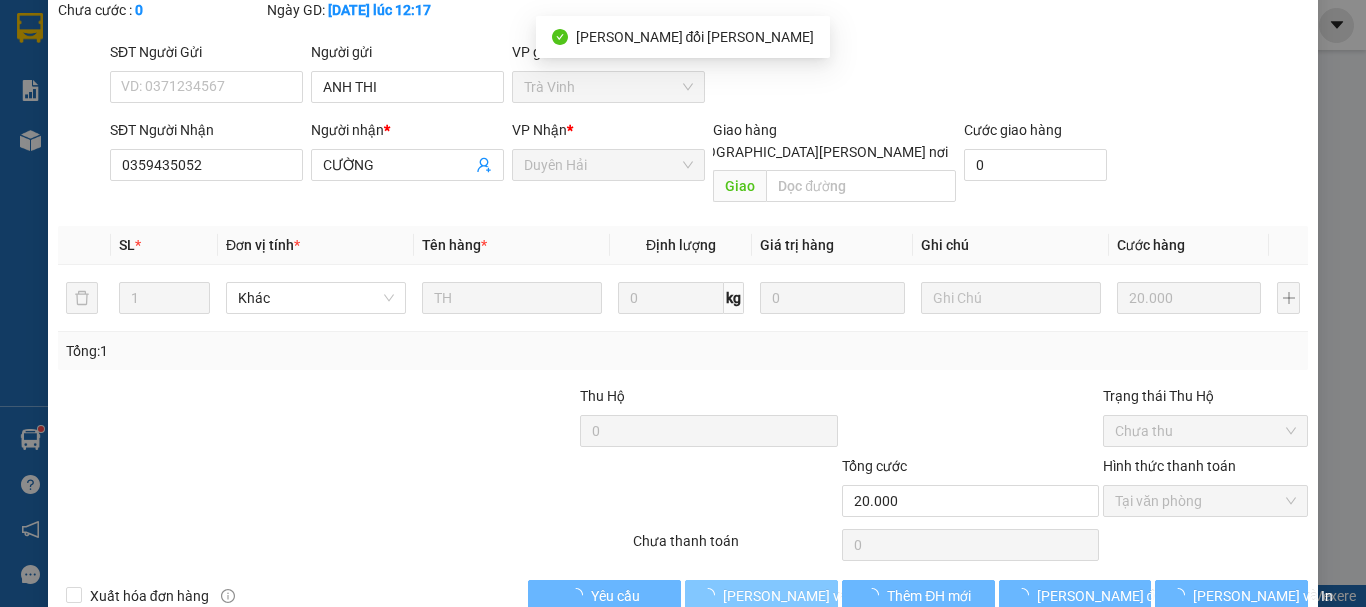 scroll, scrollTop: 0, scrollLeft: 0, axis: both 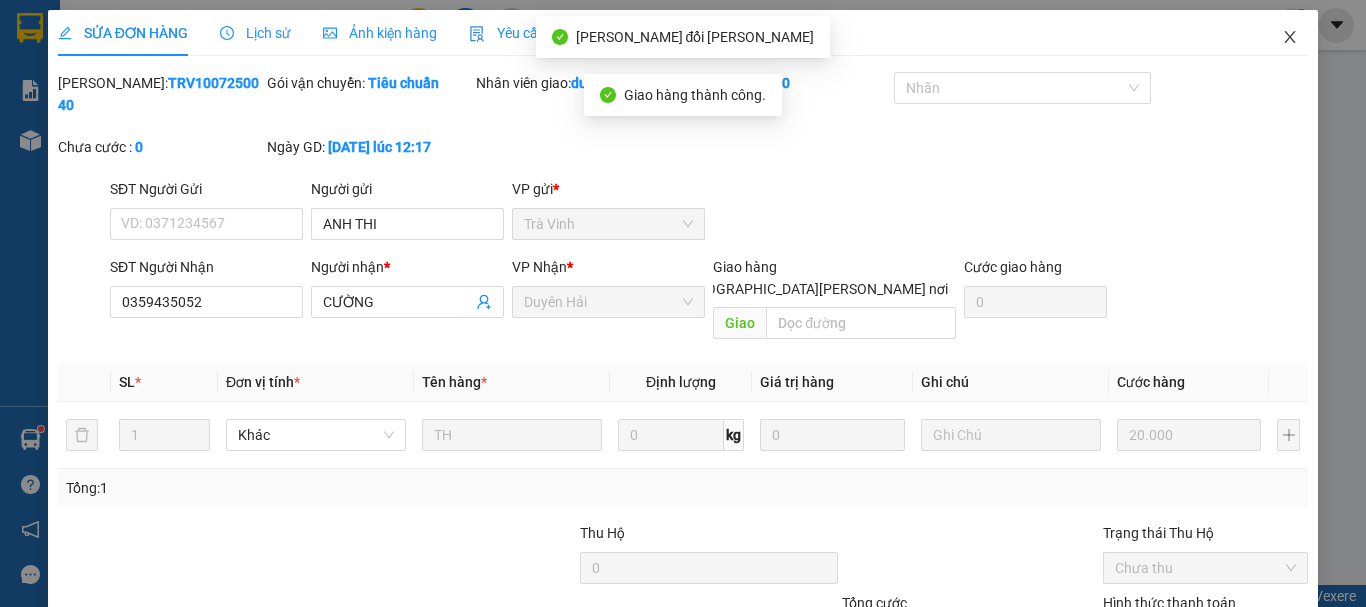click 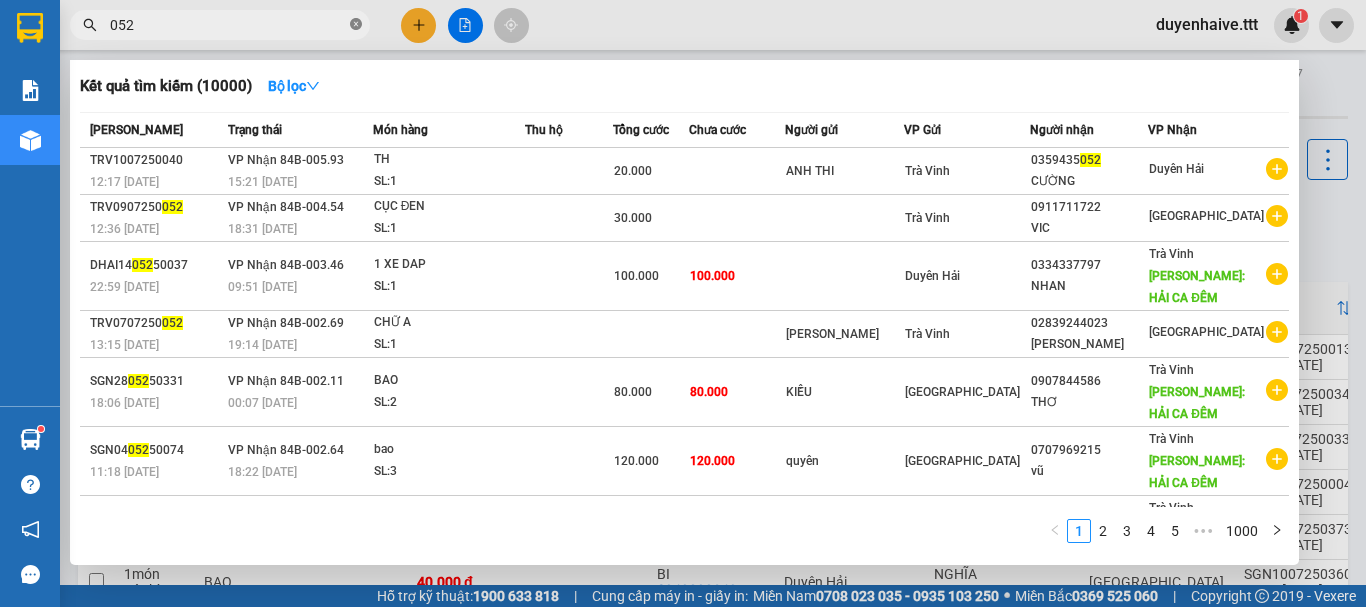 click 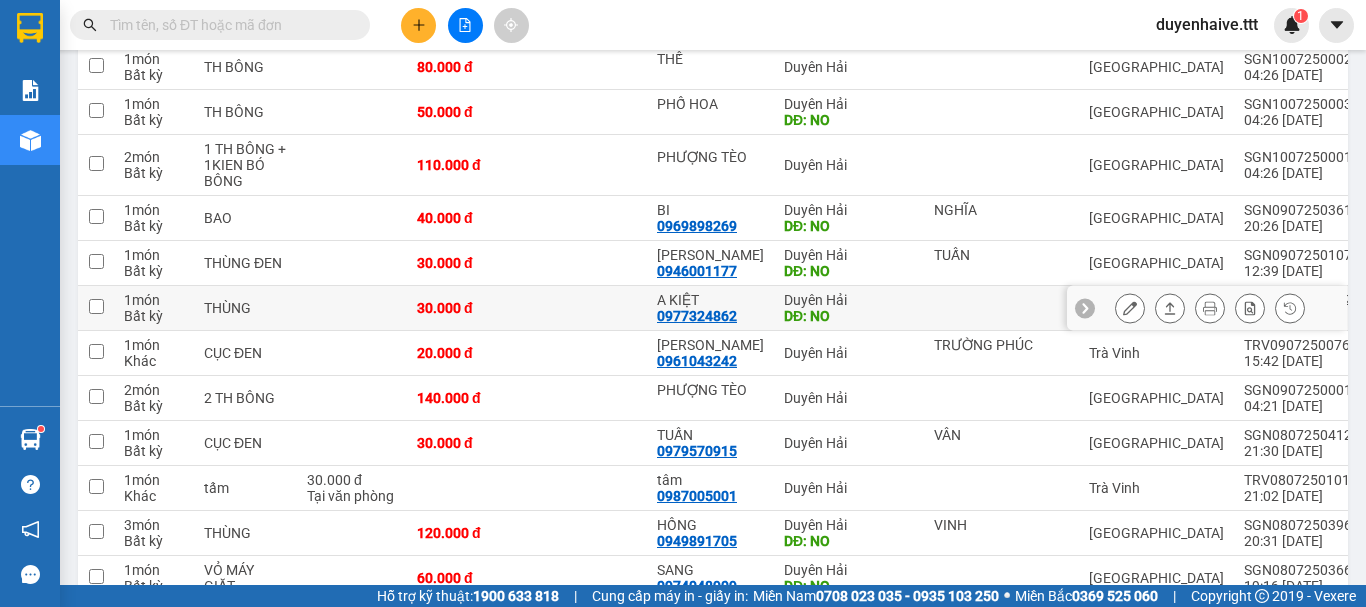 scroll, scrollTop: 1200, scrollLeft: 0, axis: vertical 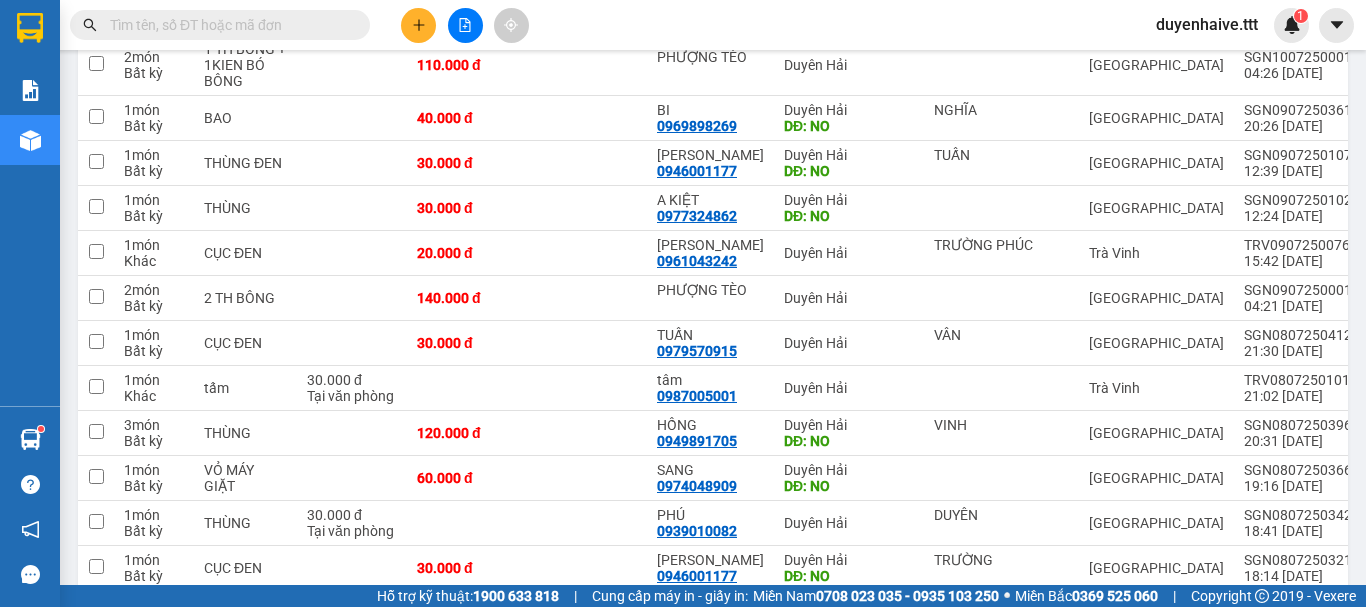 click at bounding box center [228, 25] 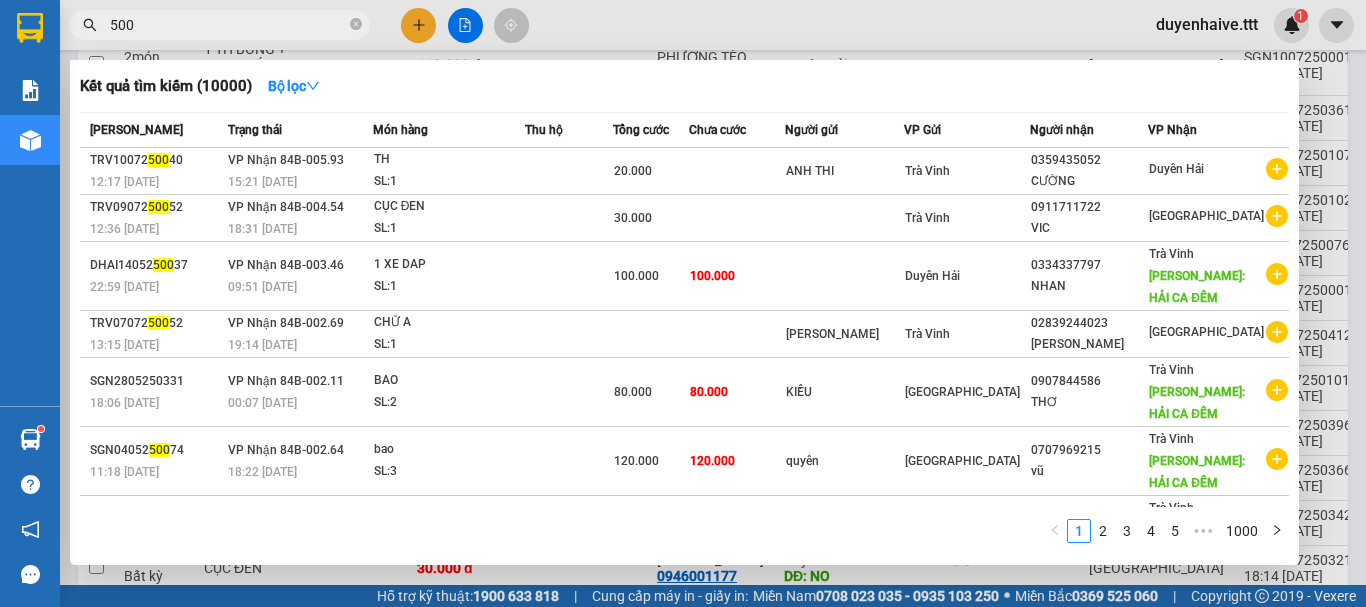 type on "5001" 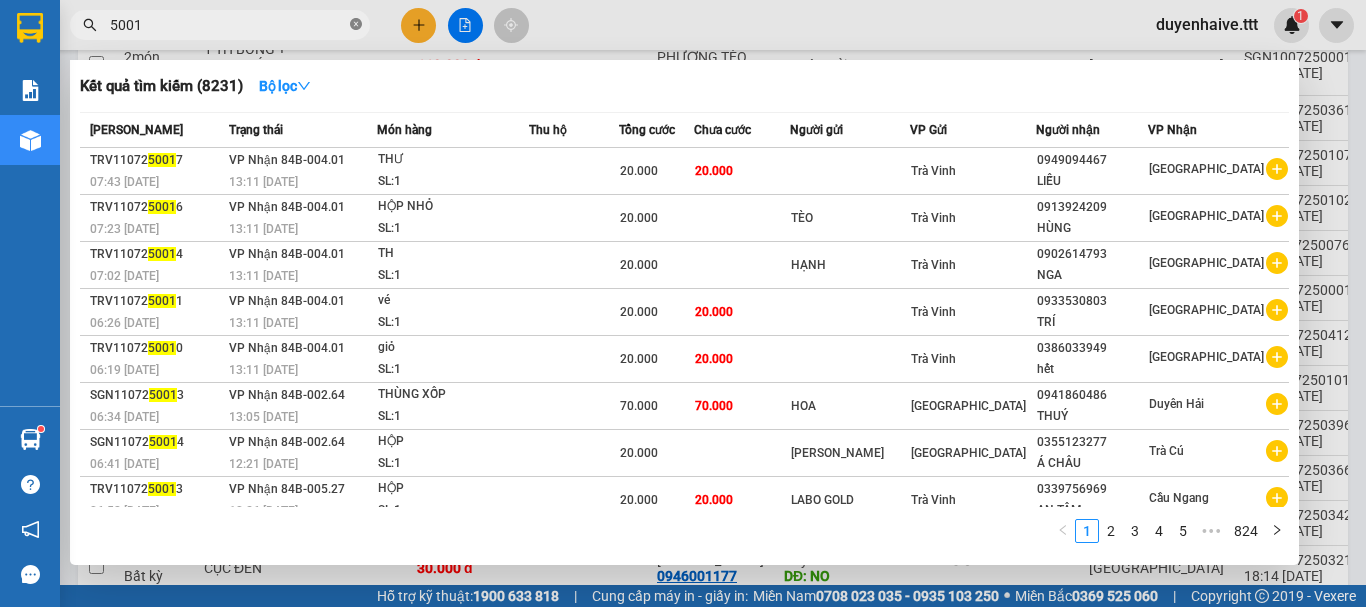 click 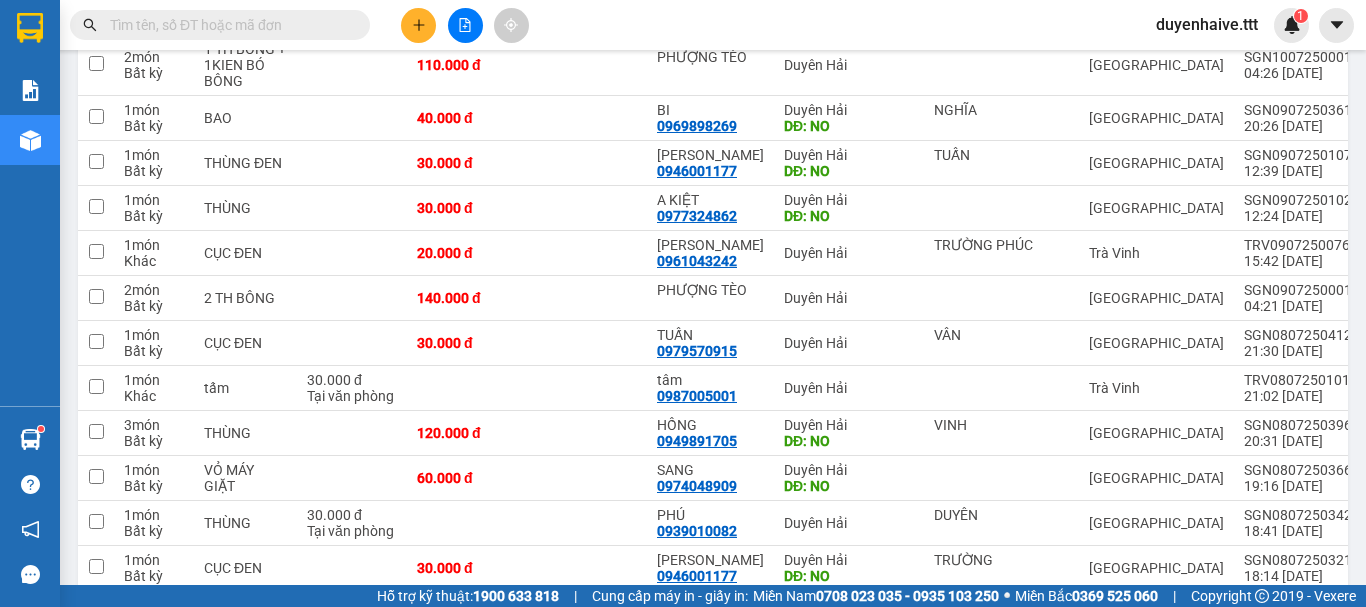 click at bounding box center (228, 25) 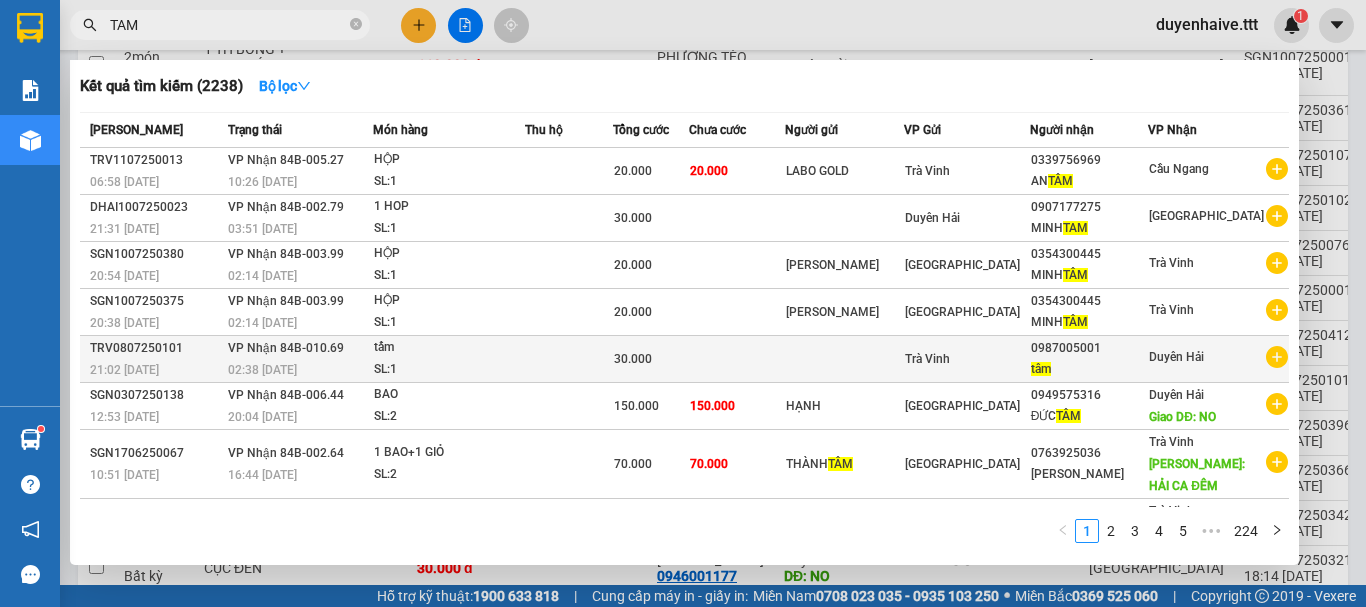 type on "TAM" 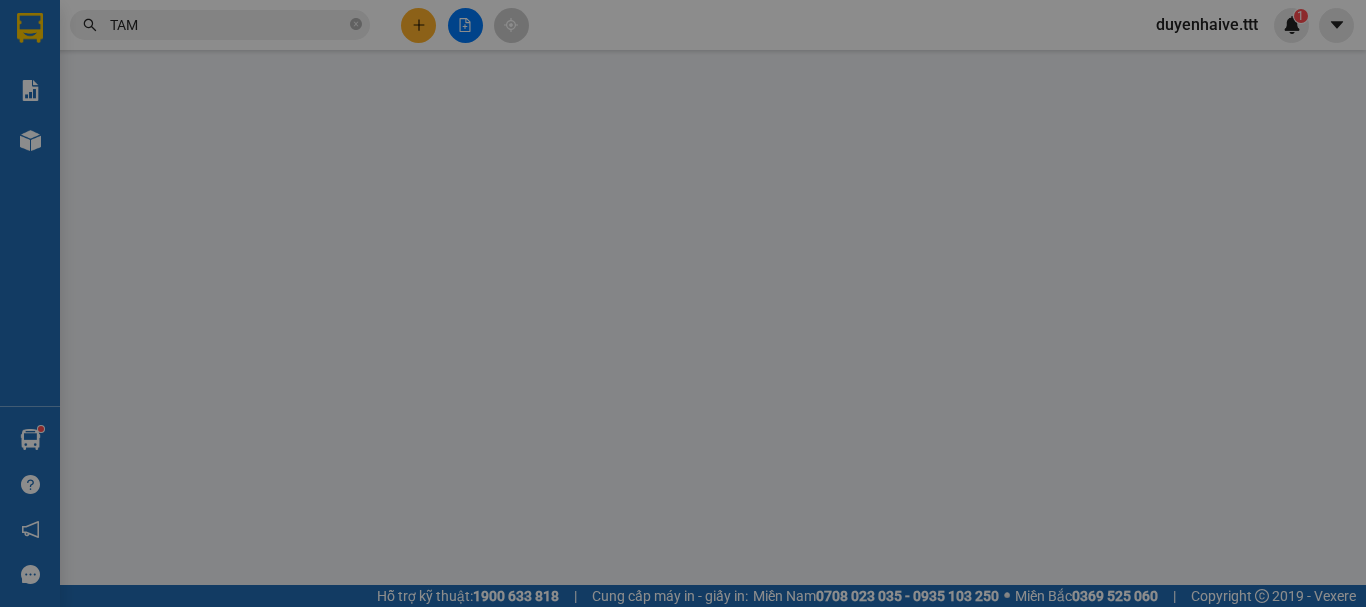 scroll, scrollTop: 0, scrollLeft: 0, axis: both 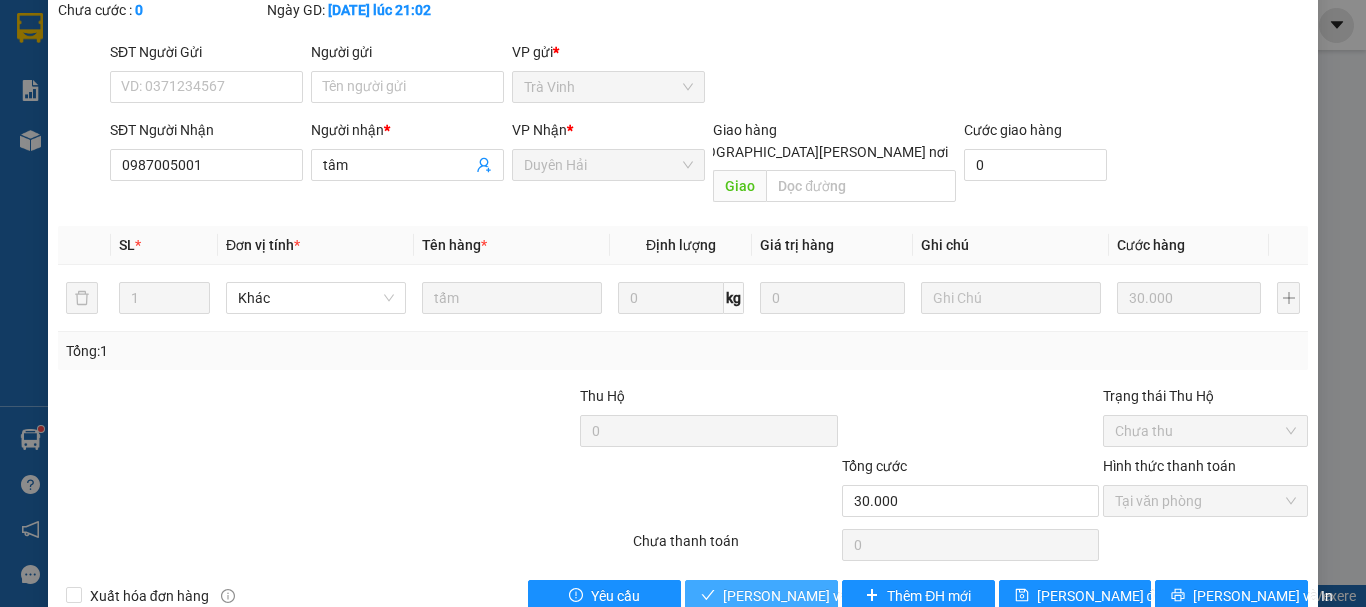 click on "[PERSON_NAME] và [PERSON_NAME] hàng" at bounding box center [858, 596] 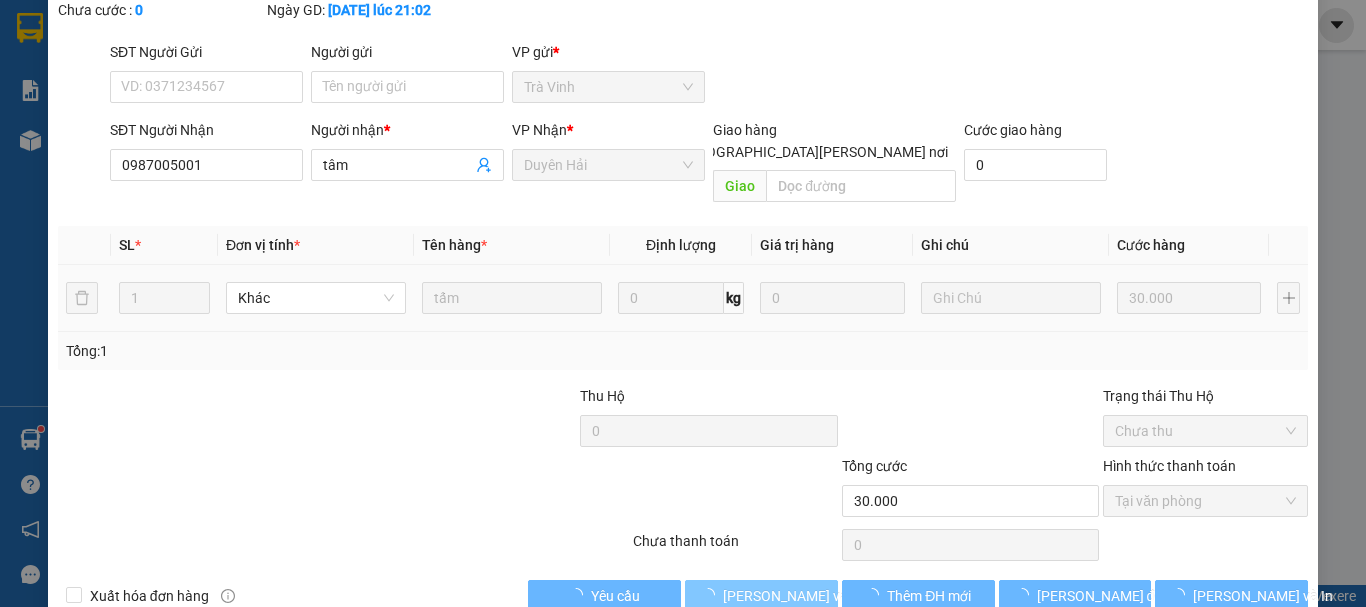 scroll, scrollTop: 0, scrollLeft: 0, axis: both 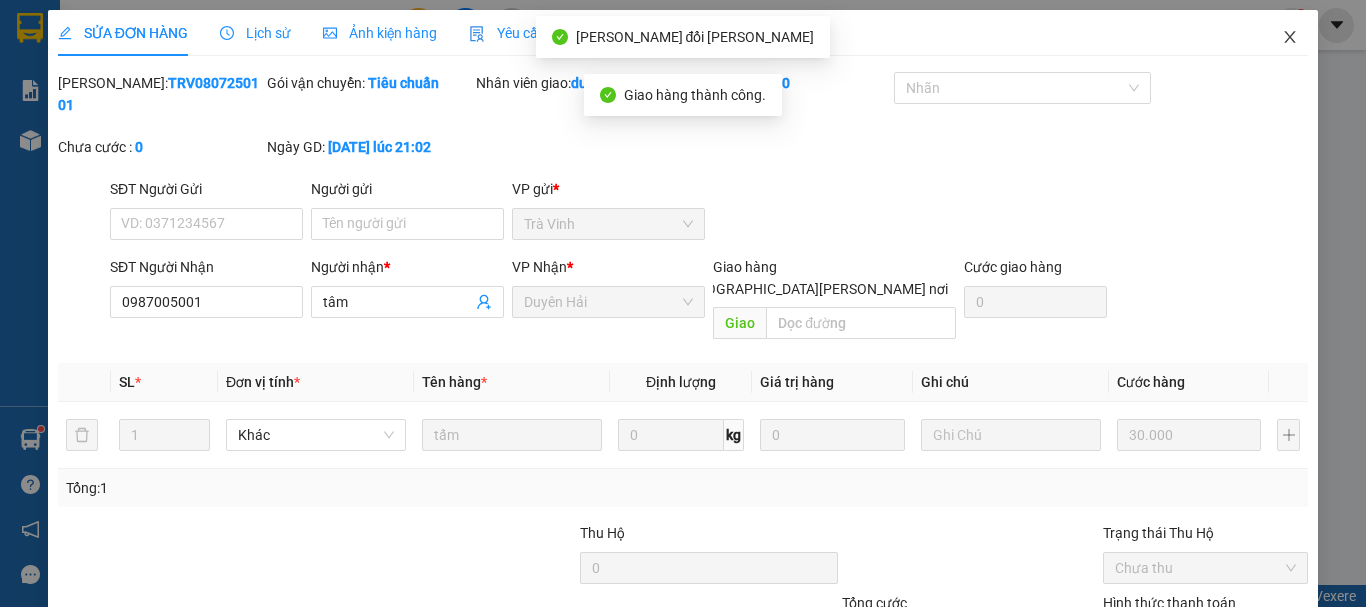 click 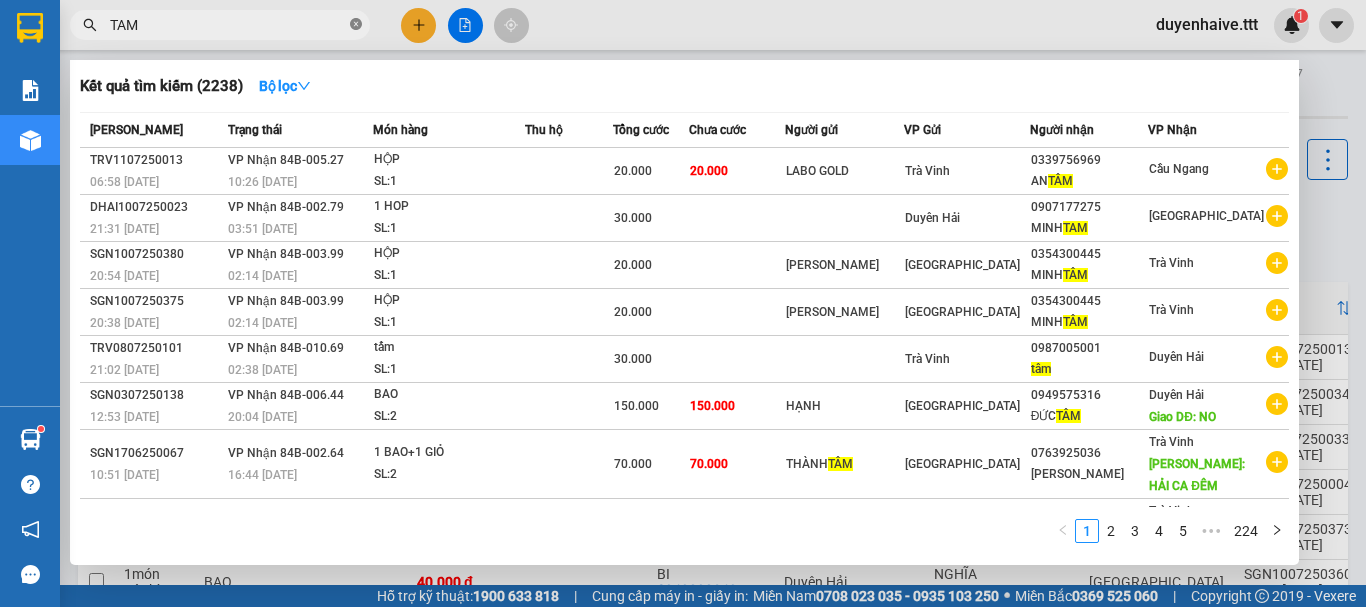 click 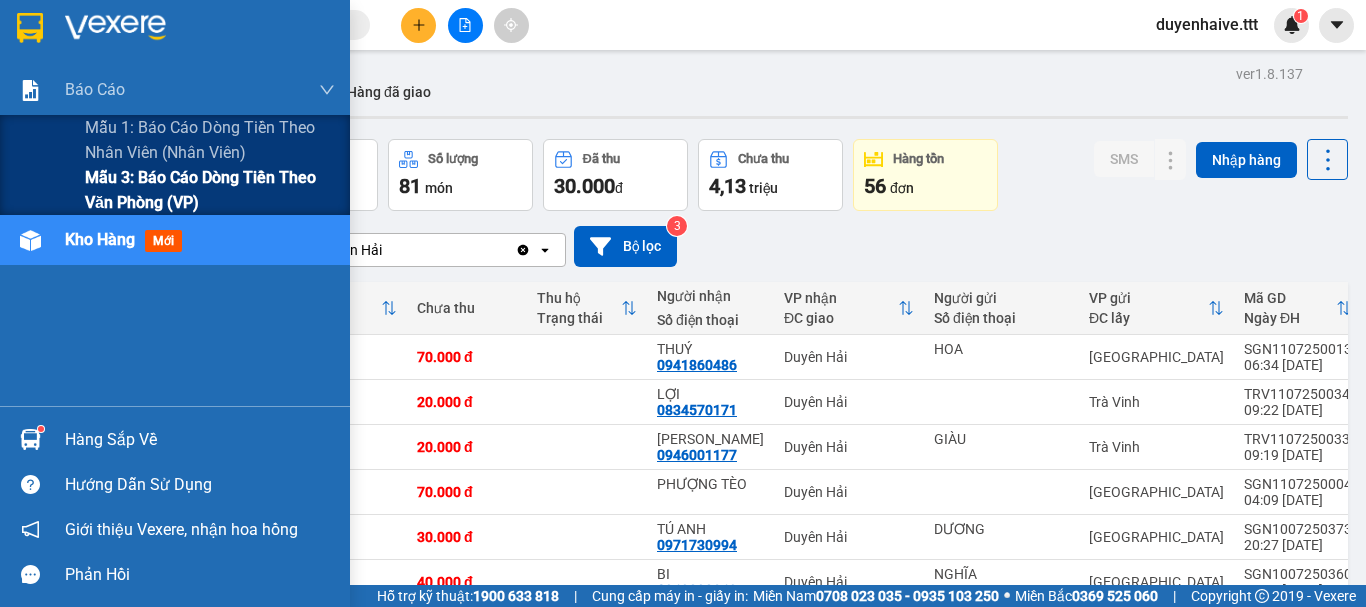 click on "Mẫu 3: Báo cáo dòng tiền theo văn phòng (VP)" at bounding box center [210, 190] 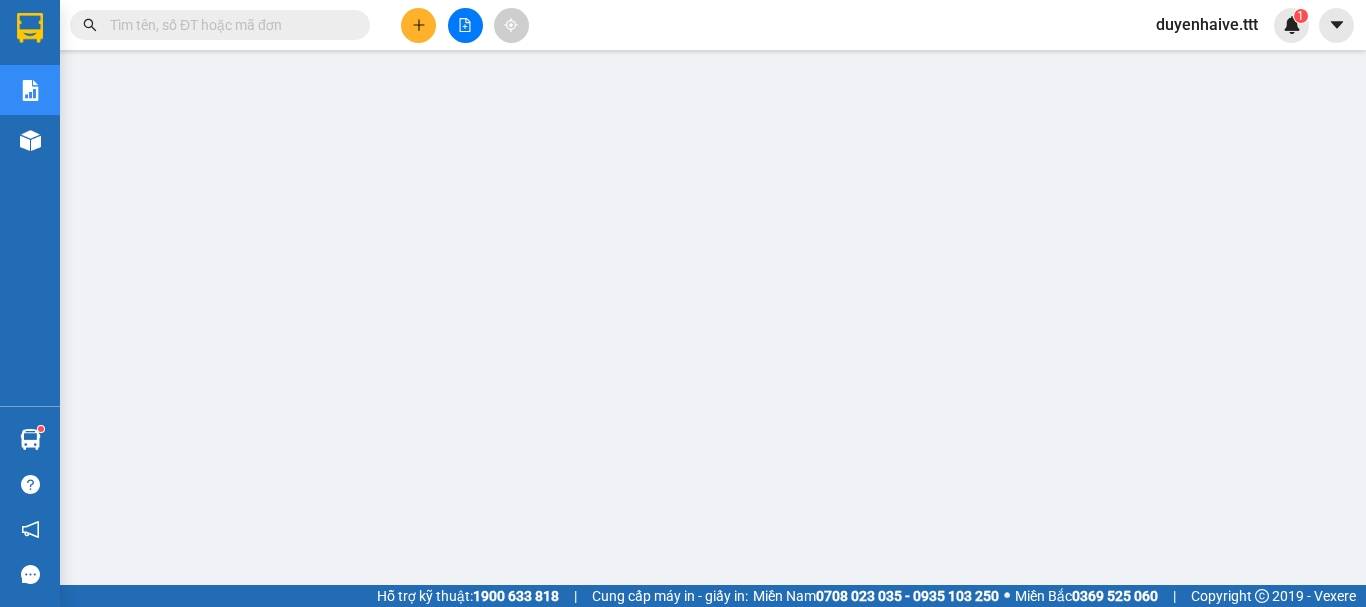 click at bounding box center (228, 25) 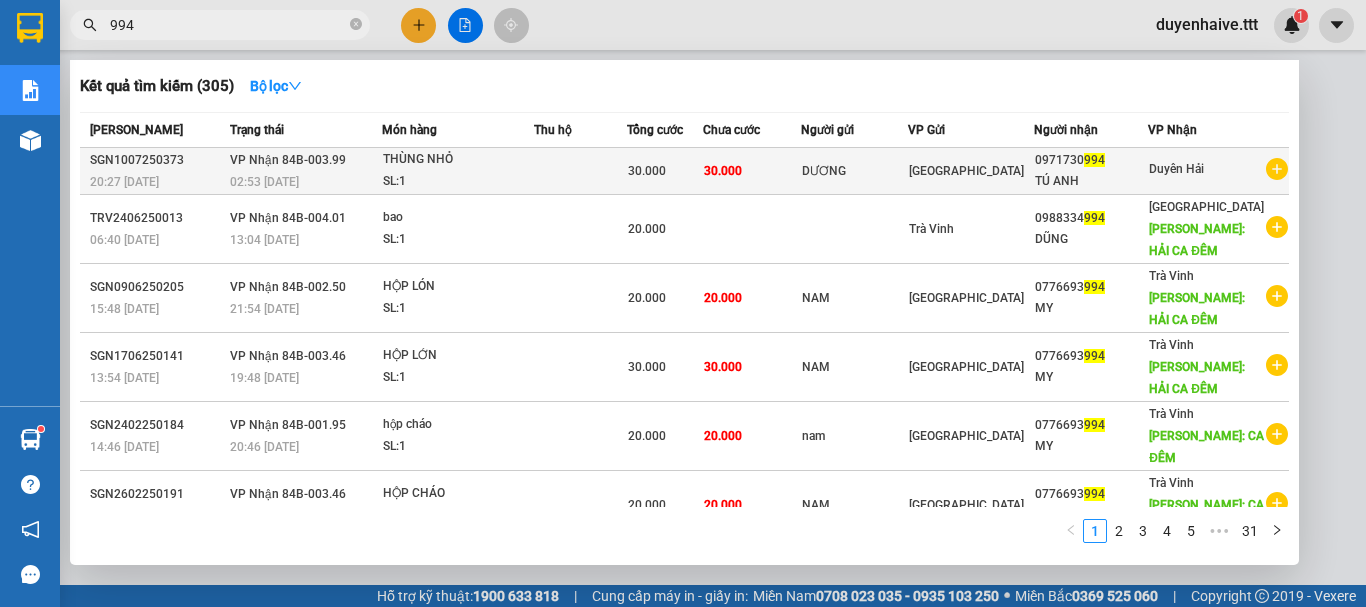 type on "994" 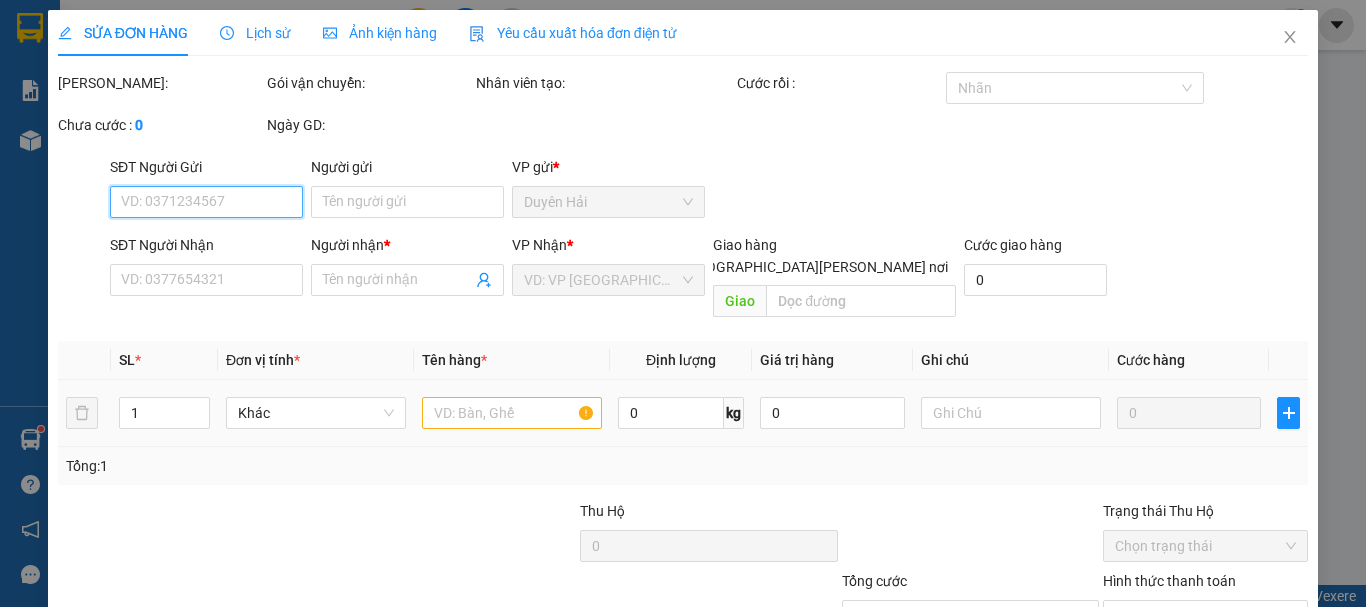 type on "DƯƠNG" 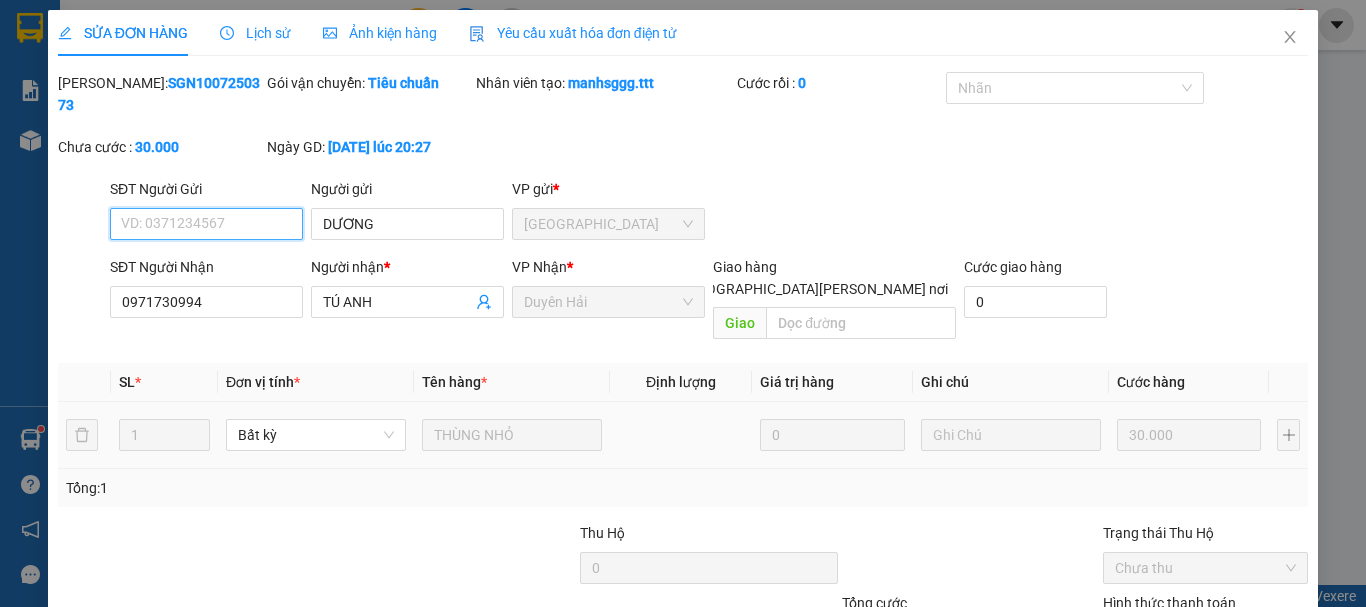 scroll, scrollTop: 137, scrollLeft: 0, axis: vertical 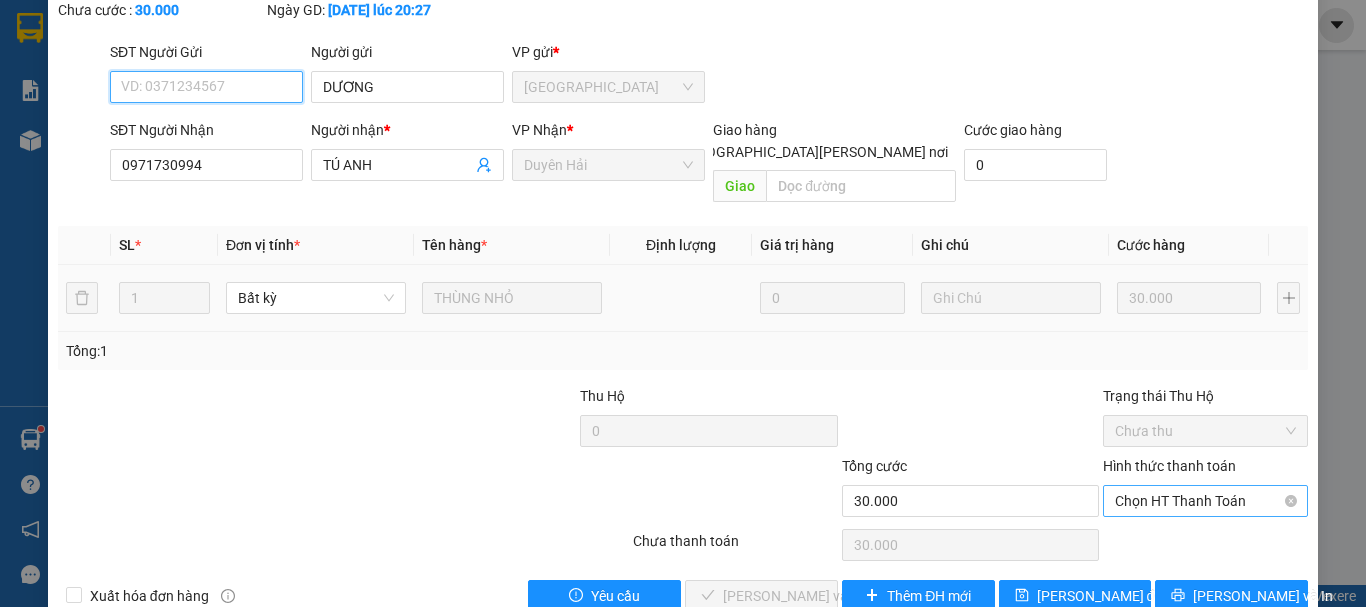 click on "Chọn HT Thanh Toán" at bounding box center [1205, 501] 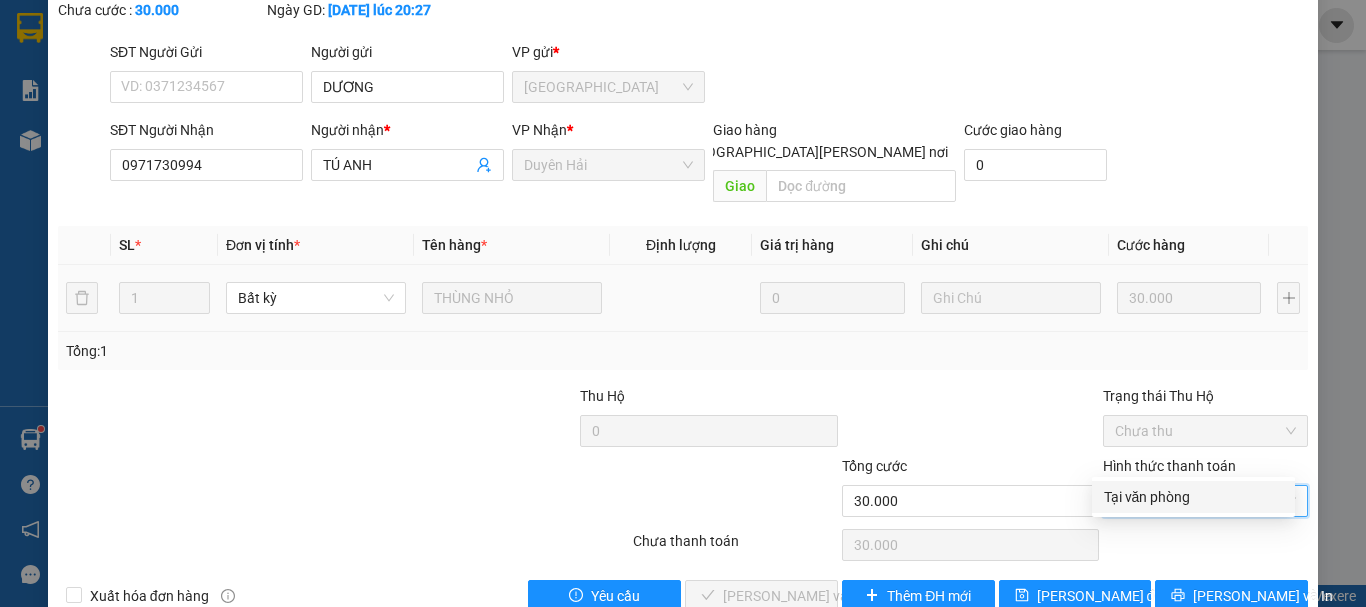 click on "Tại văn phòng" at bounding box center [1193, 497] 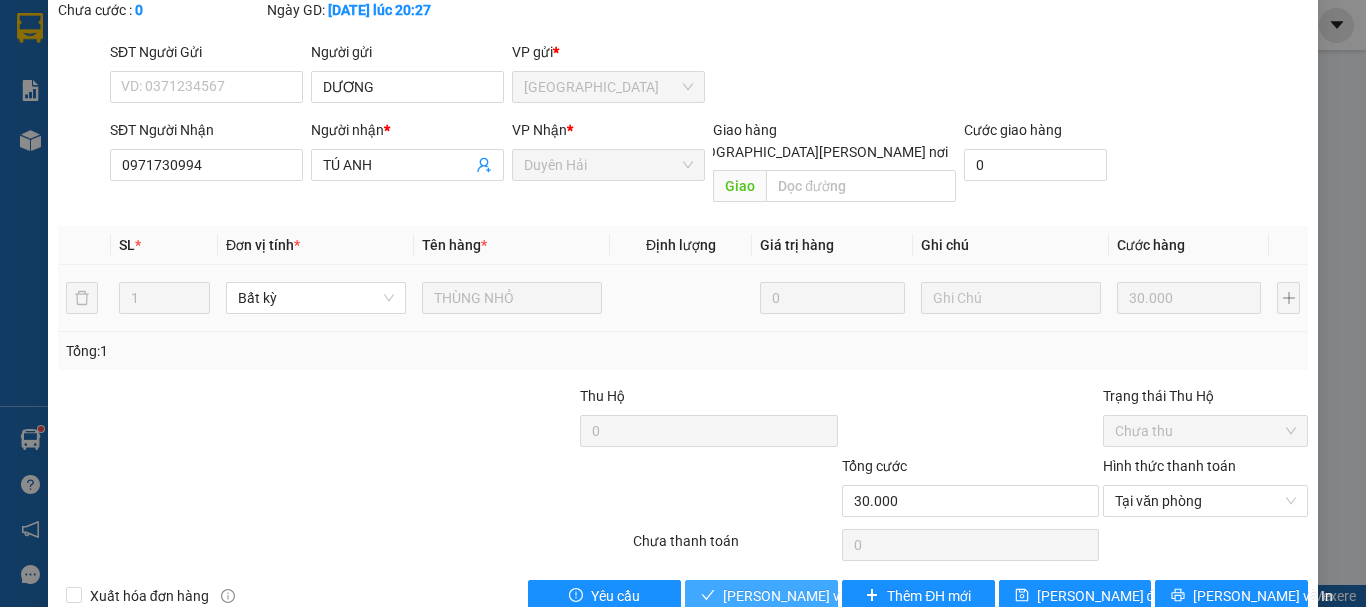 click on "[PERSON_NAME] và [PERSON_NAME] hàng" at bounding box center [858, 596] 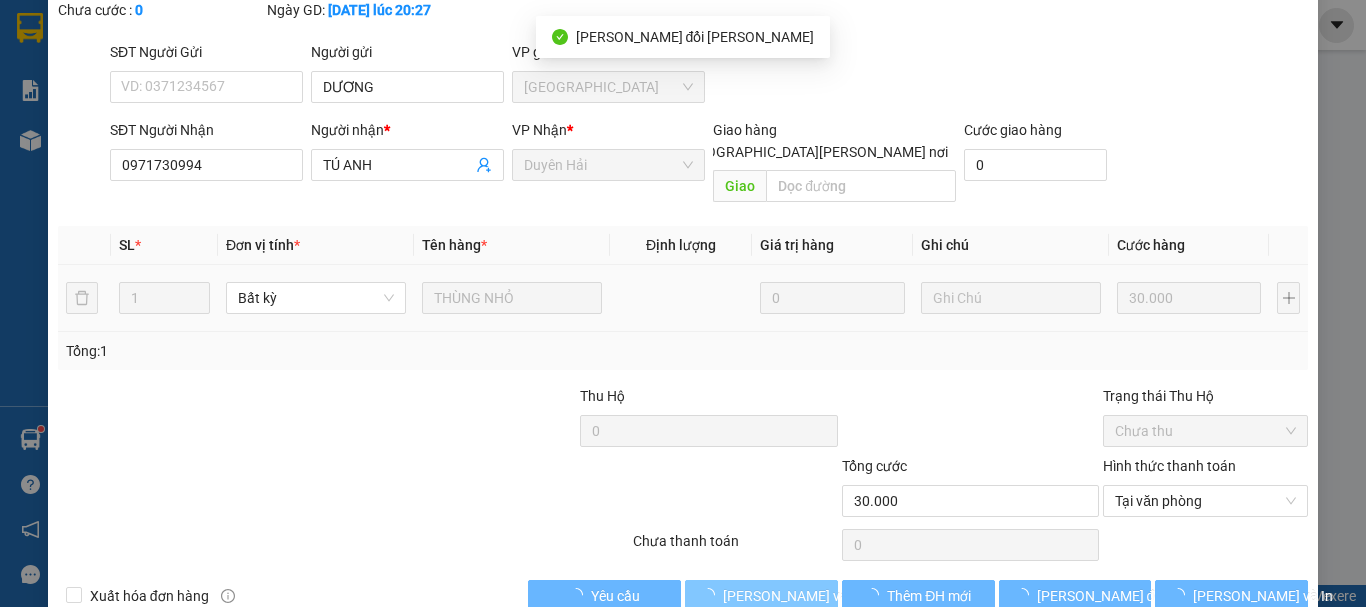 scroll, scrollTop: 0, scrollLeft: 0, axis: both 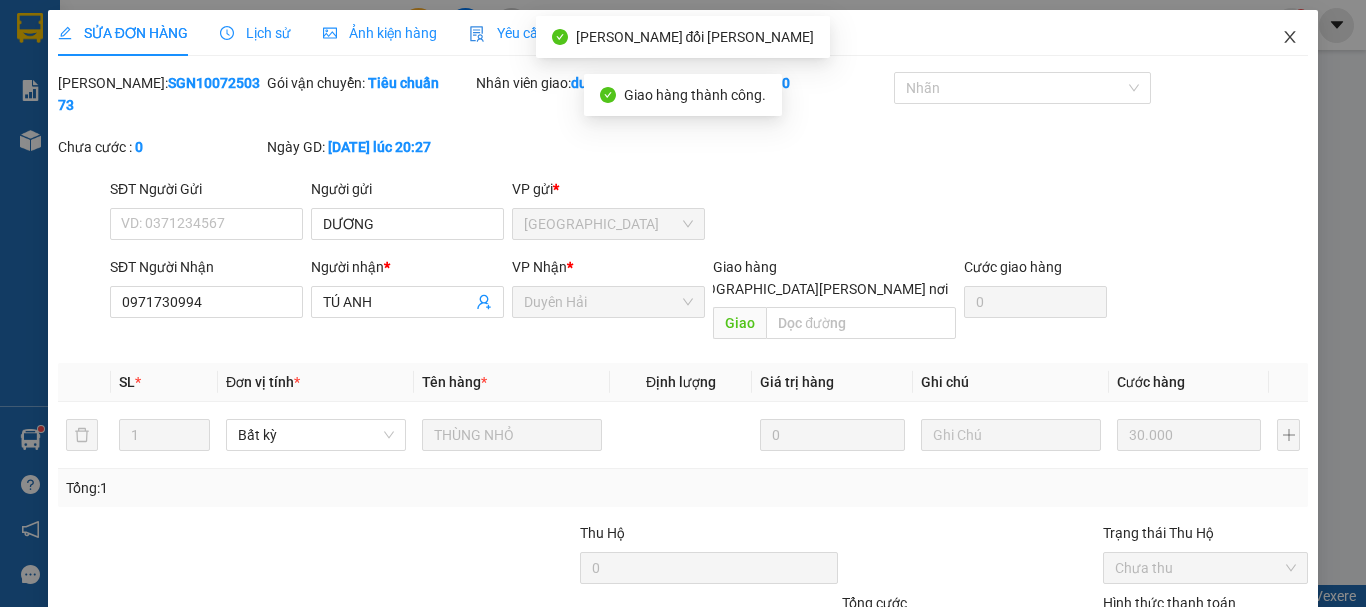 click 